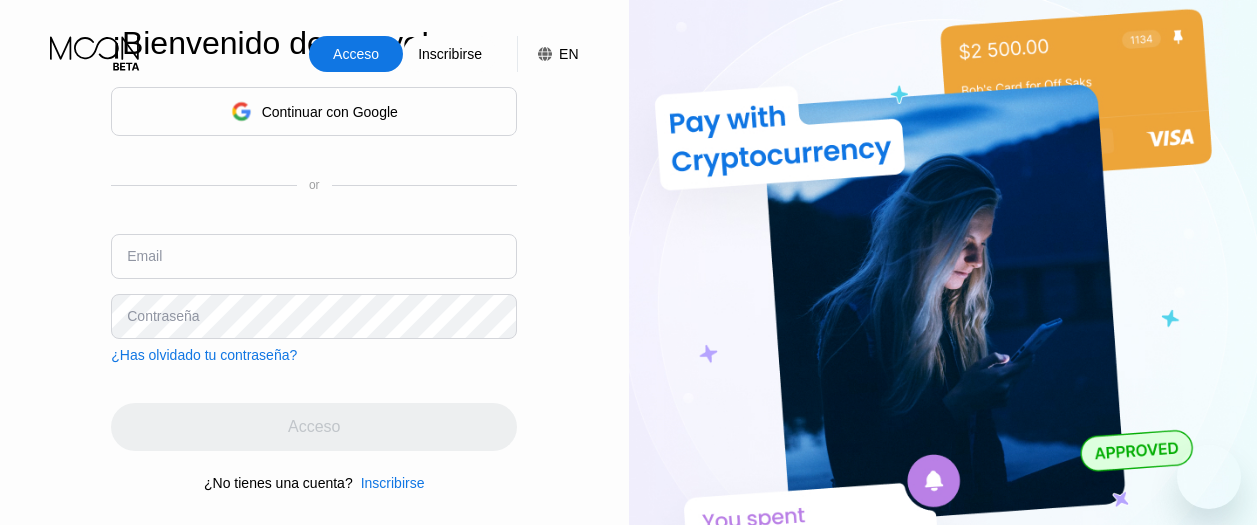 scroll, scrollTop: 0, scrollLeft: 0, axis: both 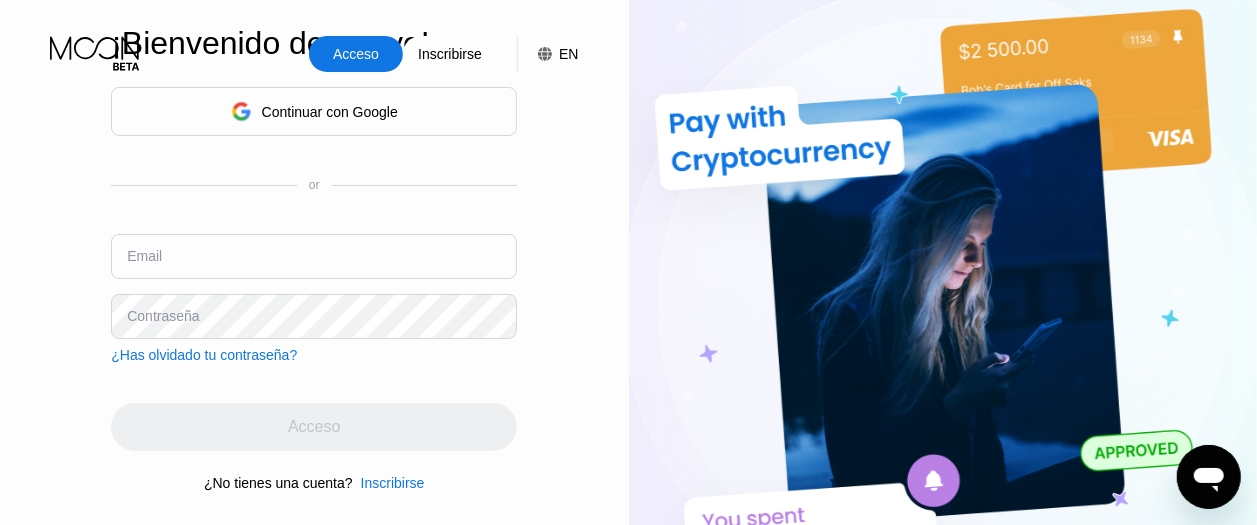 drag, startPoint x: 242, startPoint y: 254, endPoint x: 229, endPoint y: 256, distance: 13.152946 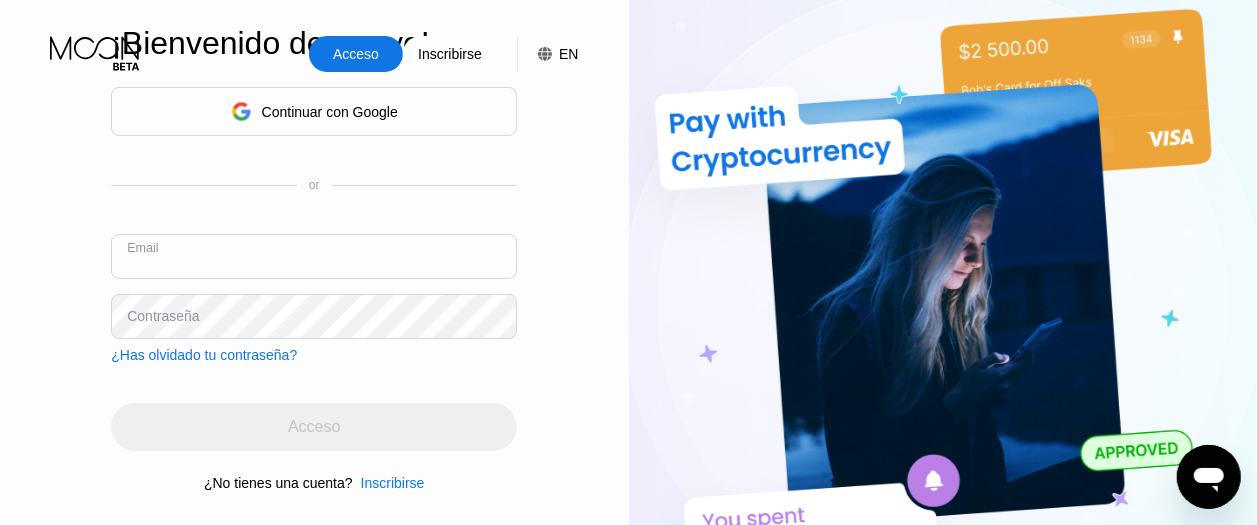paste on "[EMAIL]" 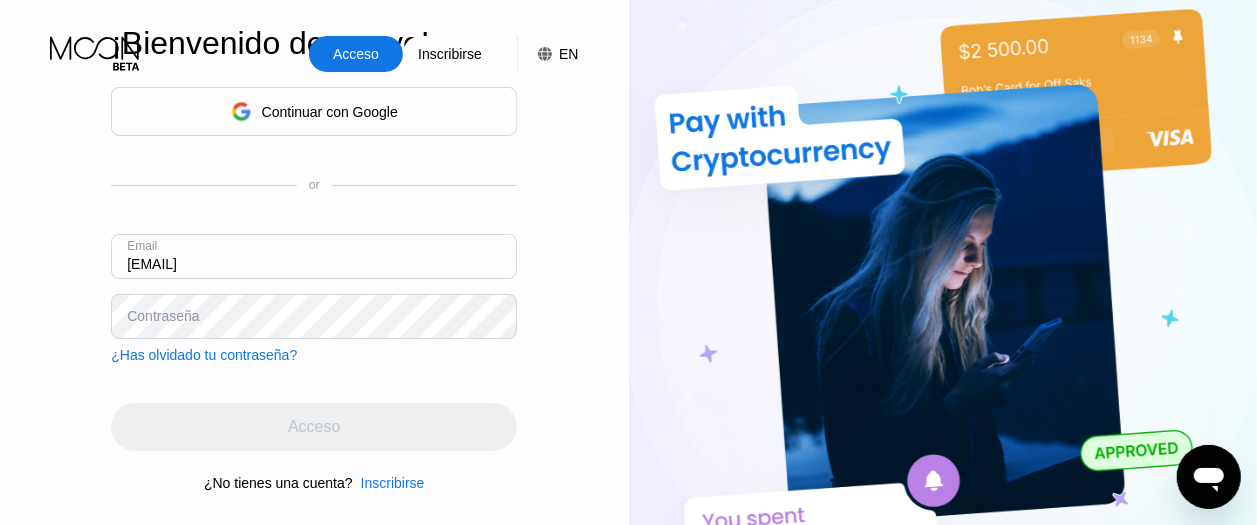 type on "[EMAIL]" 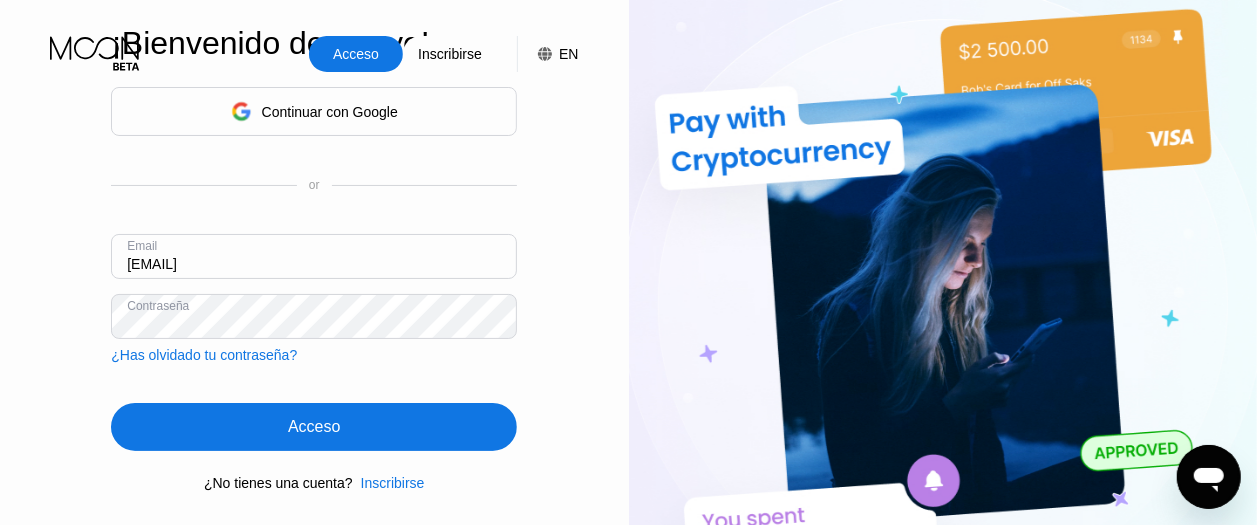 click on "Acceso" at bounding box center [314, 427] 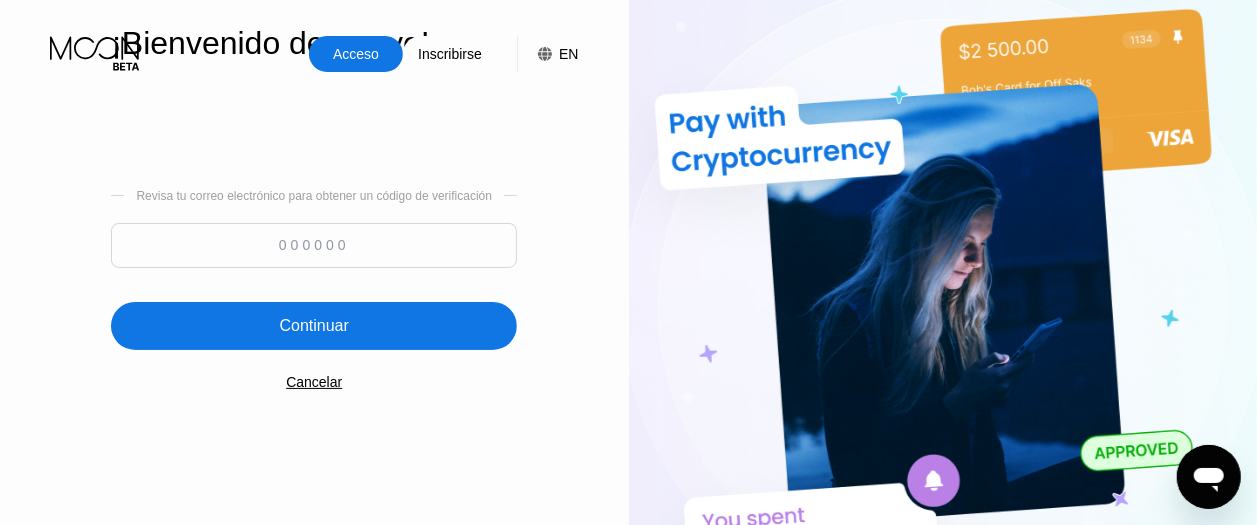 click at bounding box center (314, 245) 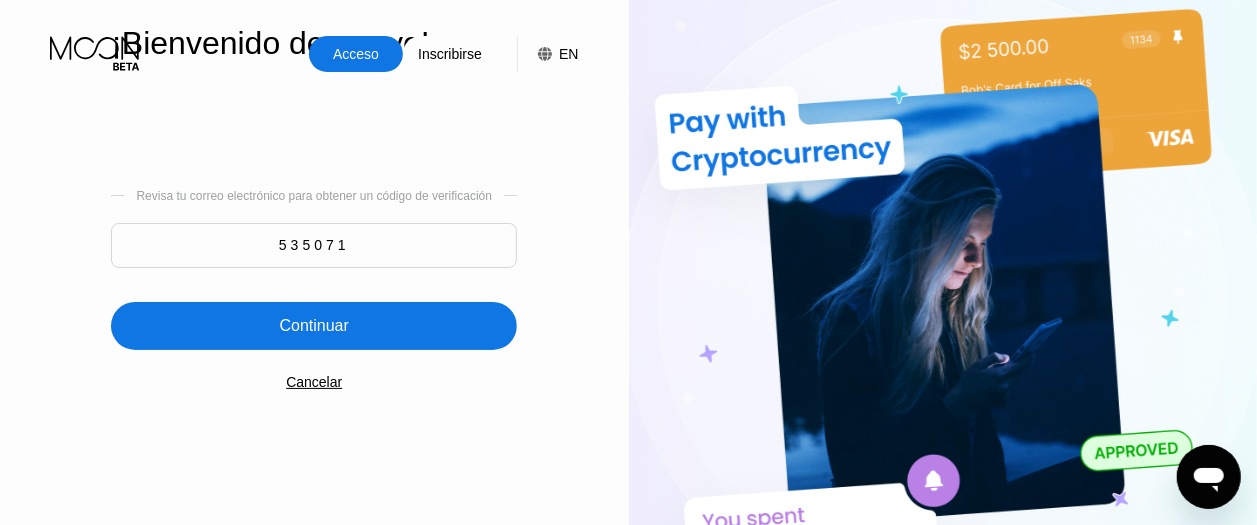 type on "535071" 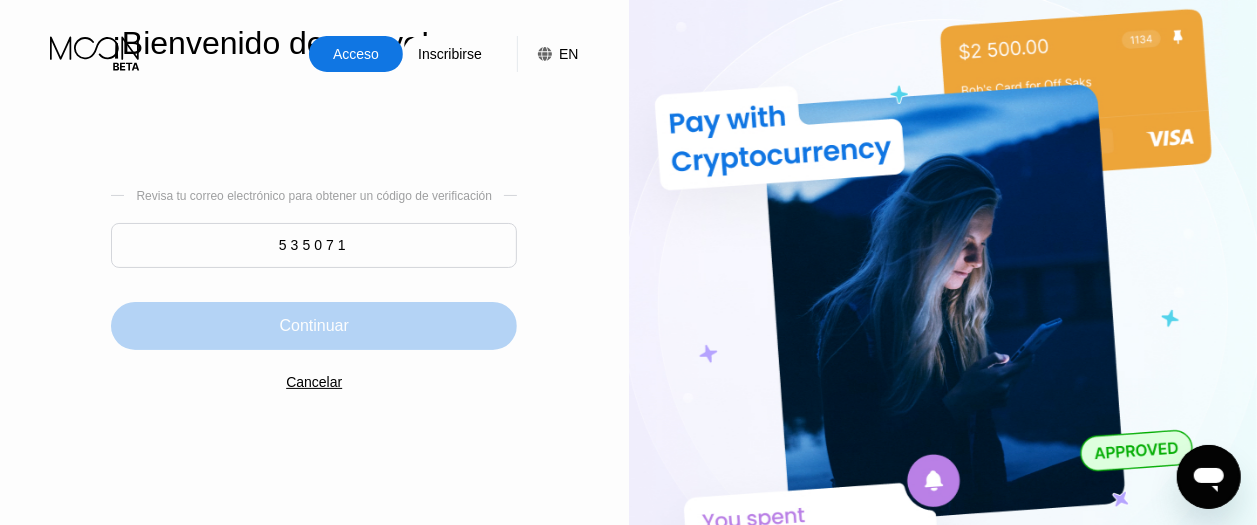 click on "Continuar" at bounding box center (314, 326) 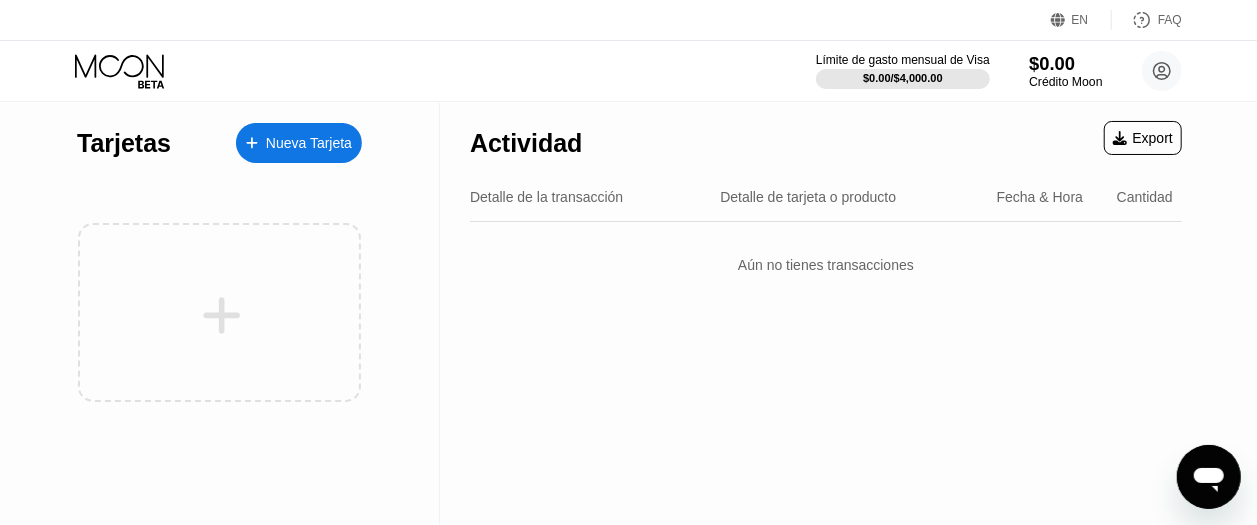 drag, startPoint x: 1056, startPoint y: 57, endPoint x: 1073, endPoint y: 62, distance: 17.720045 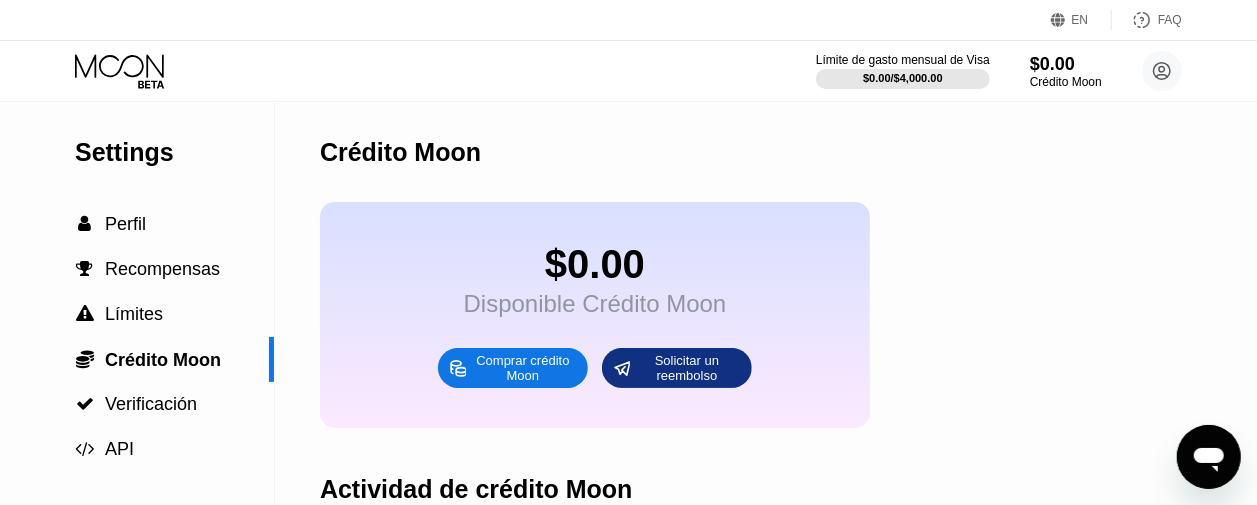 click on "$0.00 Disponible Crédito Moon Comprar crédito Moon Solicitar un reembolso" at bounding box center [595, 315] 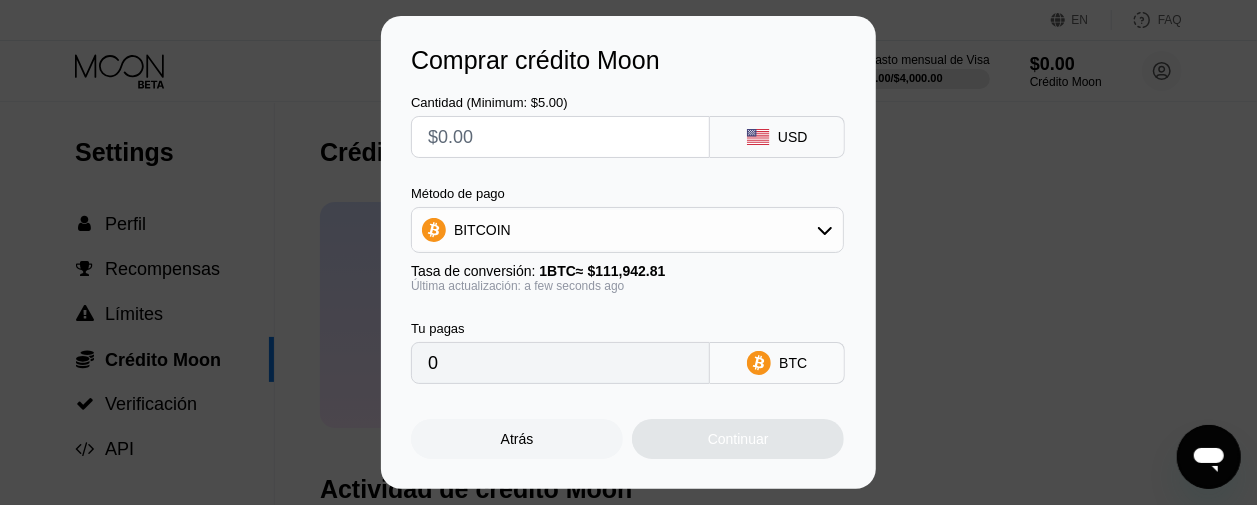 click on "BITCOIN" at bounding box center (627, 230) 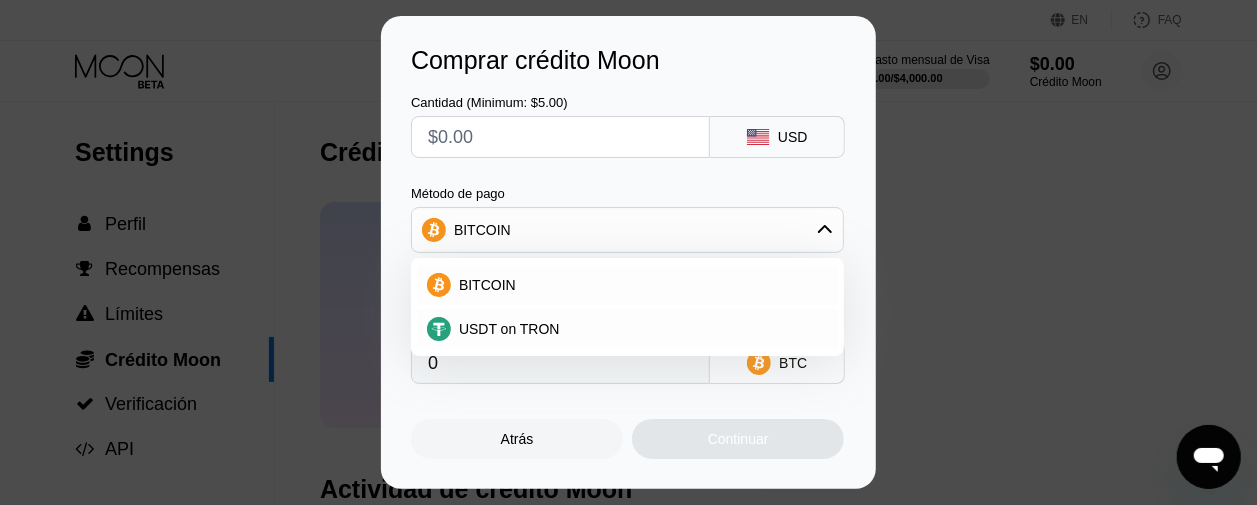click on "BITCOIN" at bounding box center [627, 230] 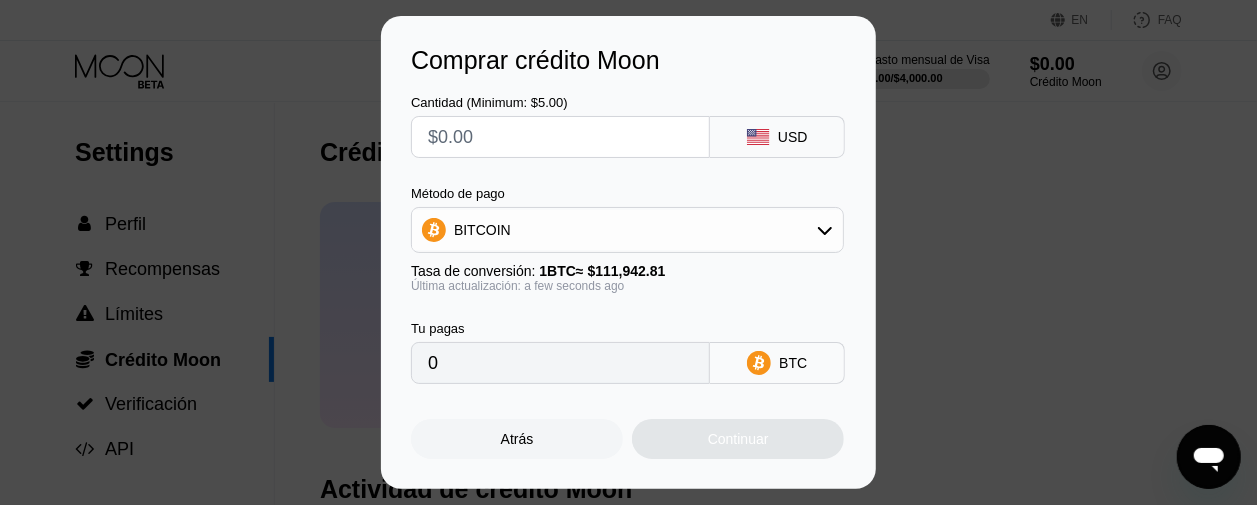 click on "BITCOIN" at bounding box center [627, 230] 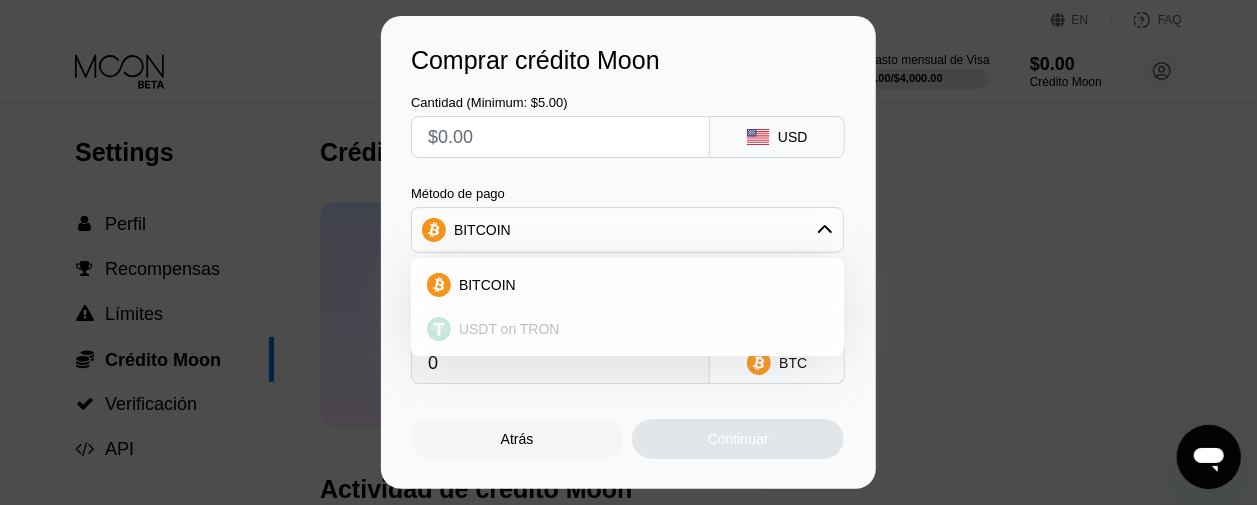 click on "USDT on TRON" at bounding box center [509, 329] 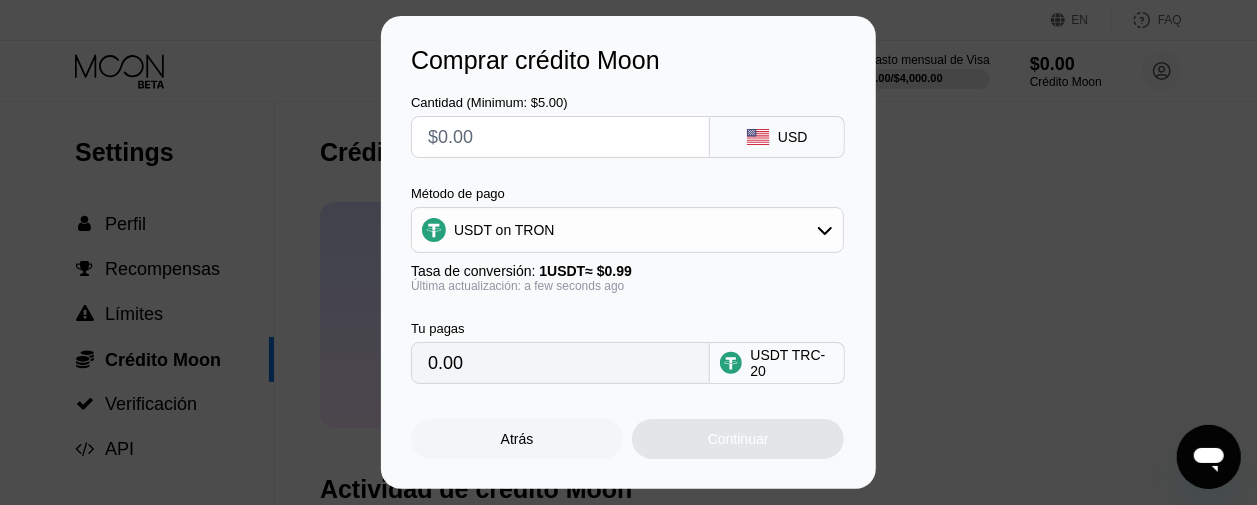 click at bounding box center (560, 137) 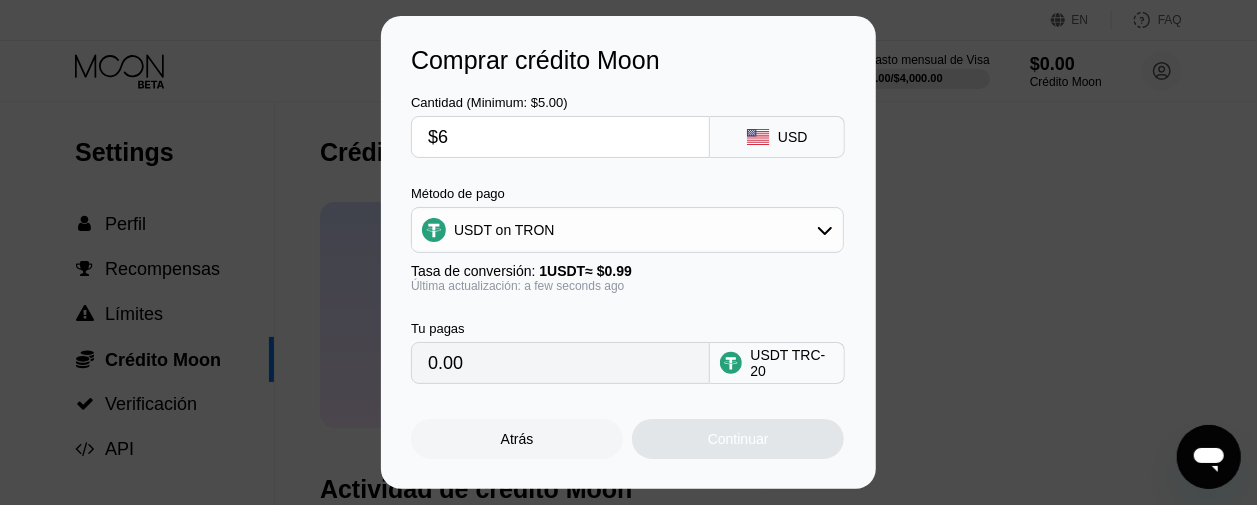 type on "6.06" 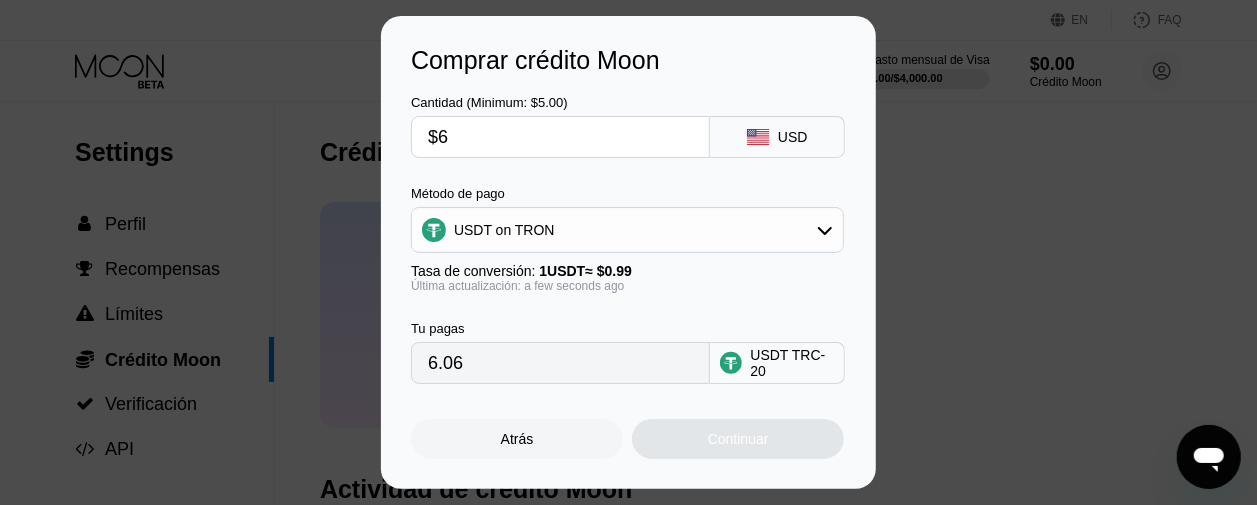 type on "$60" 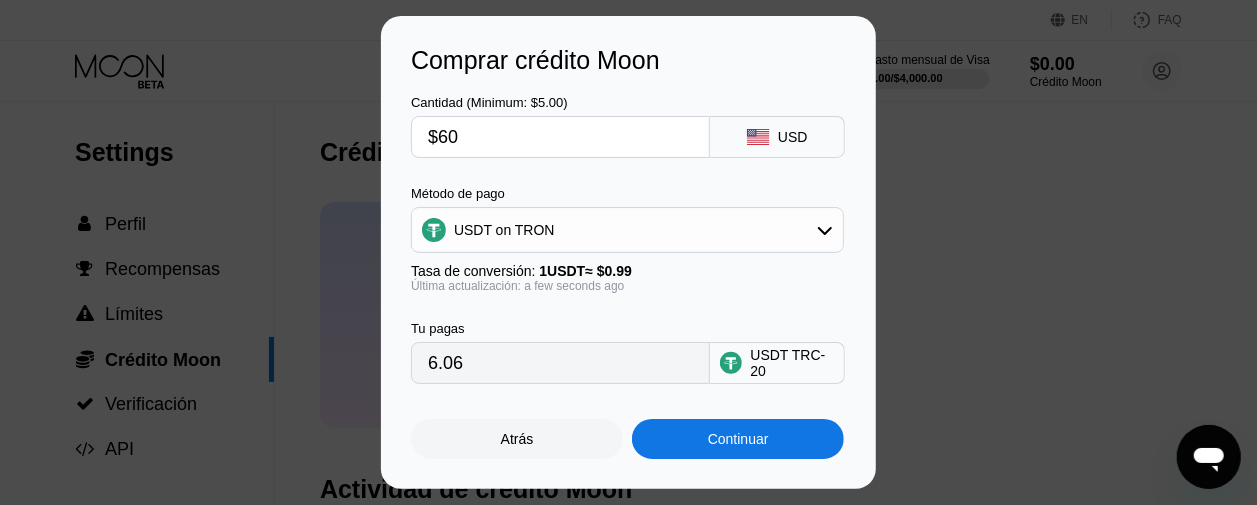 type on "60.61" 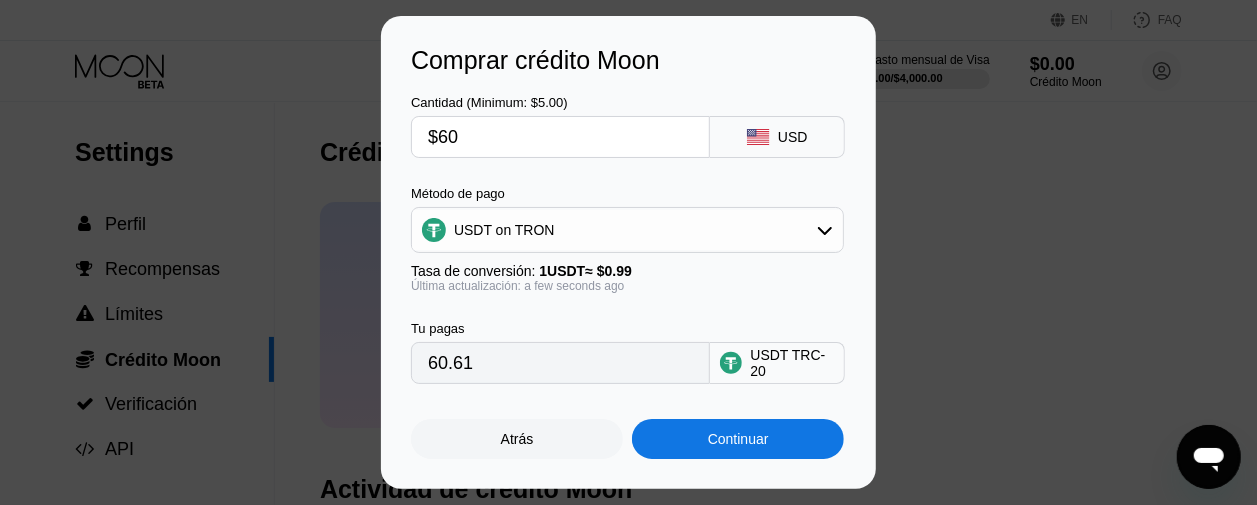 type on "$600" 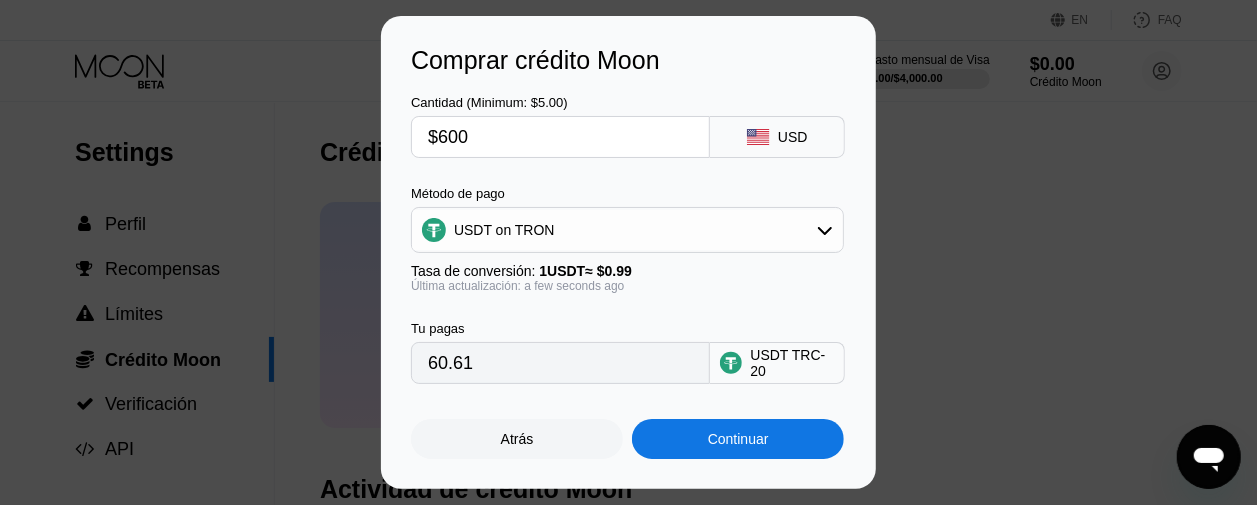 type on "606.06" 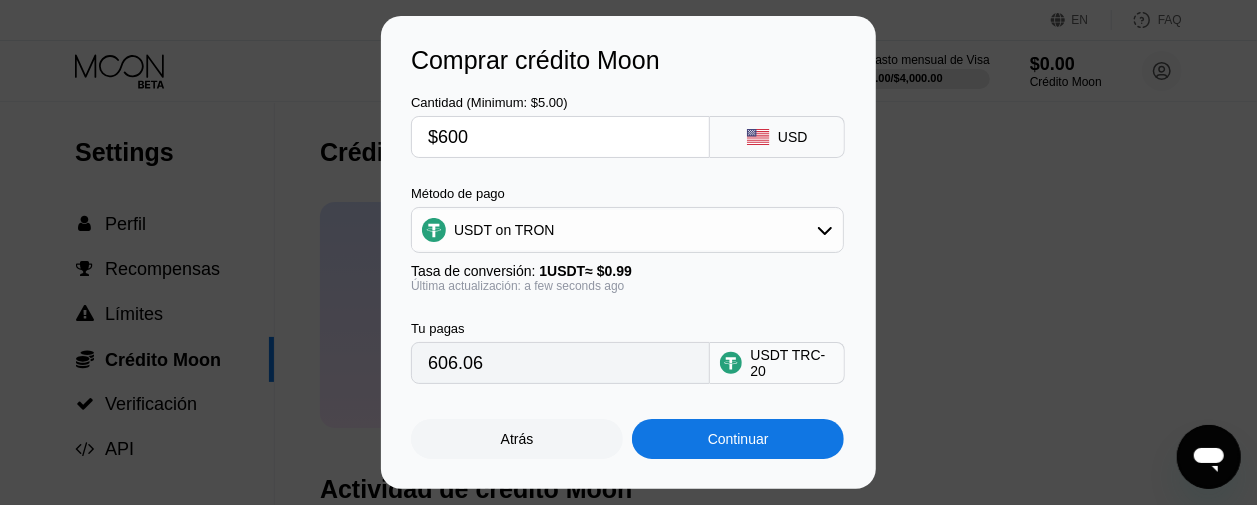 type on "$600" 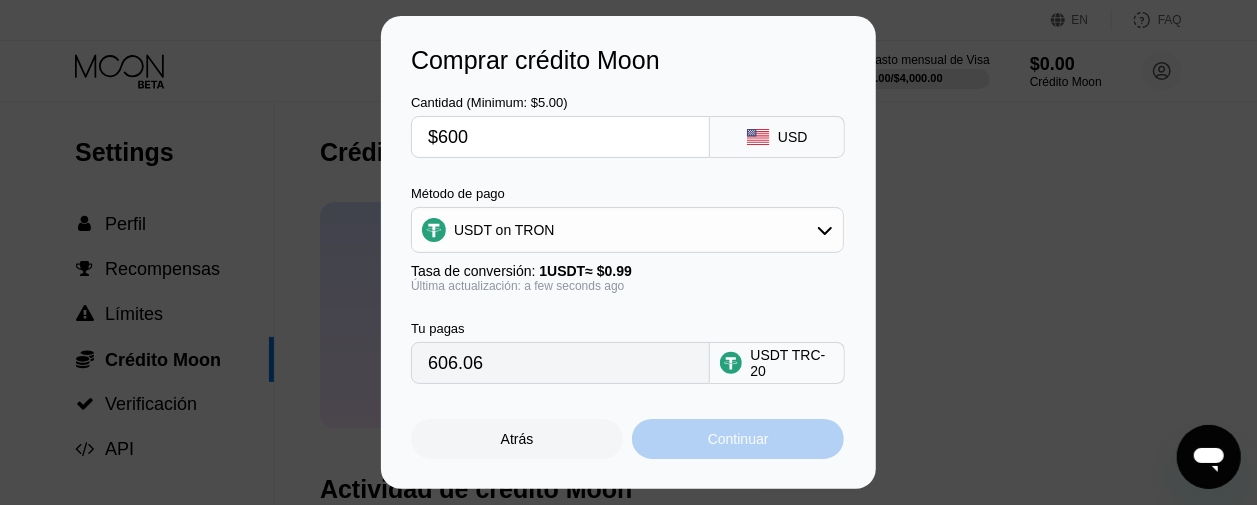 click on "Continuar" at bounding box center [738, 439] 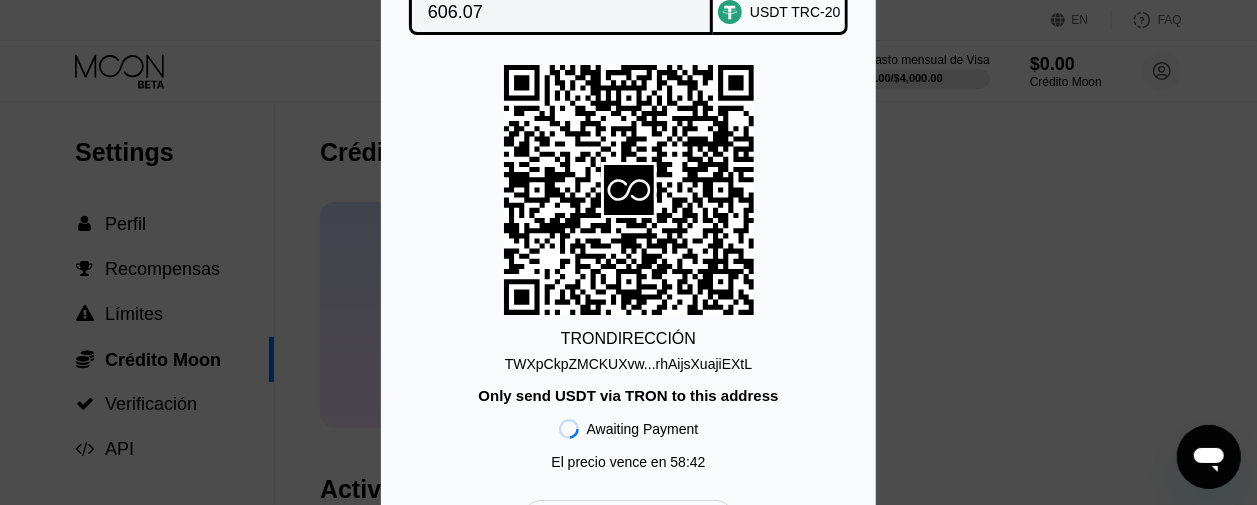 click on "TWXpCkpZMCKUXvw...rhAijsXuajiEXtL" at bounding box center [628, 364] 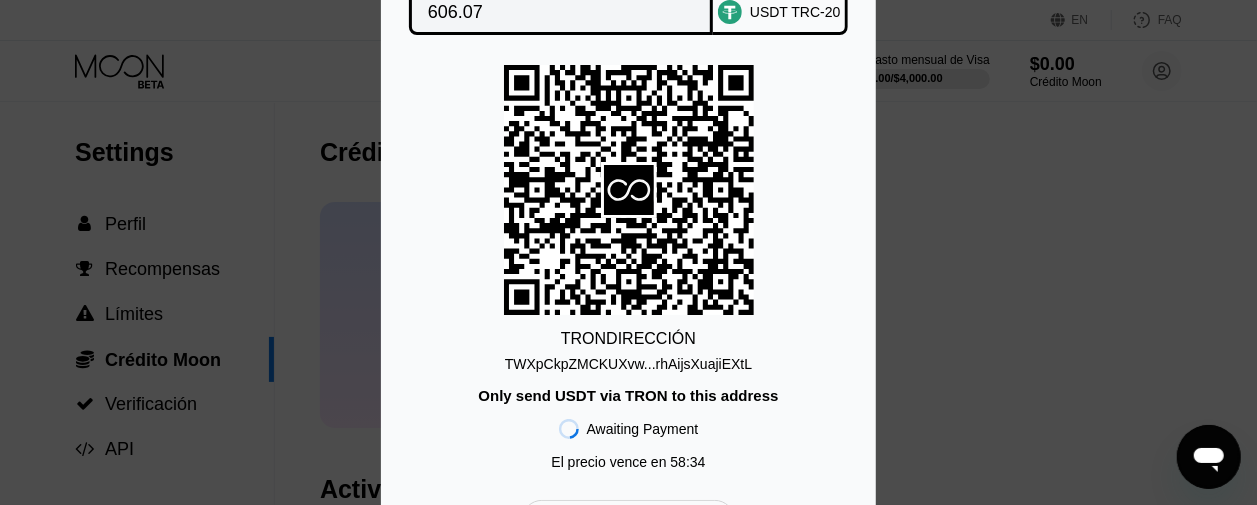 click on "606.07" at bounding box center [561, 12] 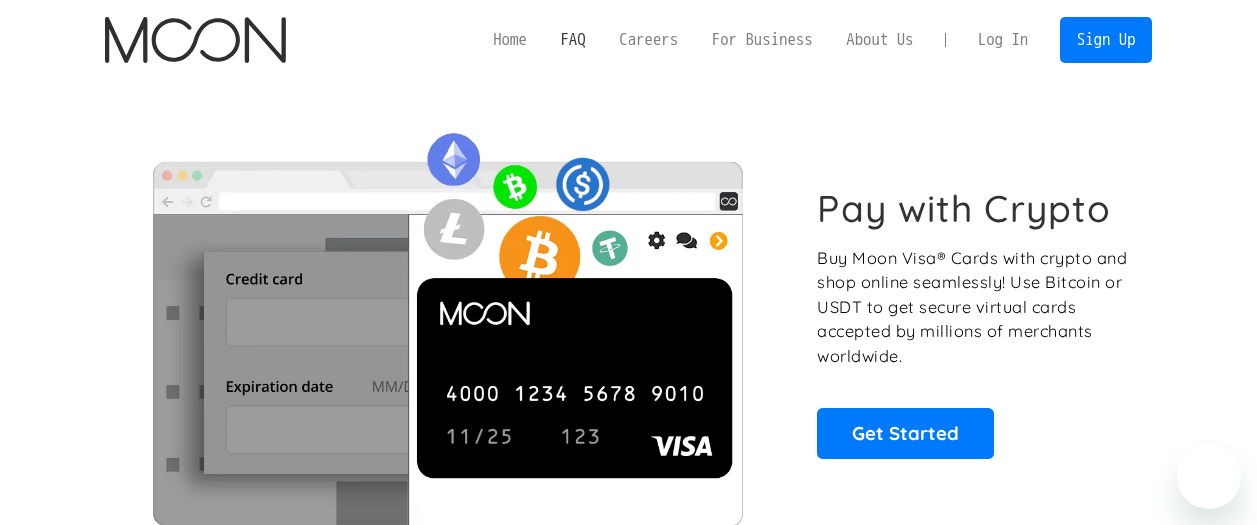 scroll, scrollTop: 0, scrollLeft: 0, axis: both 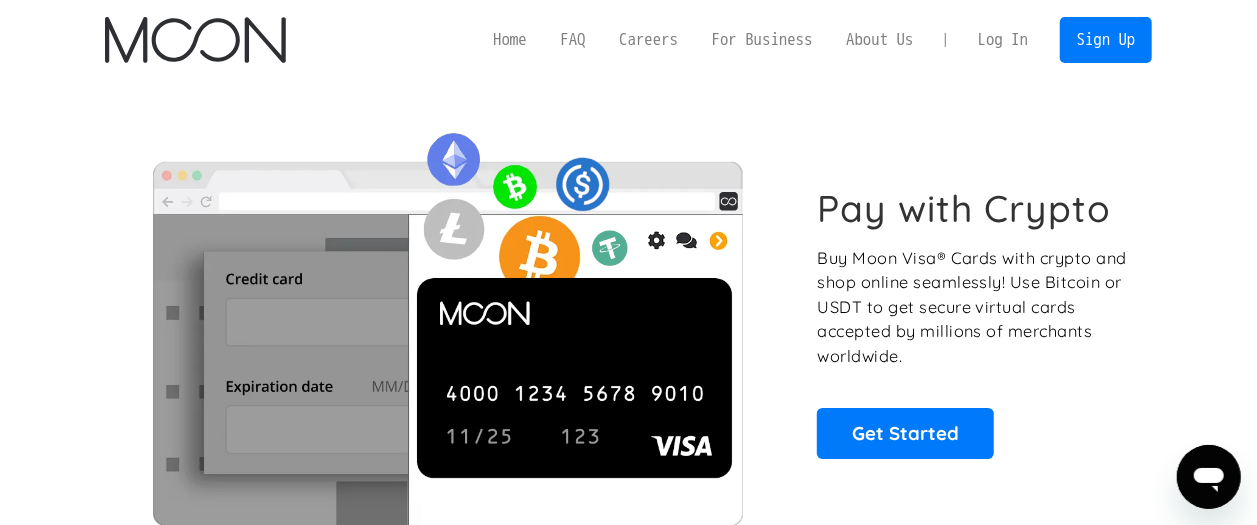 click on "Log In" at bounding box center (1003, 40) 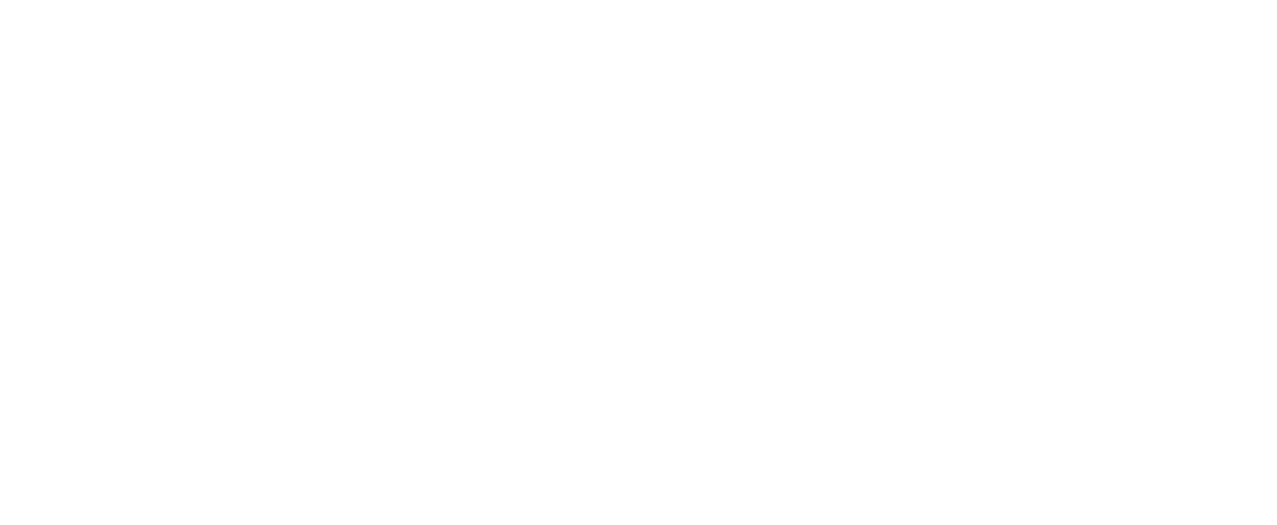 scroll, scrollTop: 0, scrollLeft: 0, axis: both 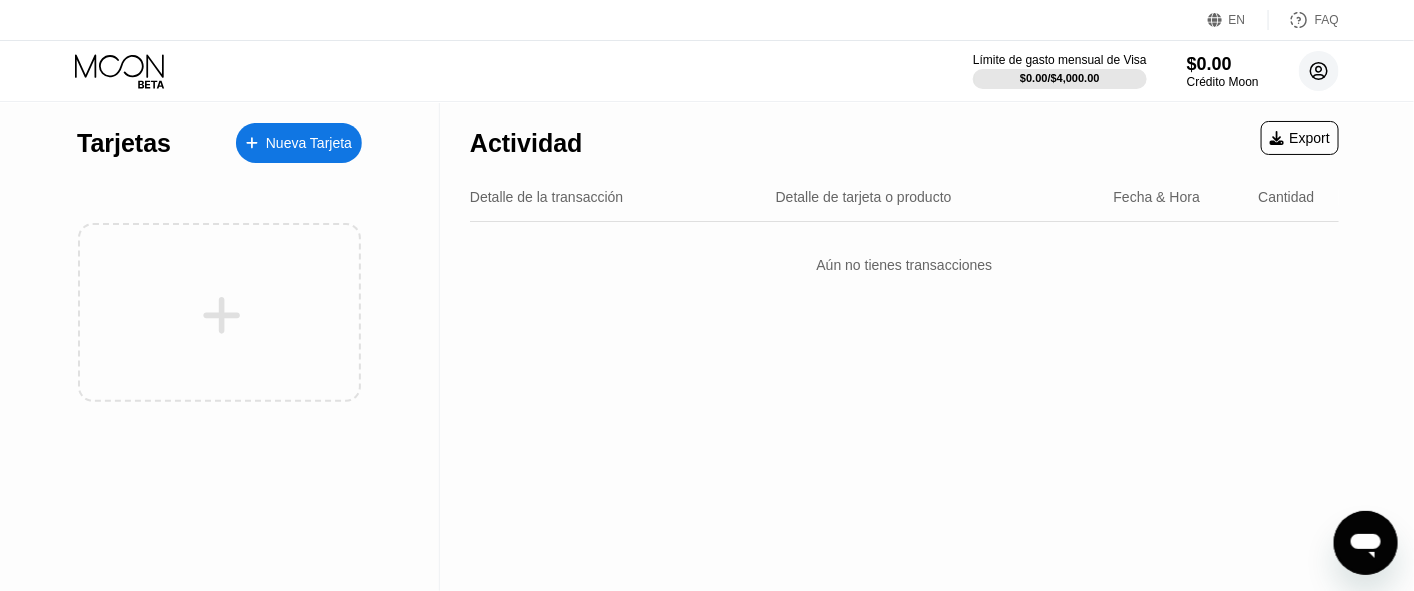 click 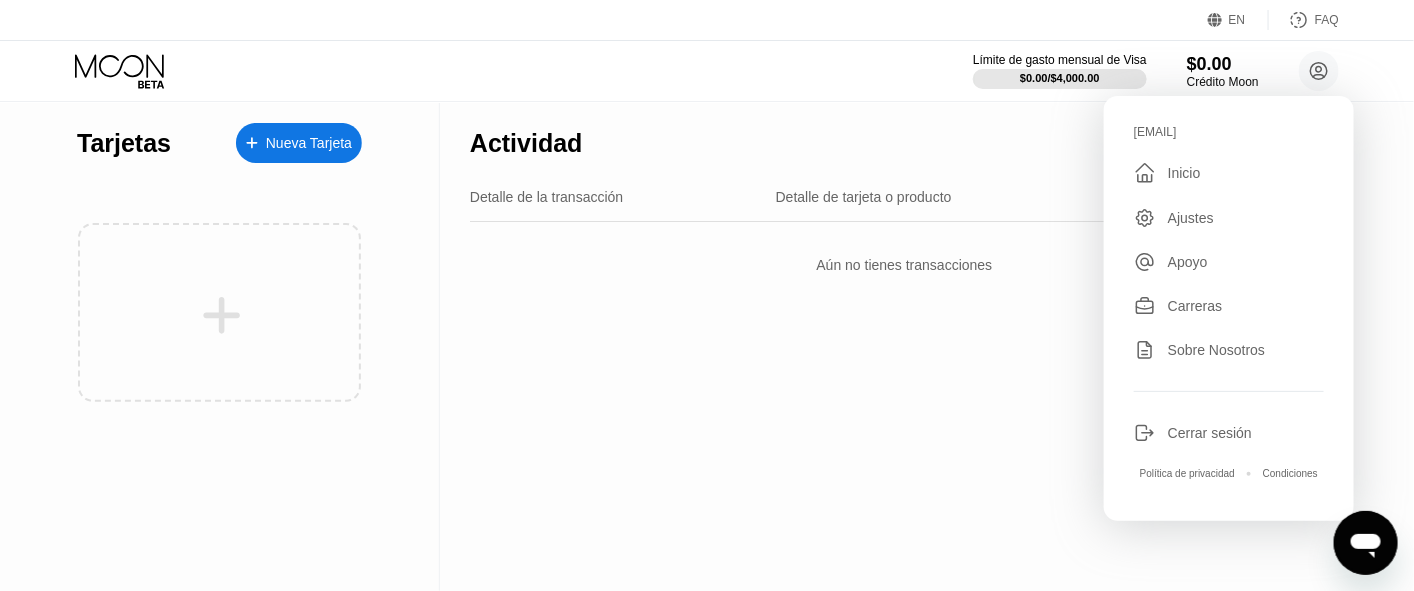 click on "Actividad Export" at bounding box center (904, 138) 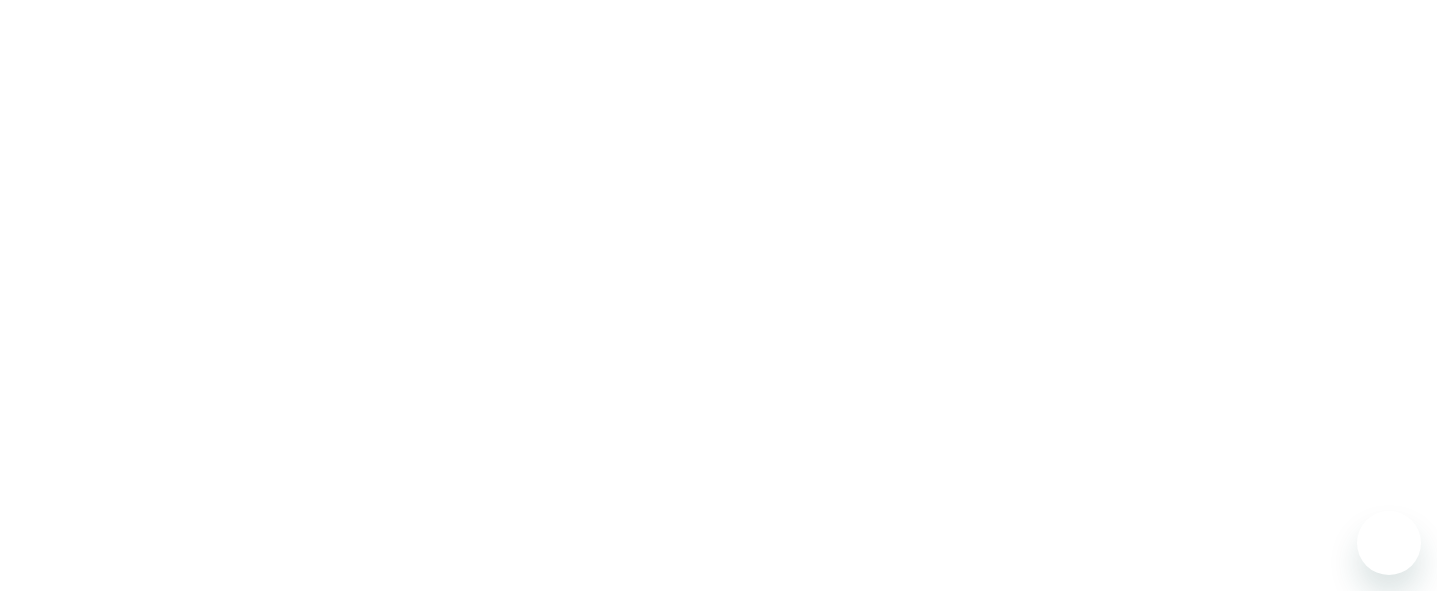 scroll, scrollTop: 0, scrollLeft: 0, axis: both 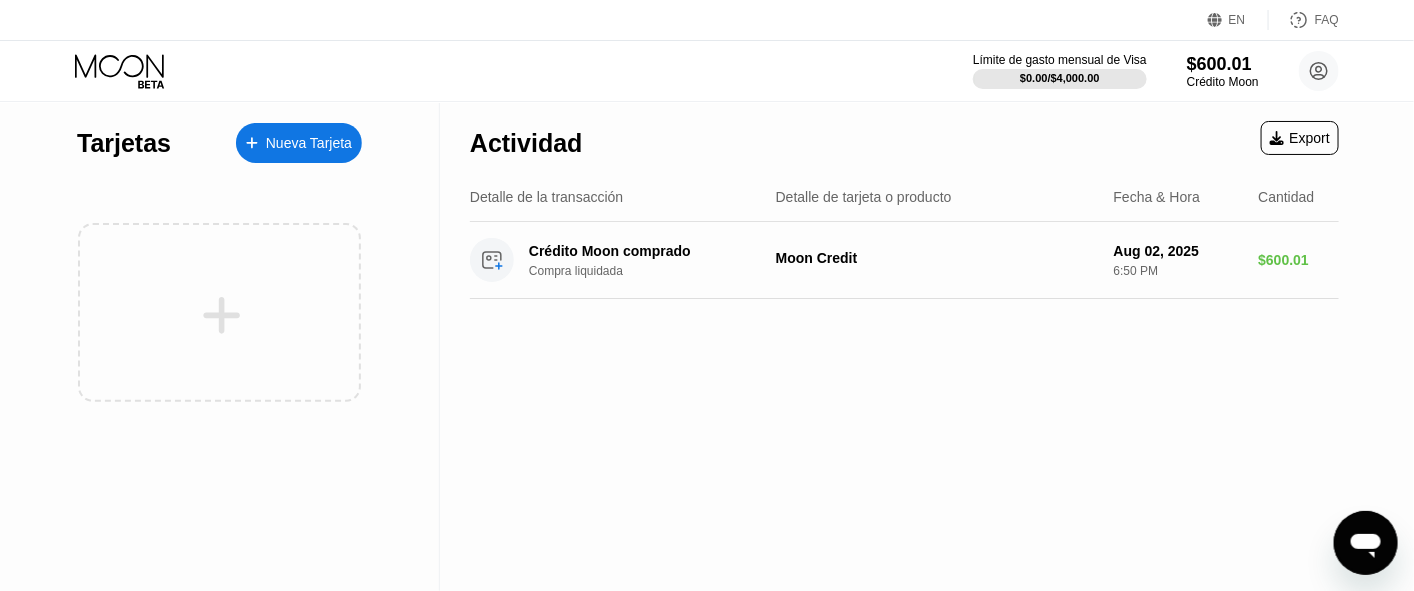 click on "Nueva Tarjeta" at bounding box center (309, 143) 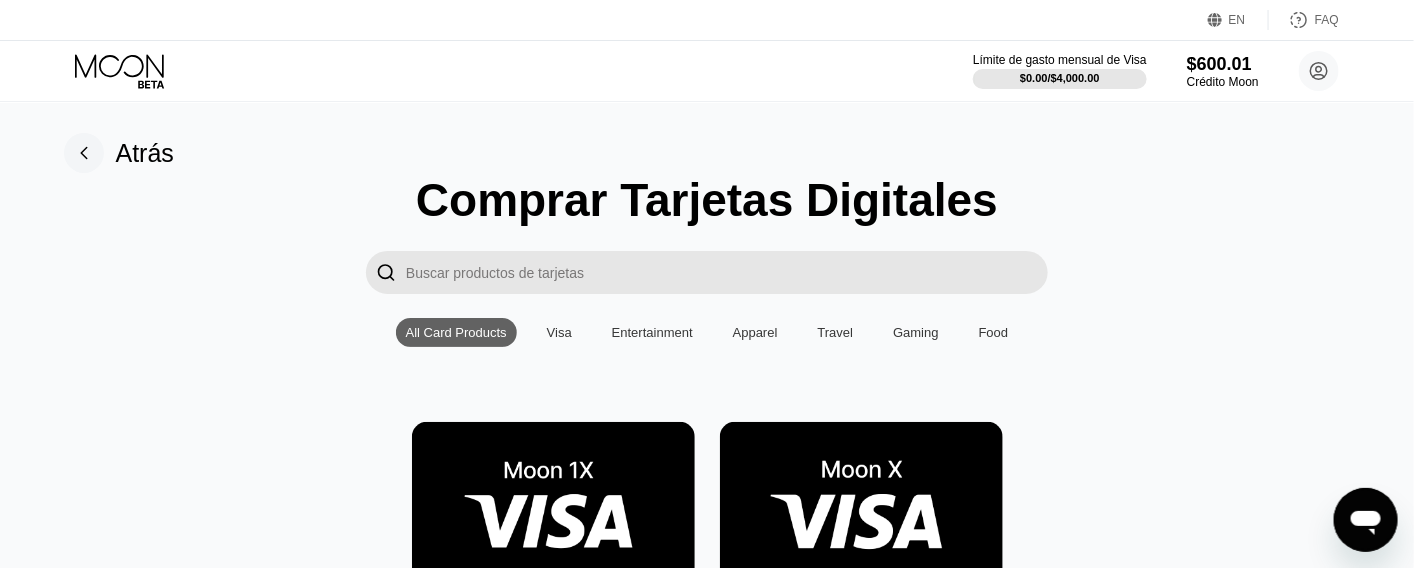 click at bounding box center (861, 511) 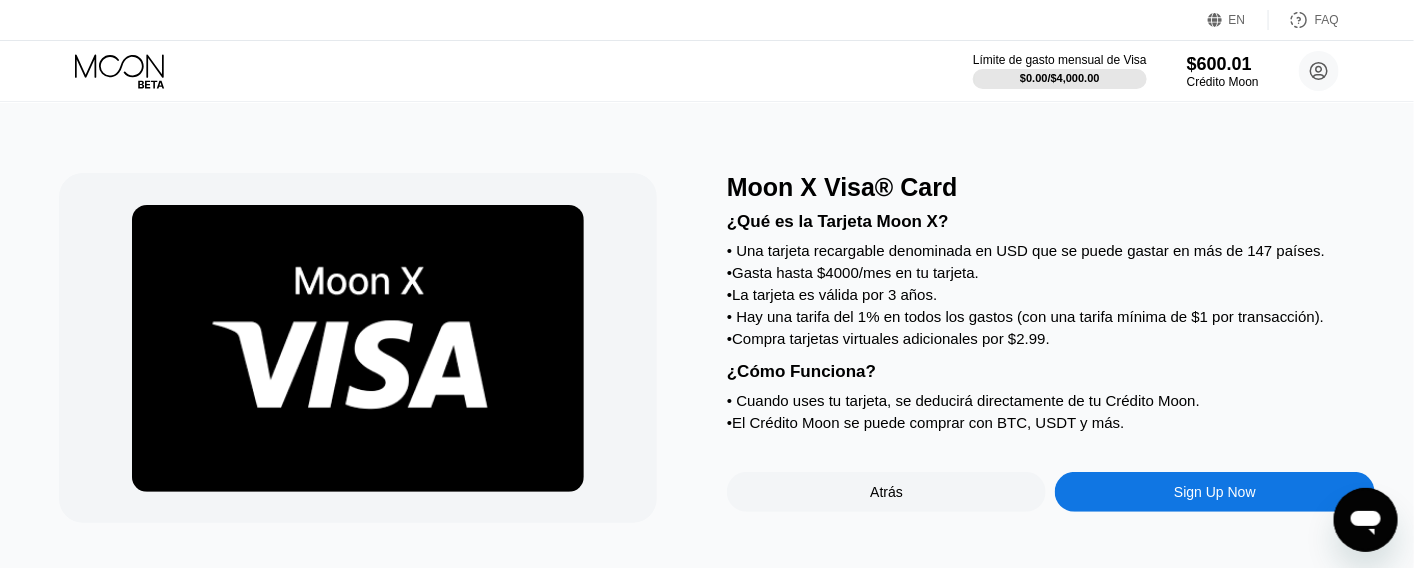 click on "Sign Up Now" at bounding box center (1215, 492) 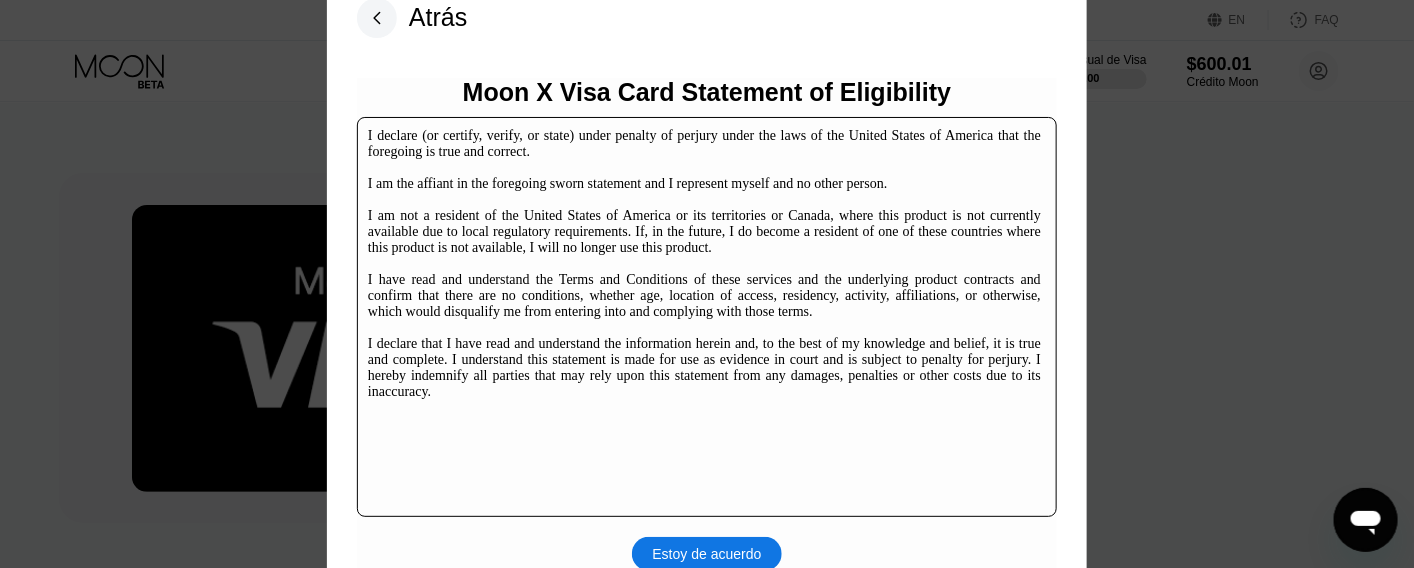 click on "Estoy de acuerdo" at bounding box center (707, 554) 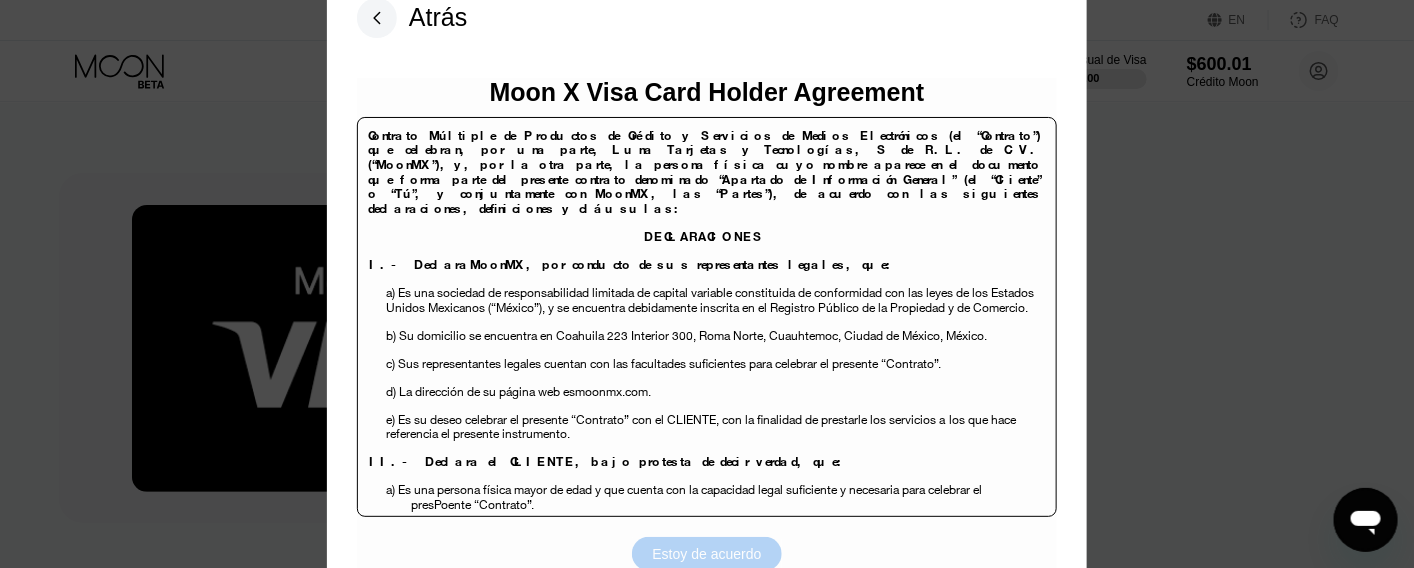click on "Estoy de acuerdo" at bounding box center (707, 554) 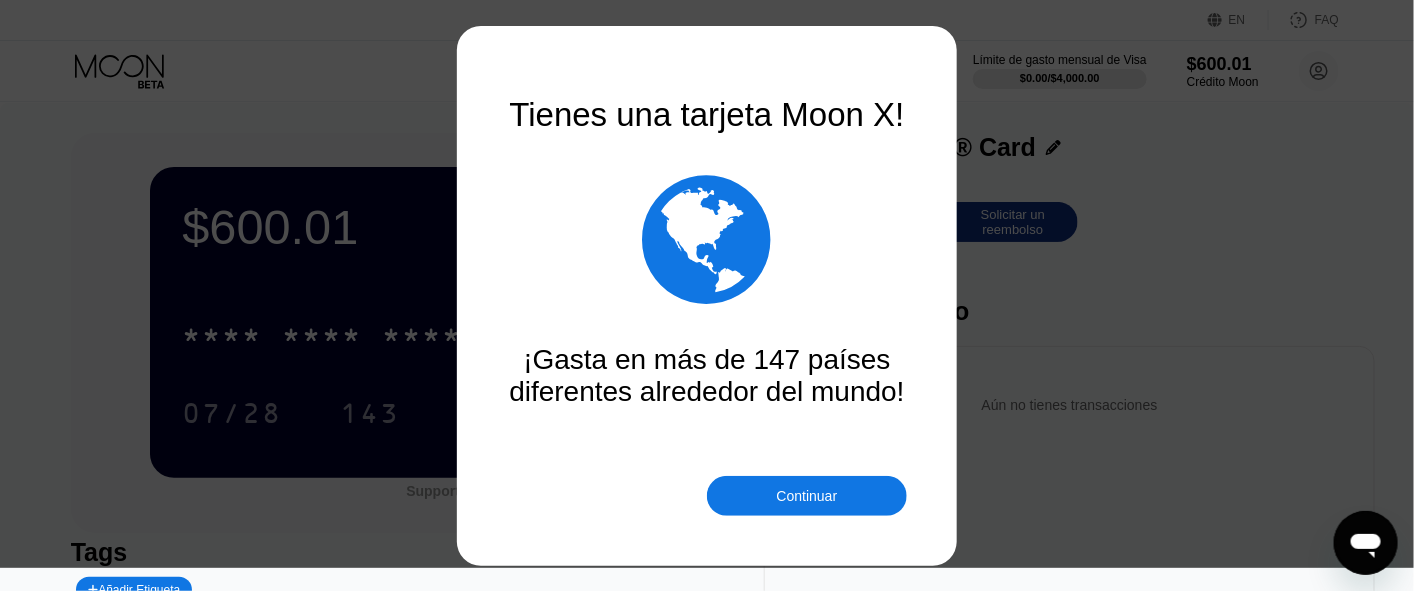 drag, startPoint x: 838, startPoint y: 492, endPoint x: 874, endPoint y: 481, distance: 37.64306 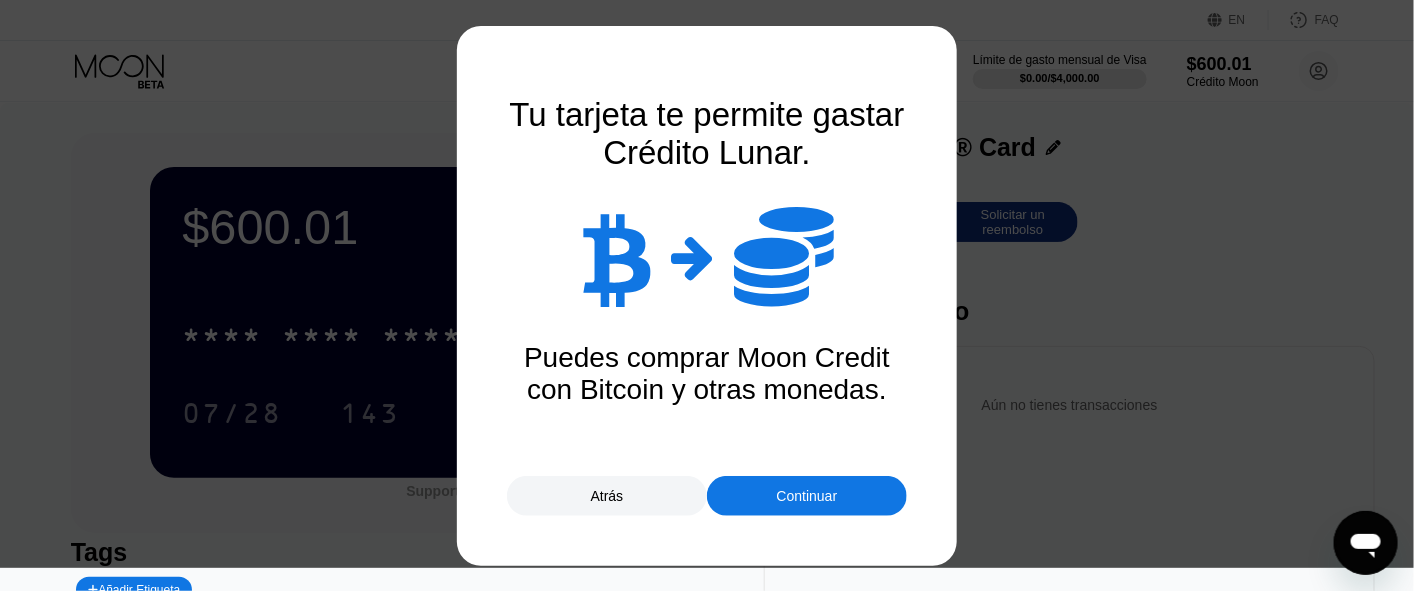 click on "Continuar" at bounding box center [807, 496] 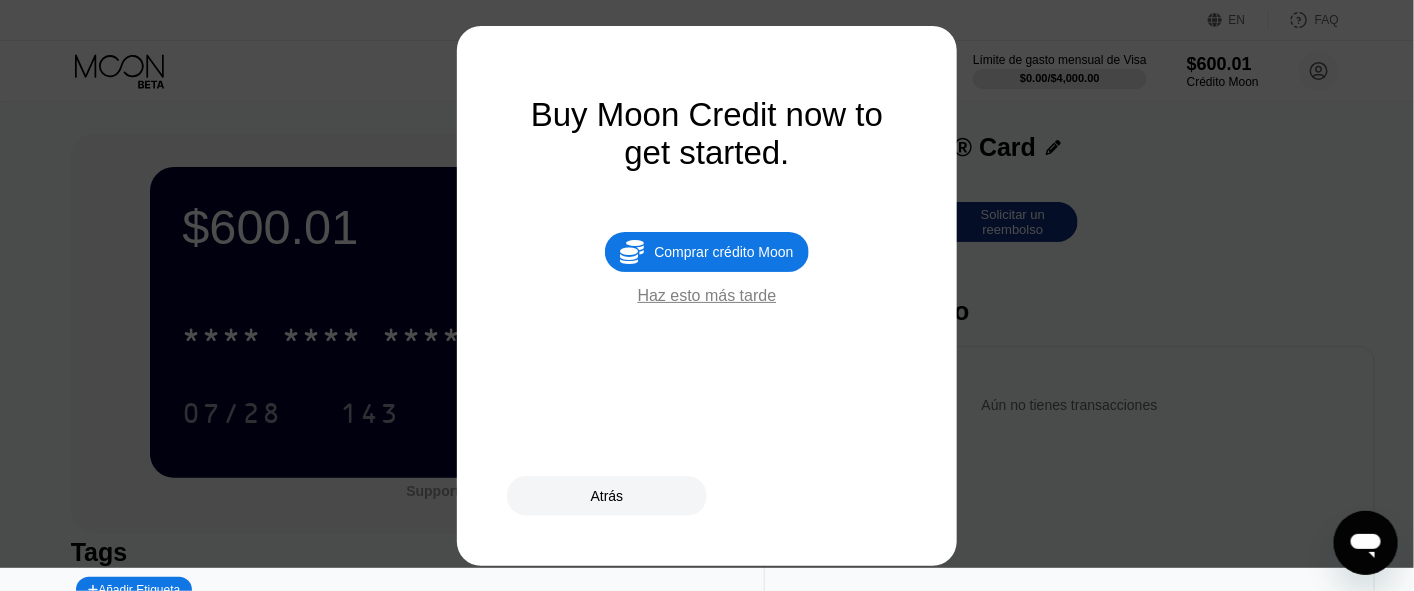 click on "Haz esto más tarde" at bounding box center (707, 296) 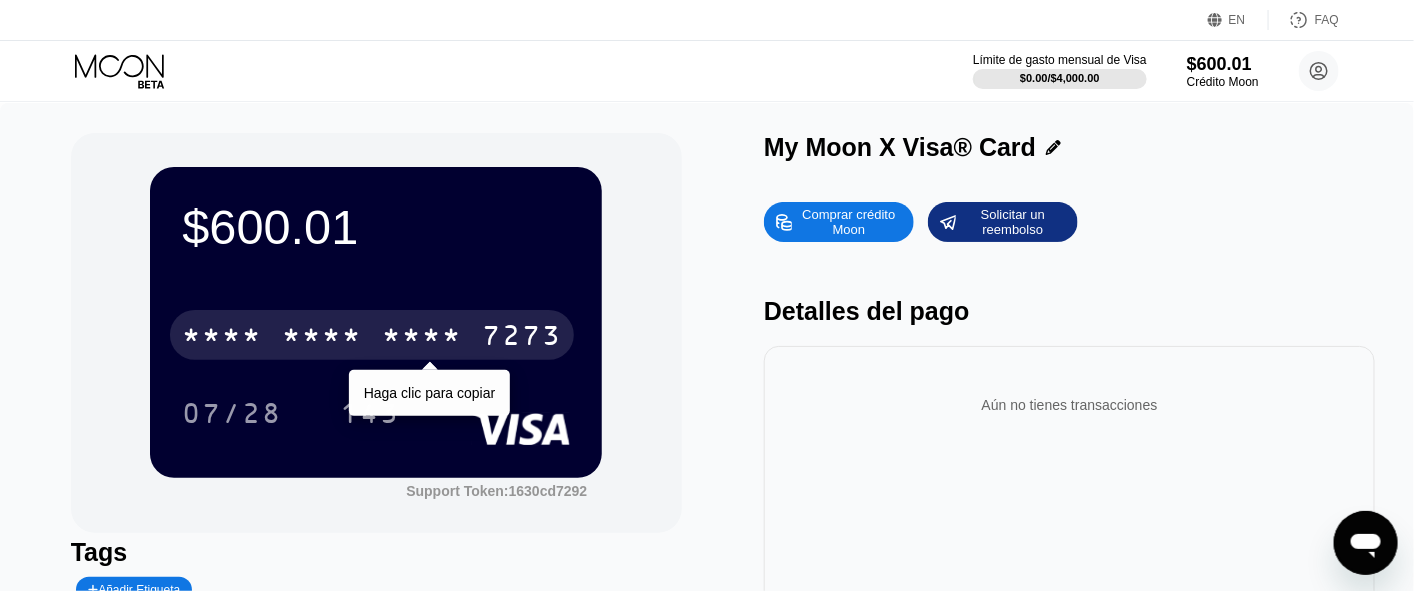 drag, startPoint x: 340, startPoint y: 346, endPoint x: 73, endPoint y: 379, distance: 269.0316 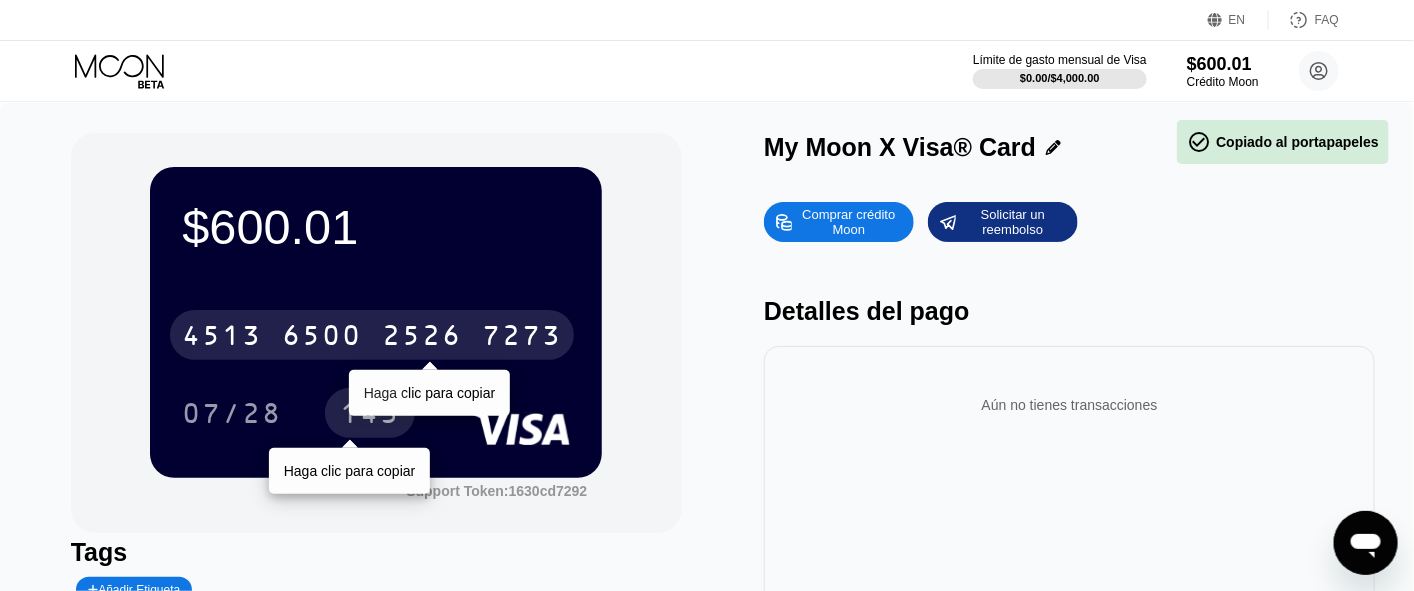 click on "143" at bounding box center [370, 416] 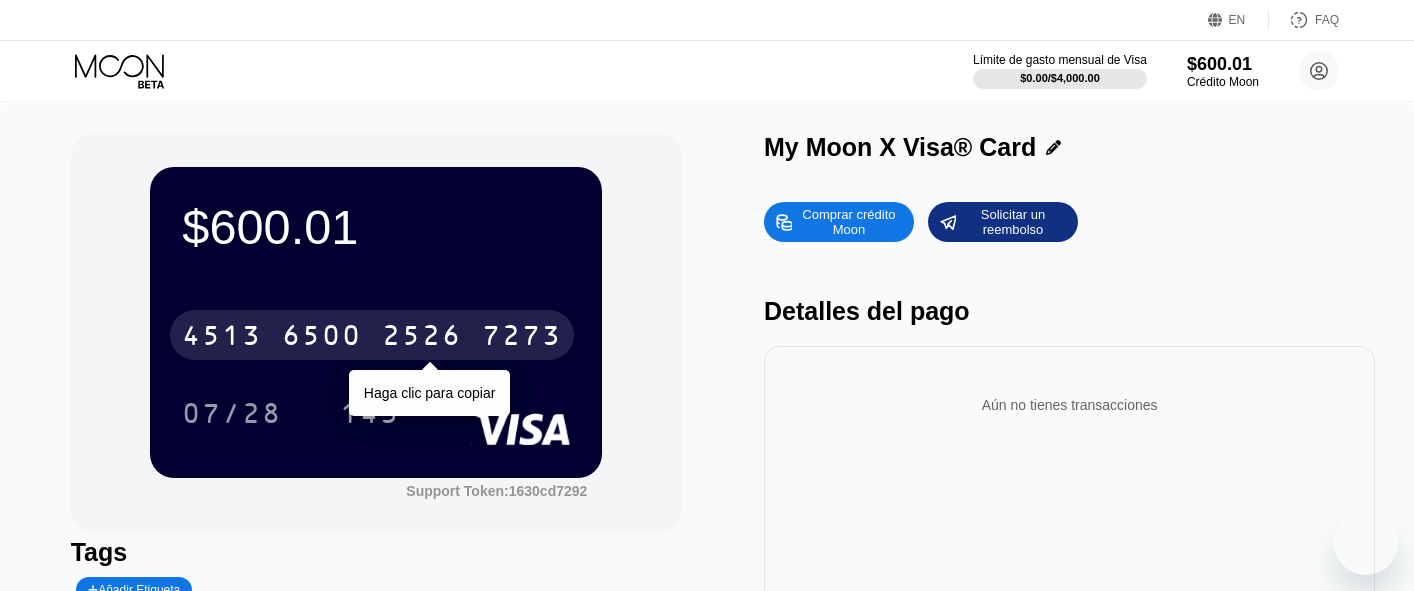 scroll, scrollTop: 0, scrollLeft: 0, axis: both 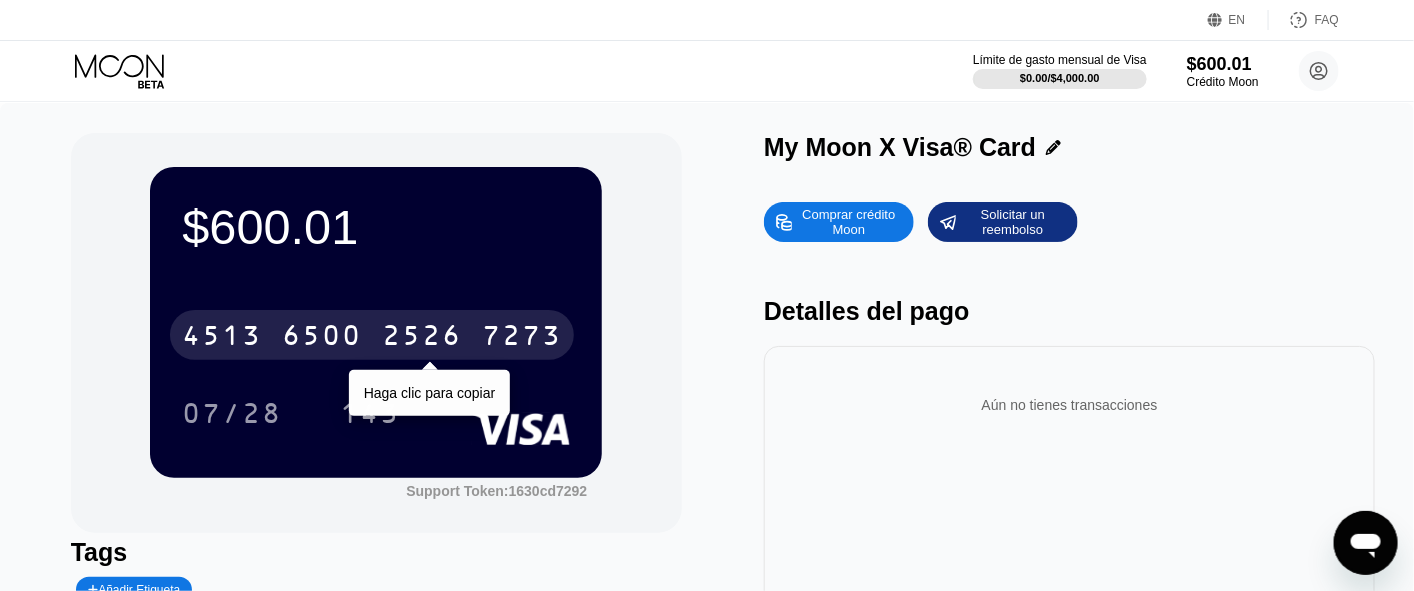 drag, startPoint x: 118, startPoint y: 61, endPoint x: 646, endPoint y: 69, distance: 528.0606 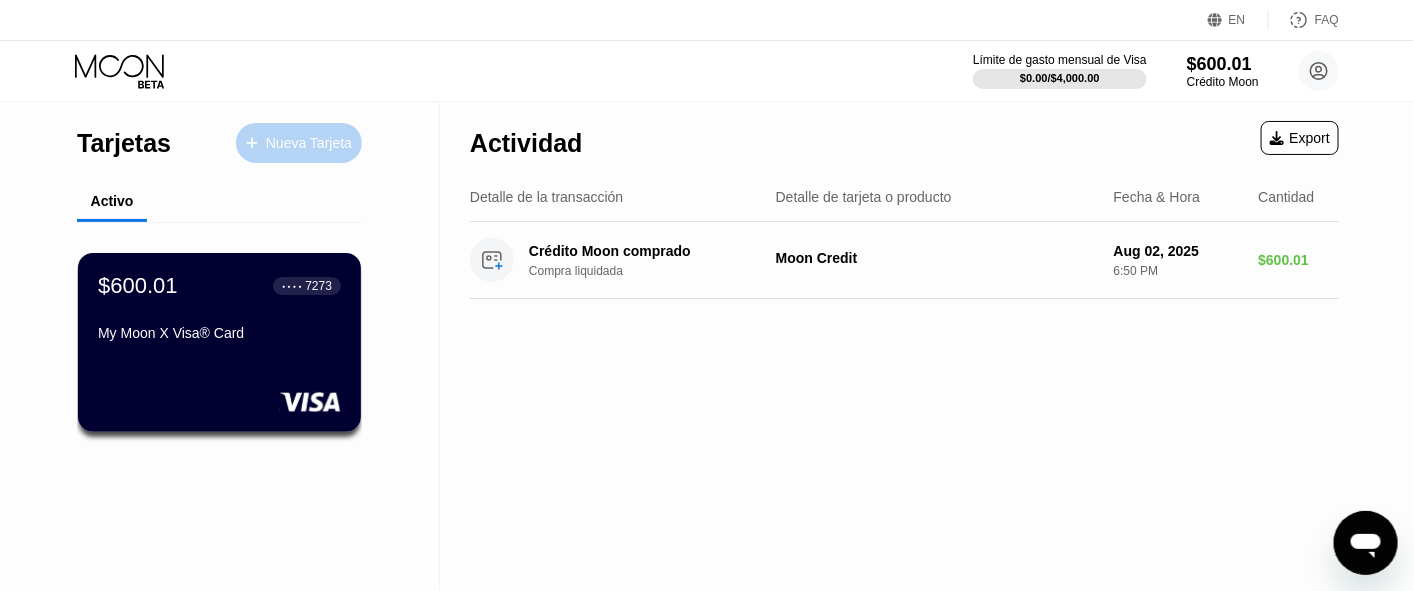 click on "Nueva Tarjeta" at bounding box center (309, 143) 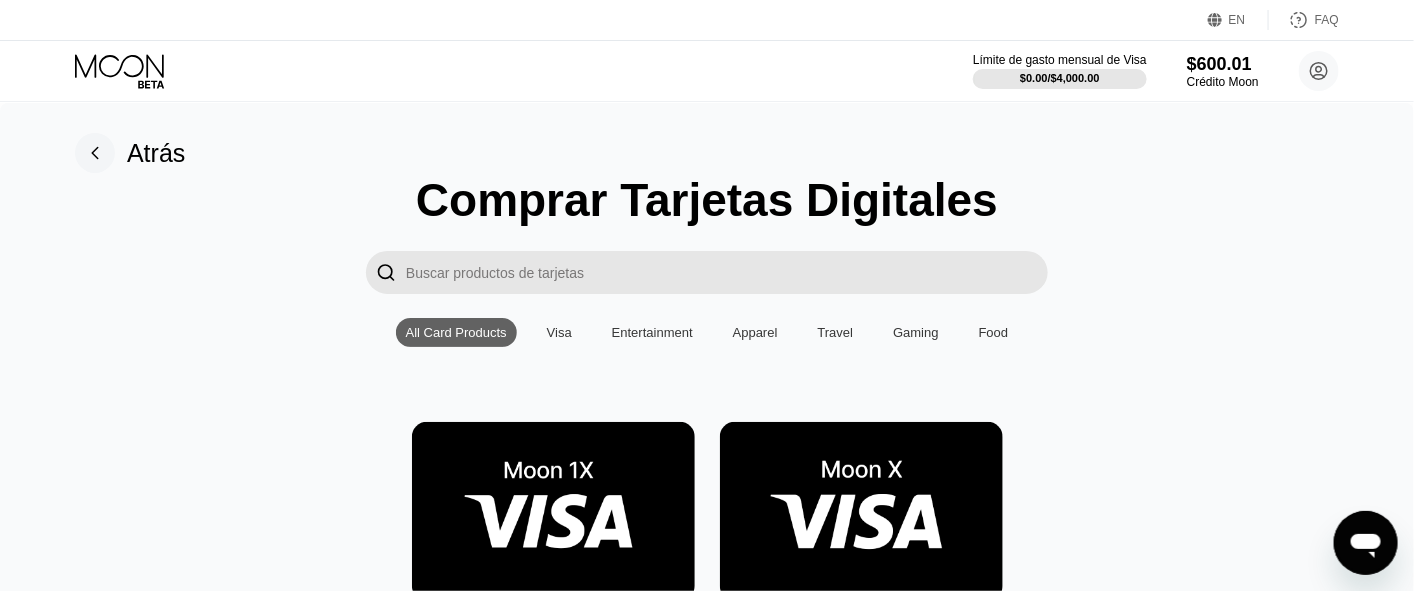 click at bounding box center (861, 511) 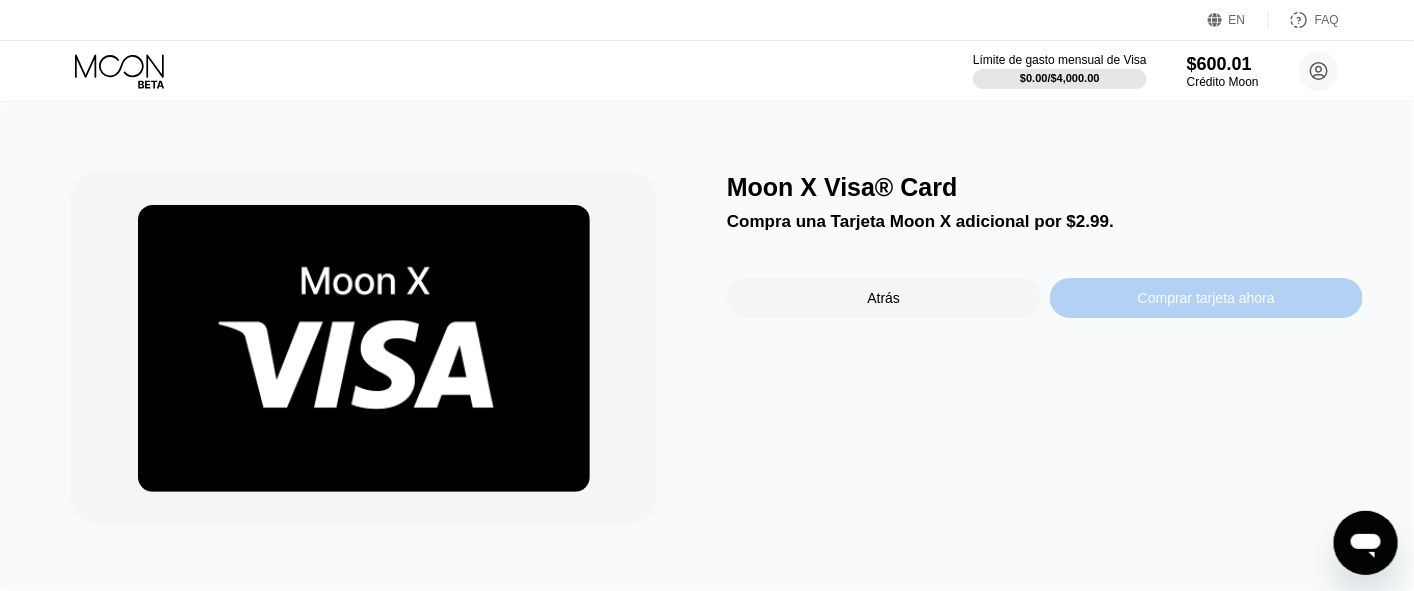 click on "Comprar tarjeta ahora" at bounding box center [1206, 298] 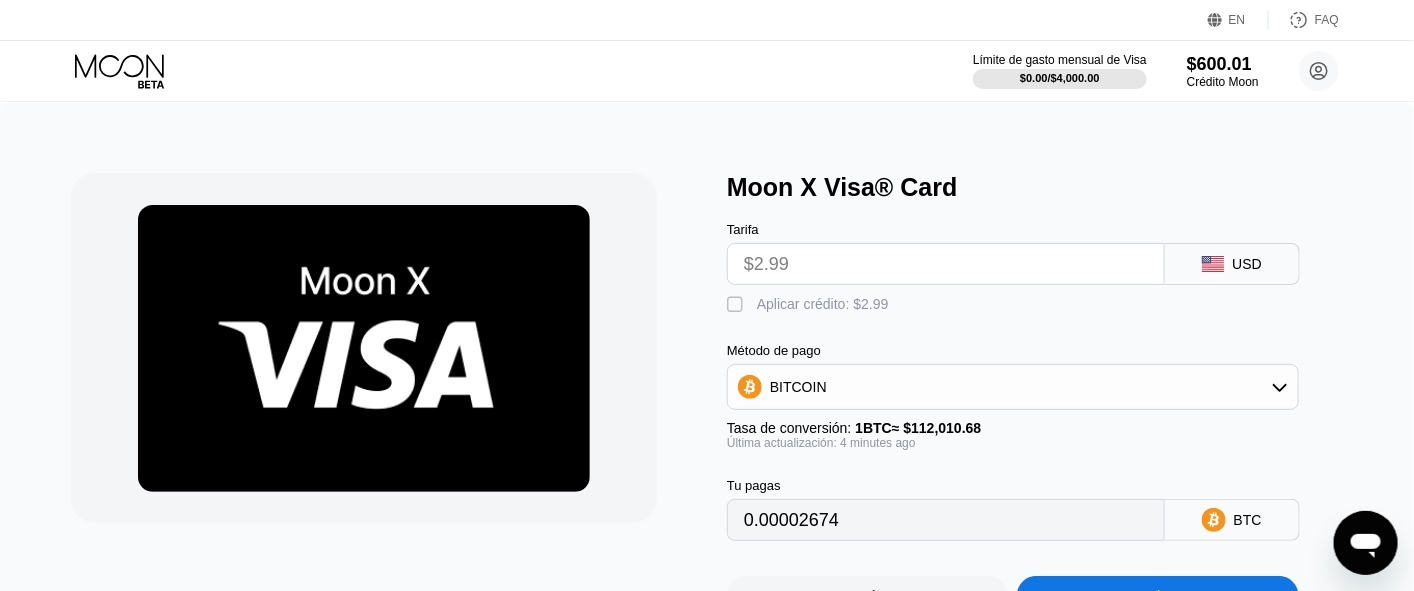 click on "" at bounding box center [737, 305] 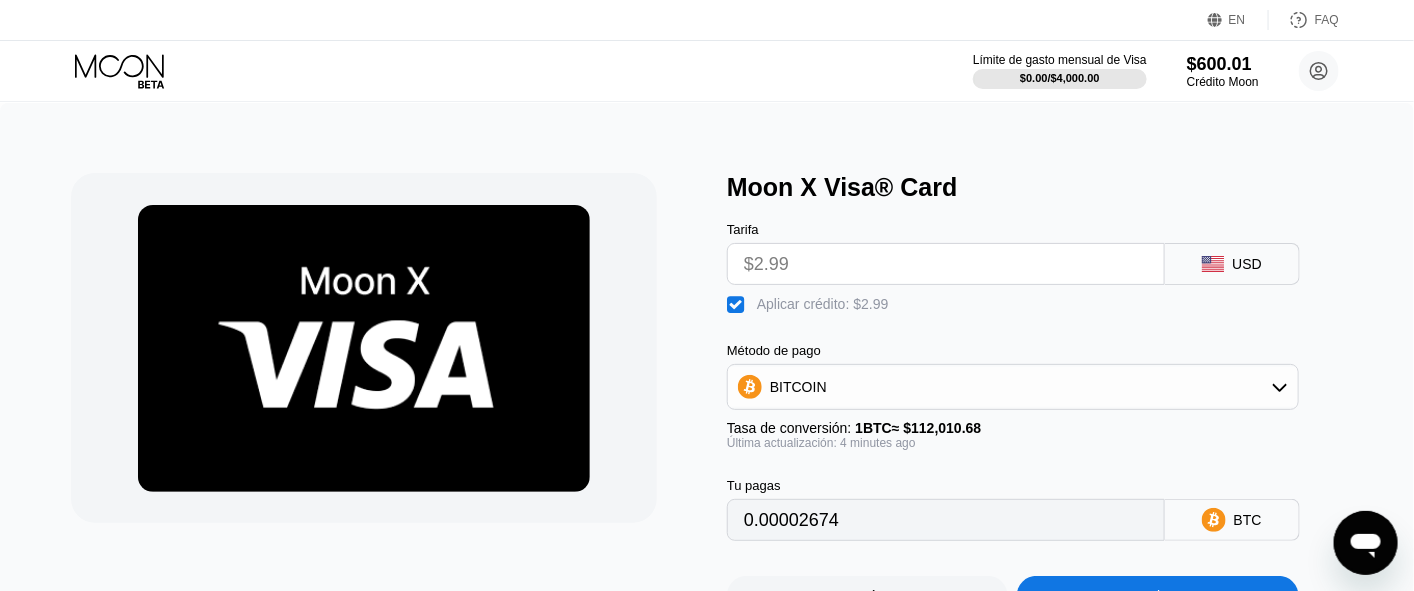 type on "0" 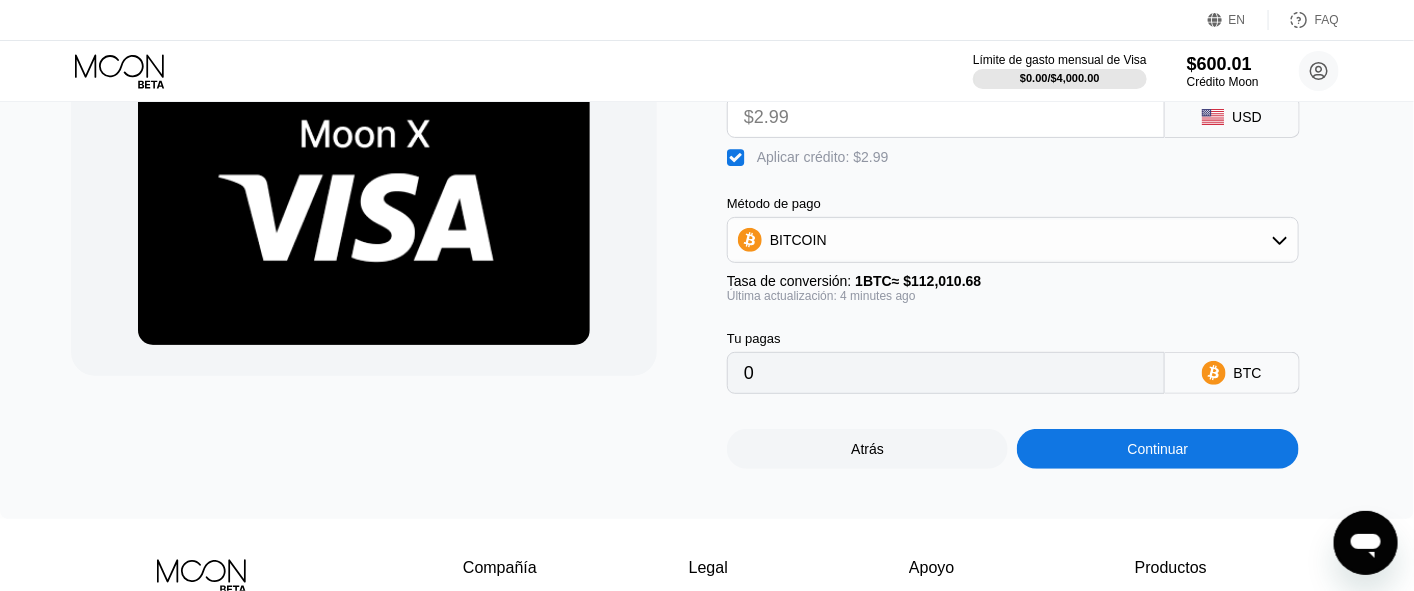 scroll, scrollTop: 300, scrollLeft: 0, axis: vertical 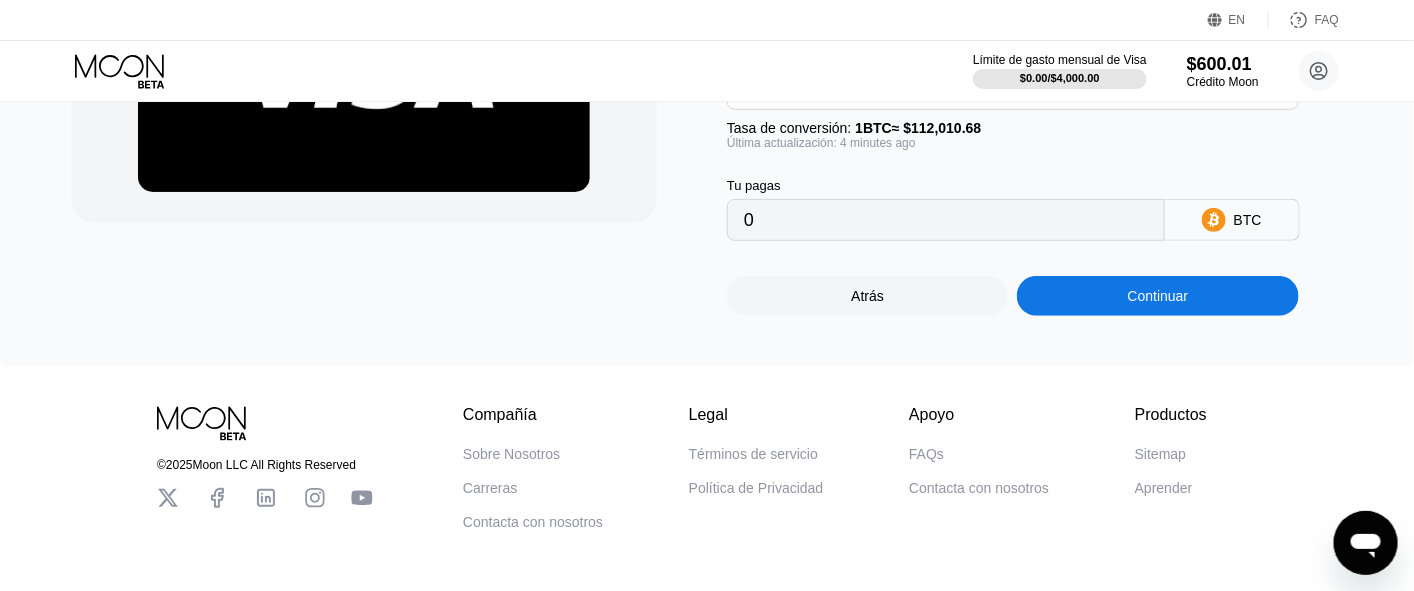 click on "Continuar" at bounding box center (1158, 296) 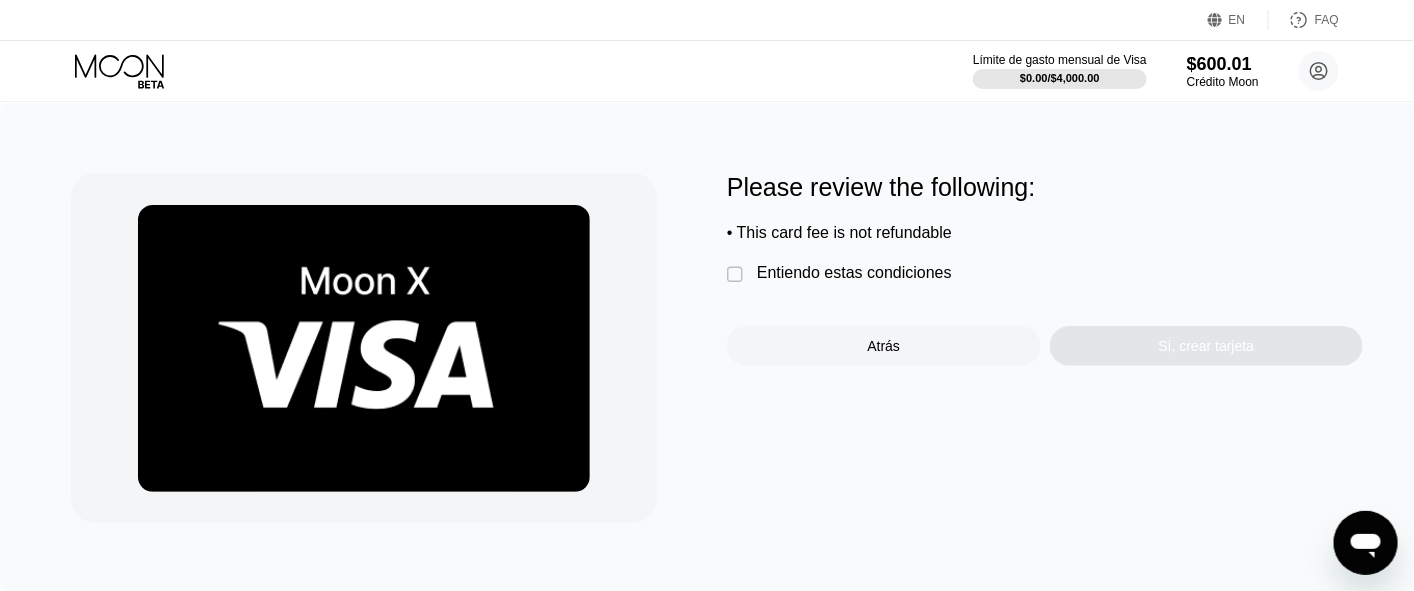 scroll, scrollTop: 0, scrollLeft: 0, axis: both 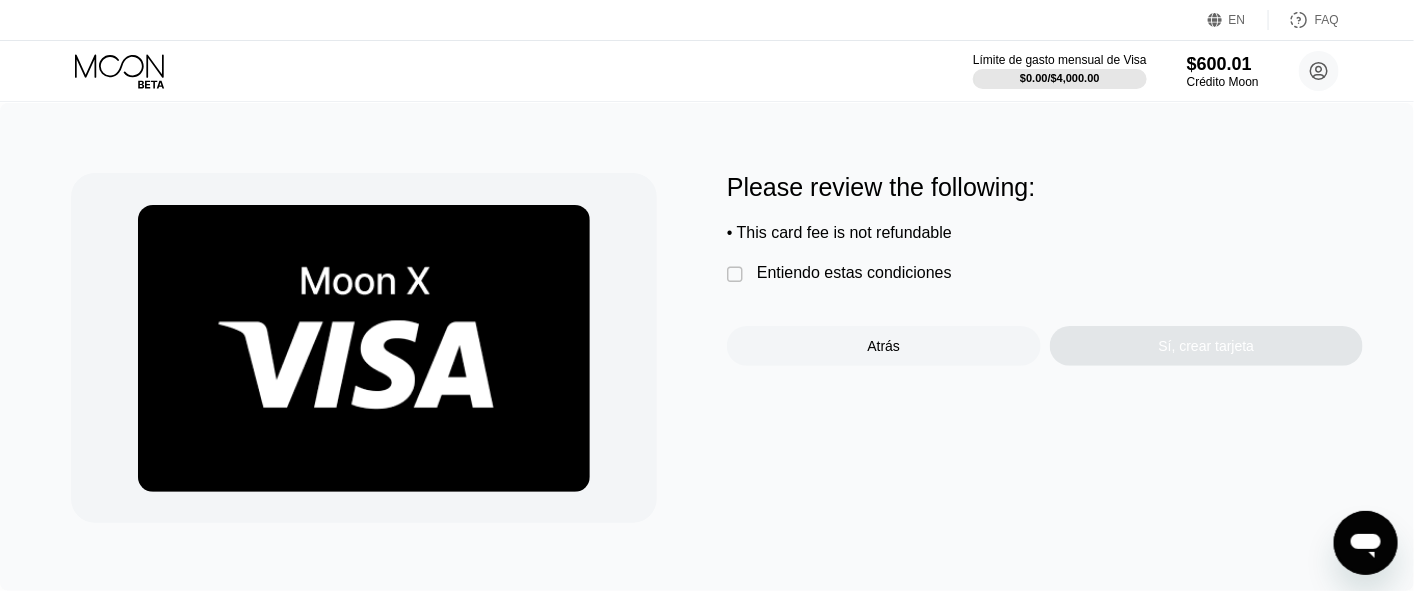 drag, startPoint x: 787, startPoint y: 268, endPoint x: 787, endPoint y: 295, distance: 27 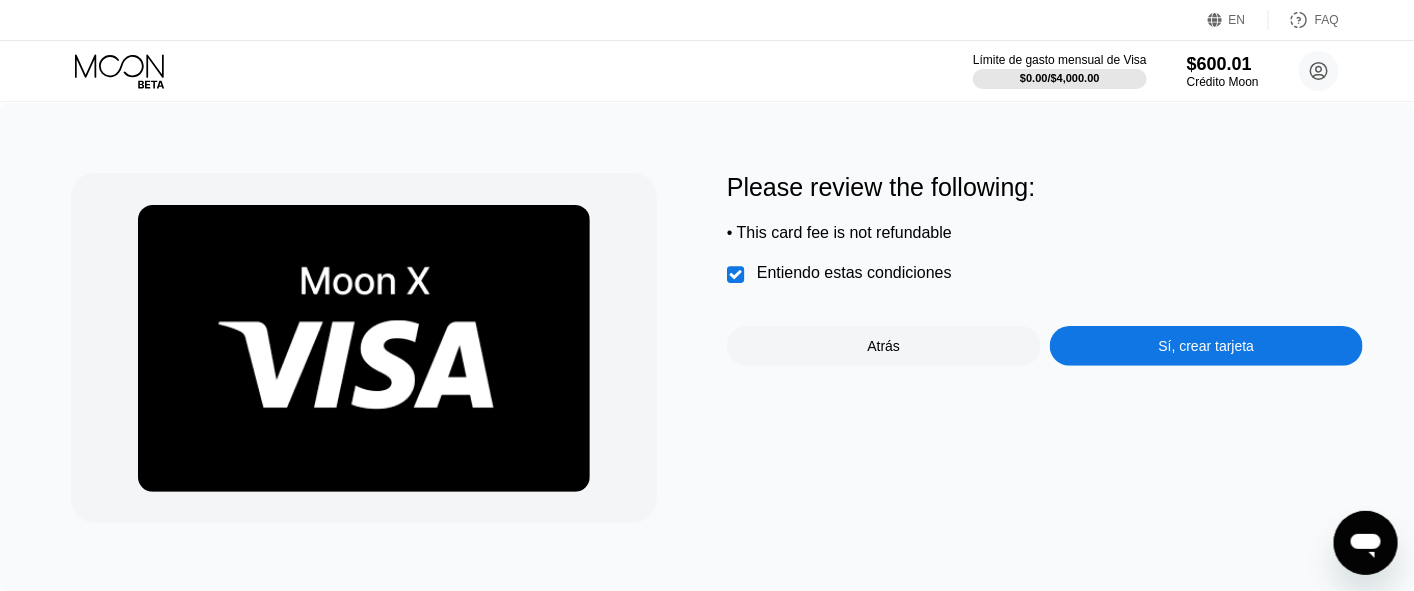 click on "Sí, crear tarjeta" at bounding box center (1207, 346) 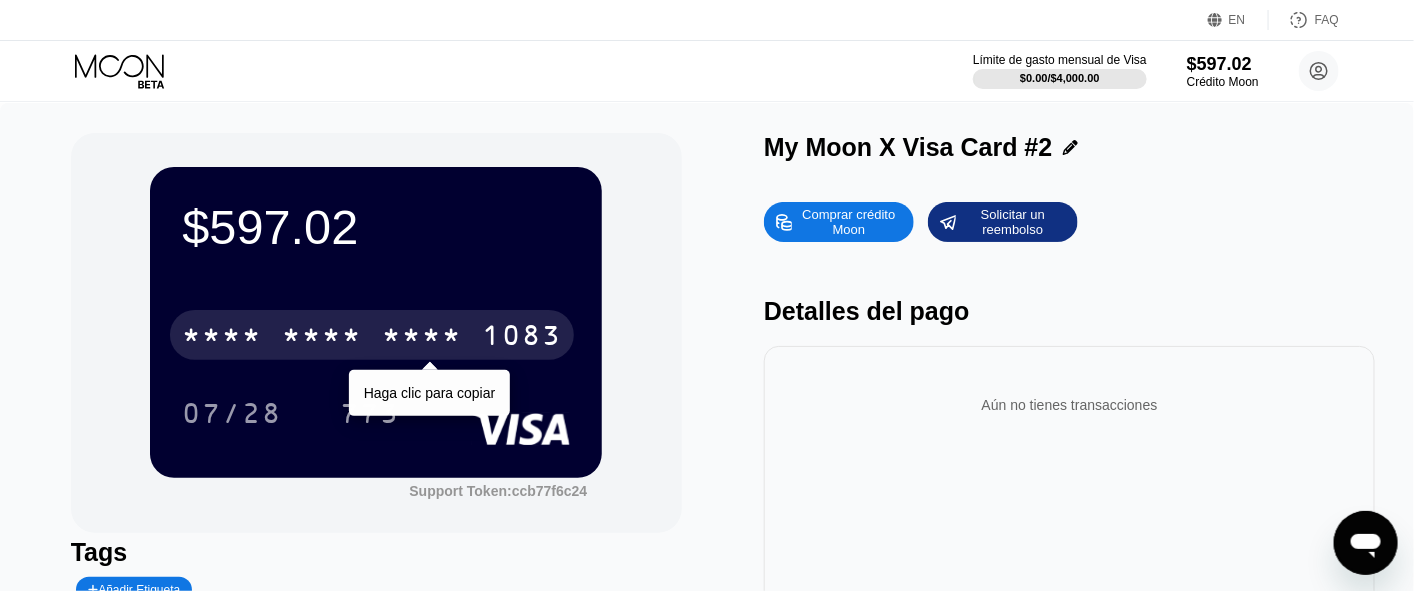 drag, startPoint x: 303, startPoint y: 325, endPoint x: 4, endPoint y: 319, distance: 299.06018 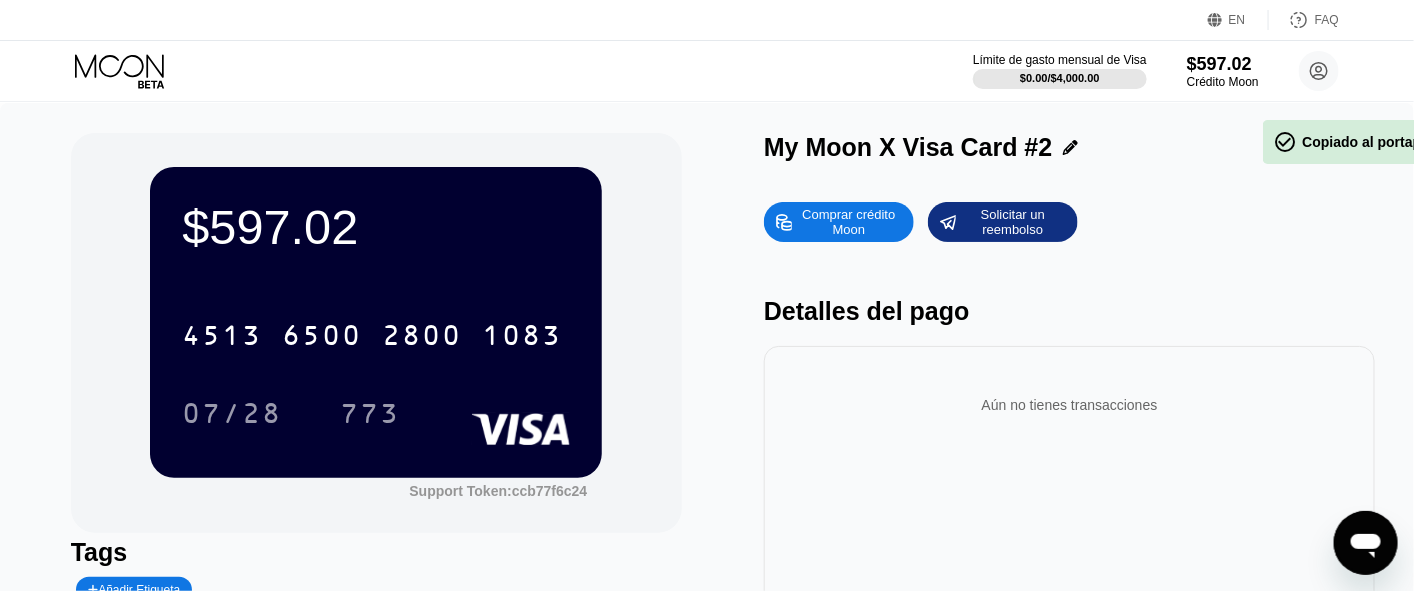 click on "773" at bounding box center [370, 416] 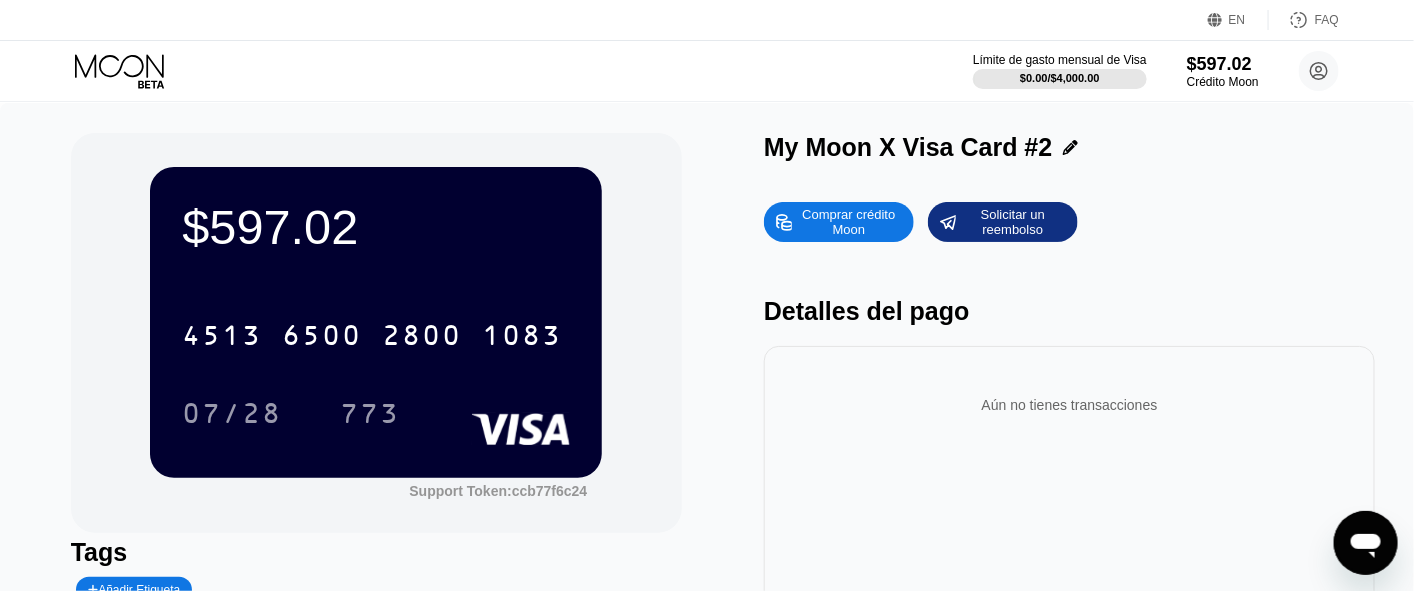 drag, startPoint x: 129, startPoint y: 67, endPoint x: 693, endPoint y: 85, distance: 564.2872 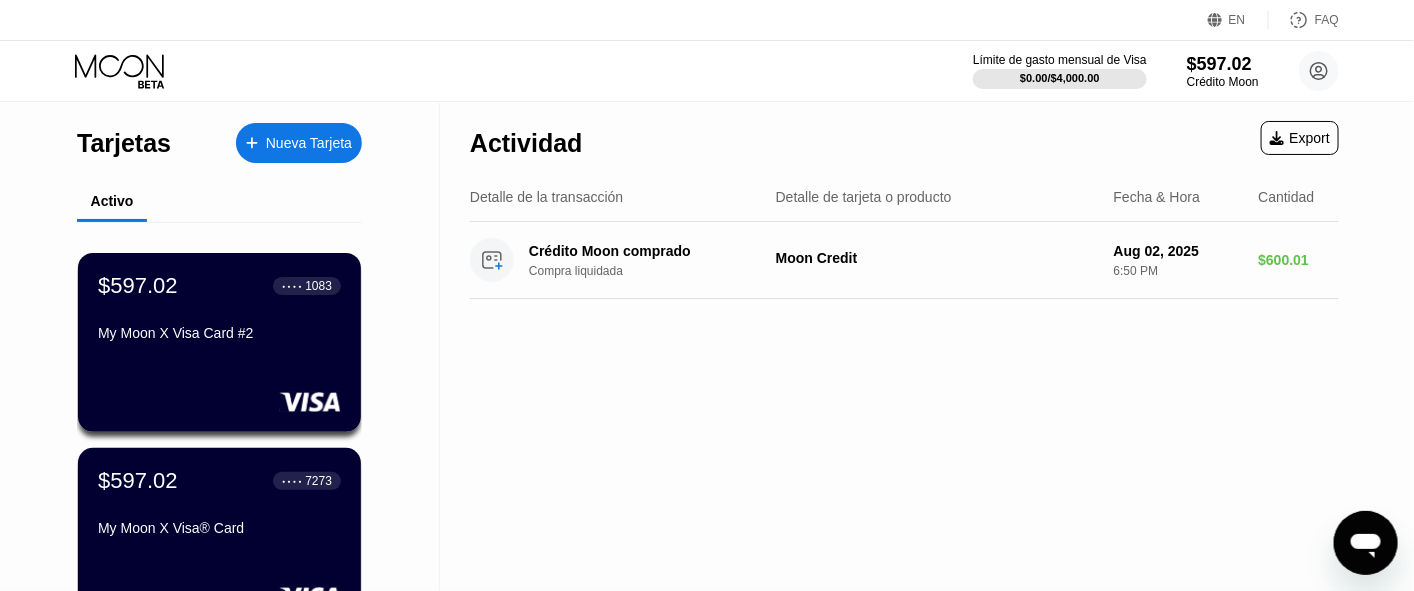 click on "Nueva Tarjeta" at bounding box center [309, 143] 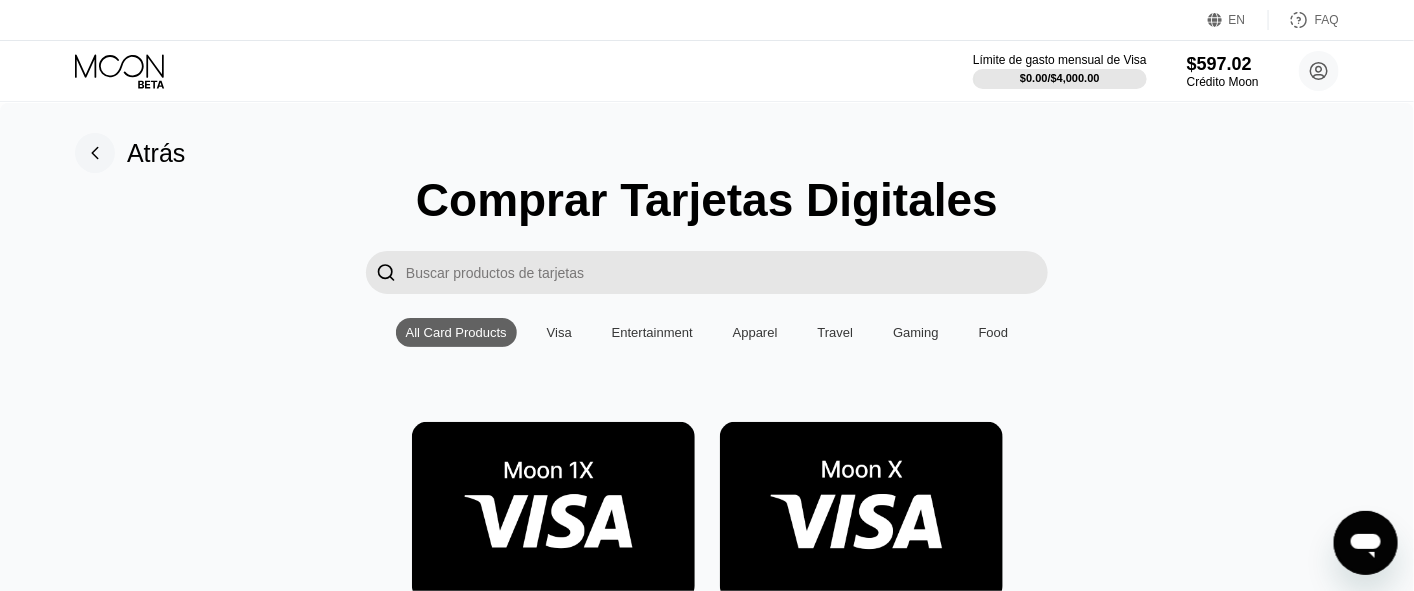 drag, startPoint x: 853, startPoint y: 525, endPoint x: 886, endPoint y: 522, distance: 33.13608 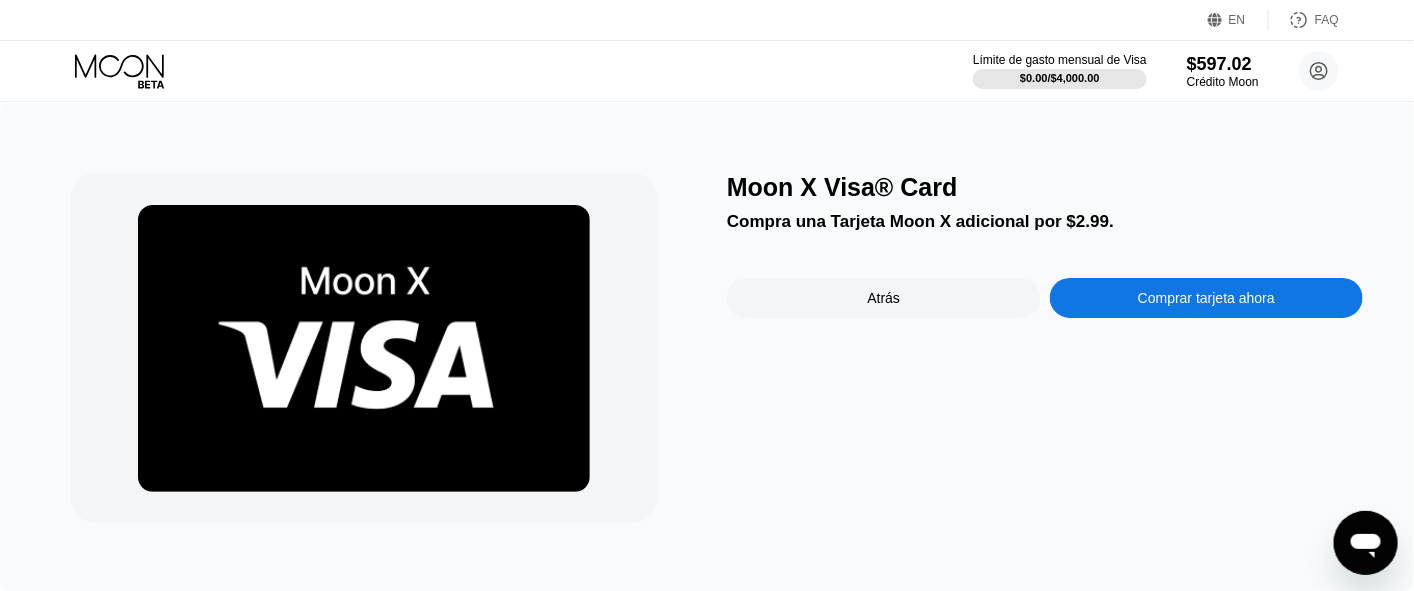 drag, startPoint x: 1182, startPoint y: 292, endPoint x: 1432, endPoint y: 327, distance: 252.43811 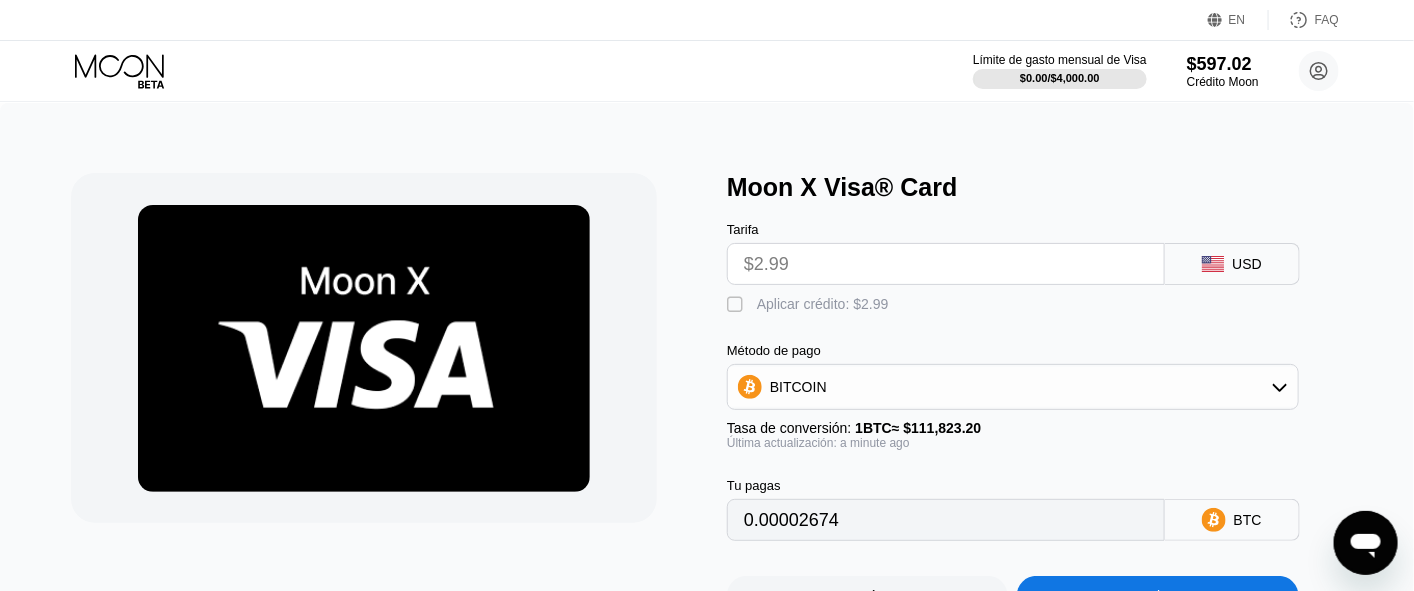 click on "Aplicar crédito: $2.99" at bounding box center (823, 304) 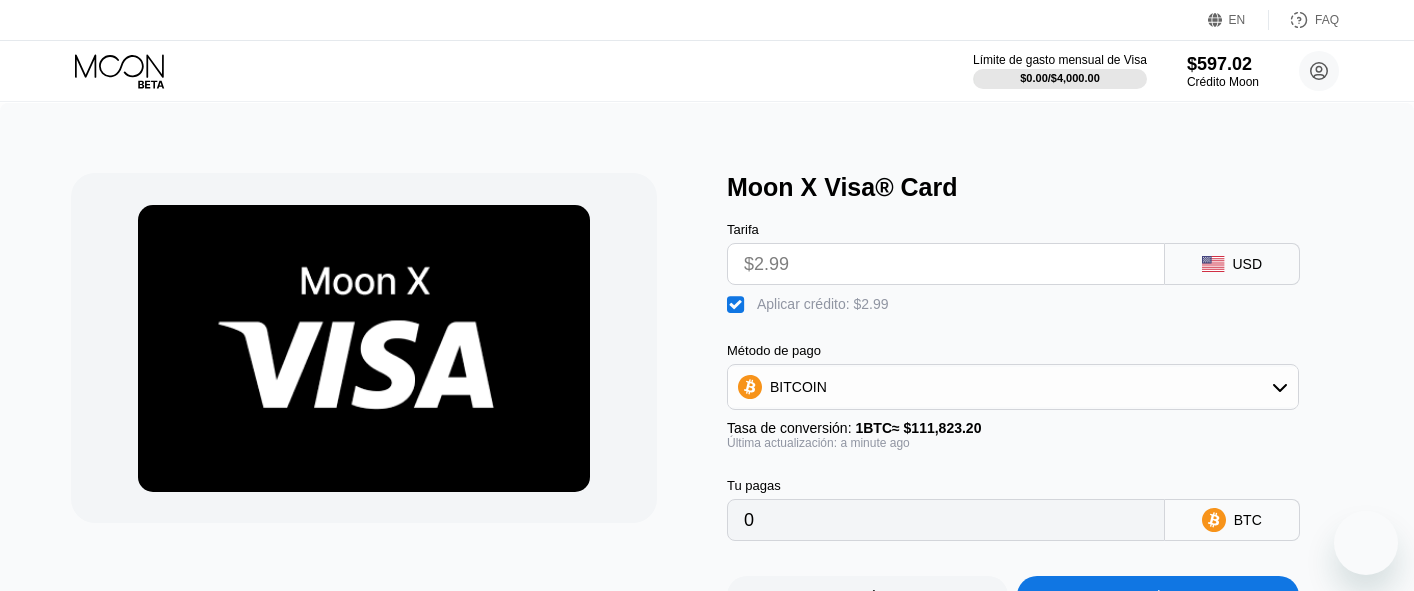 scroll, scrollTop: 0, scrollLeft: 0, axis: both 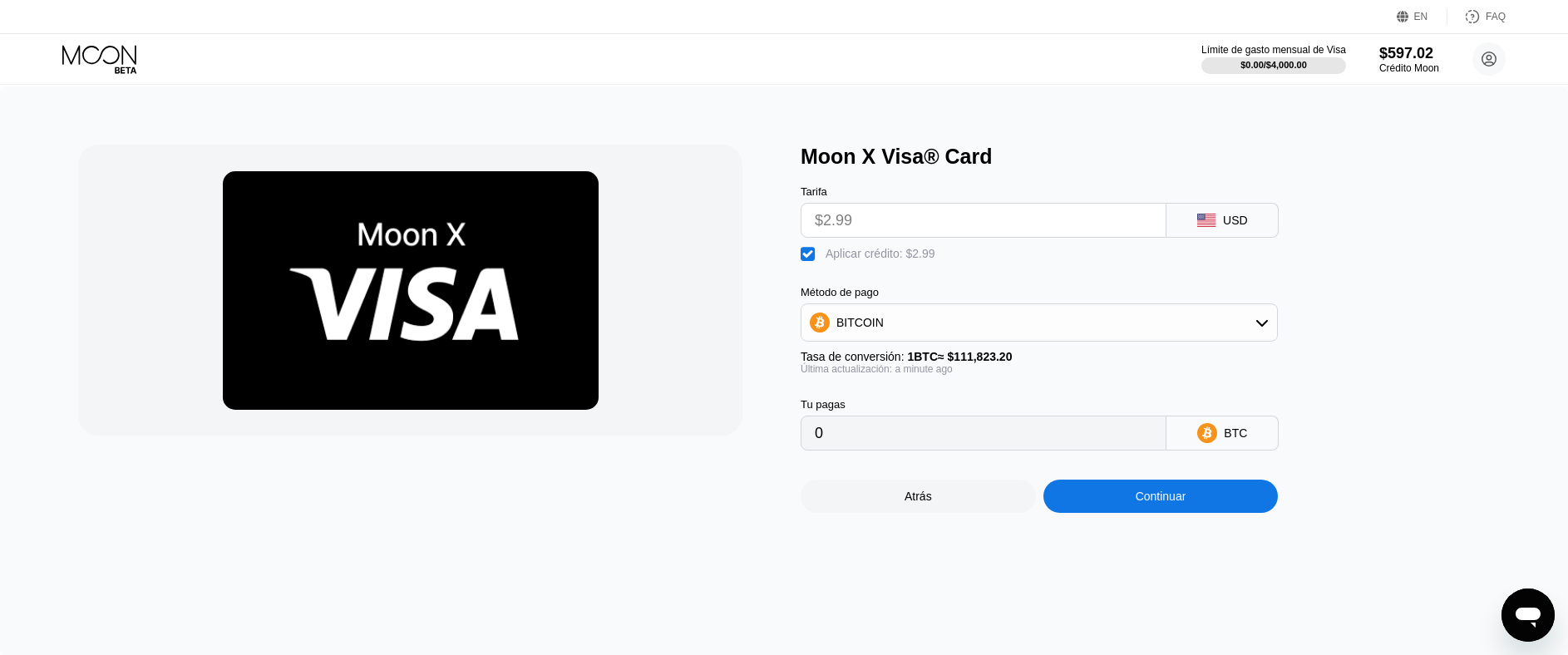 click on "Continuar" at bounding box center (1161, 496) 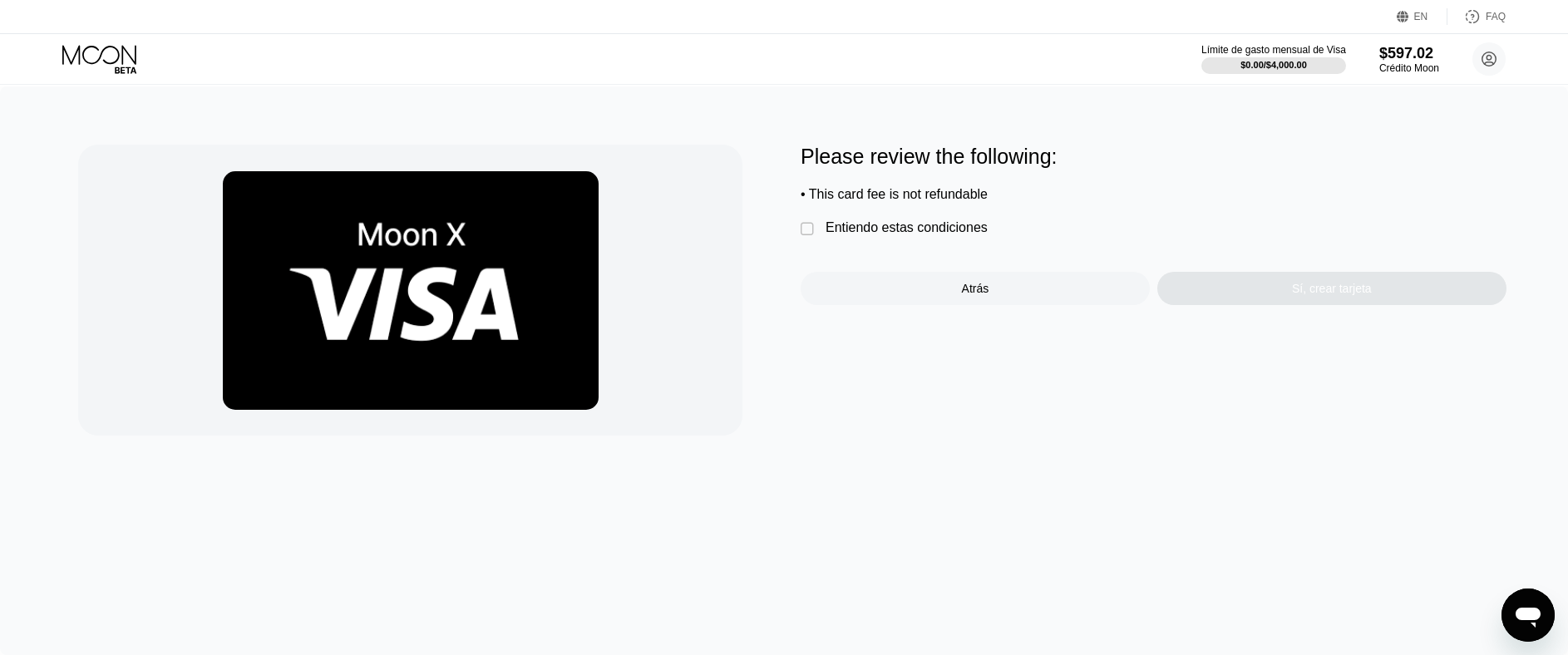 click on "Entiendo estas condiciones" at bounding box center [906, 228] 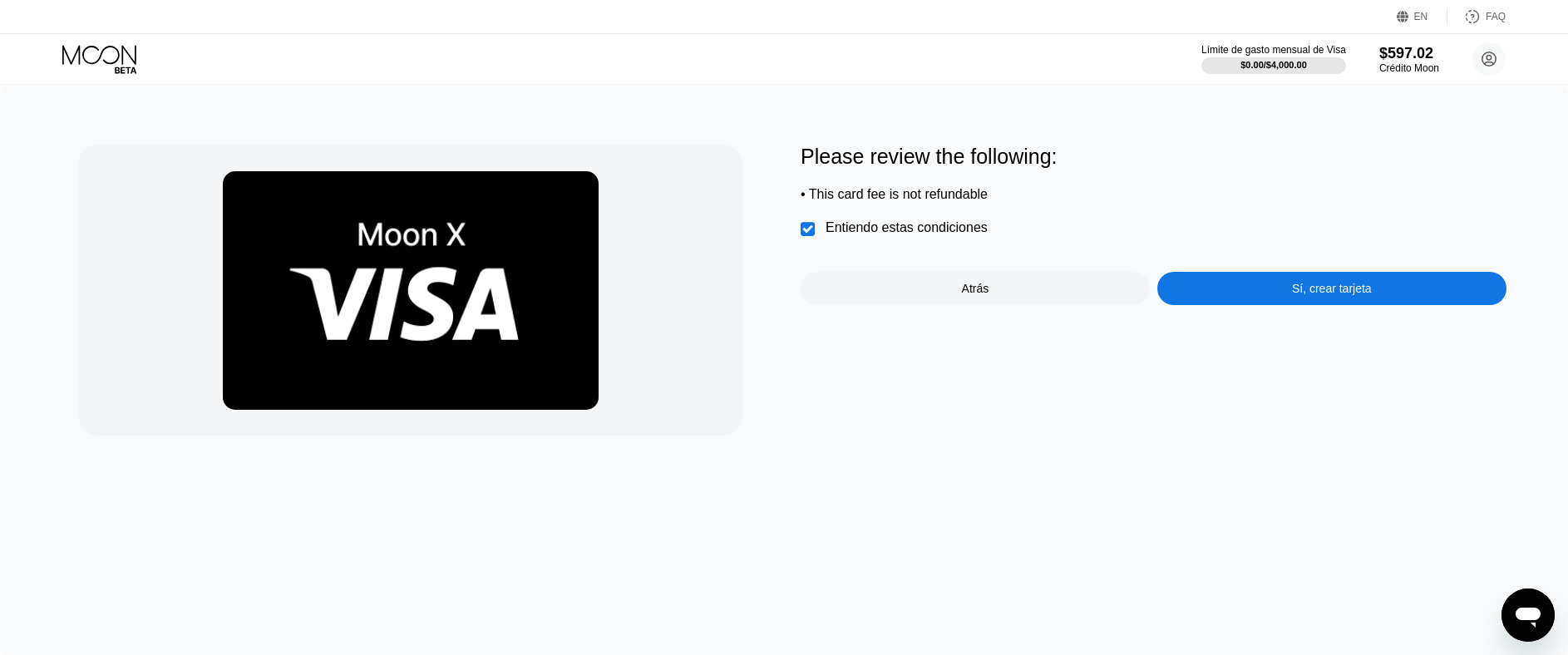 click on "Sí, crear tarjeta" at bounding box center [1332, 288] 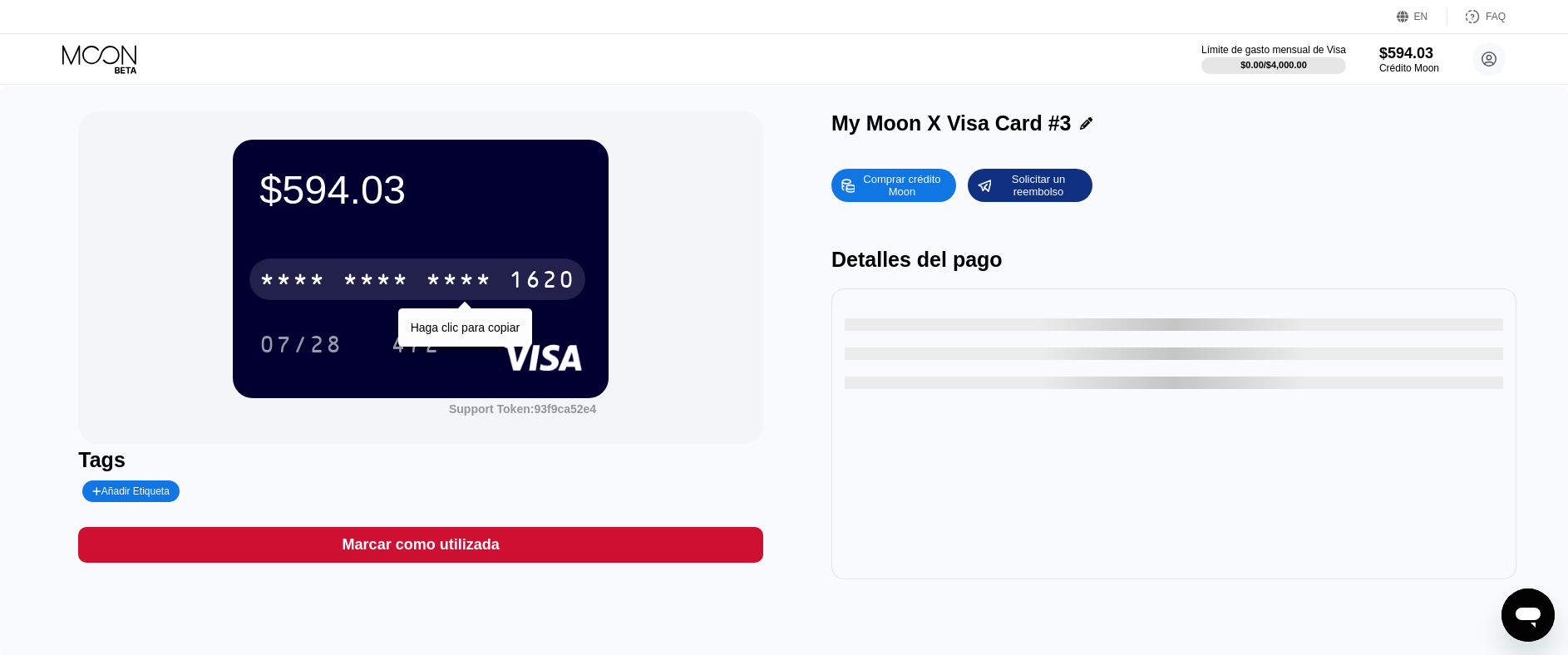 click on "1620" at bounding box center (542, 282) 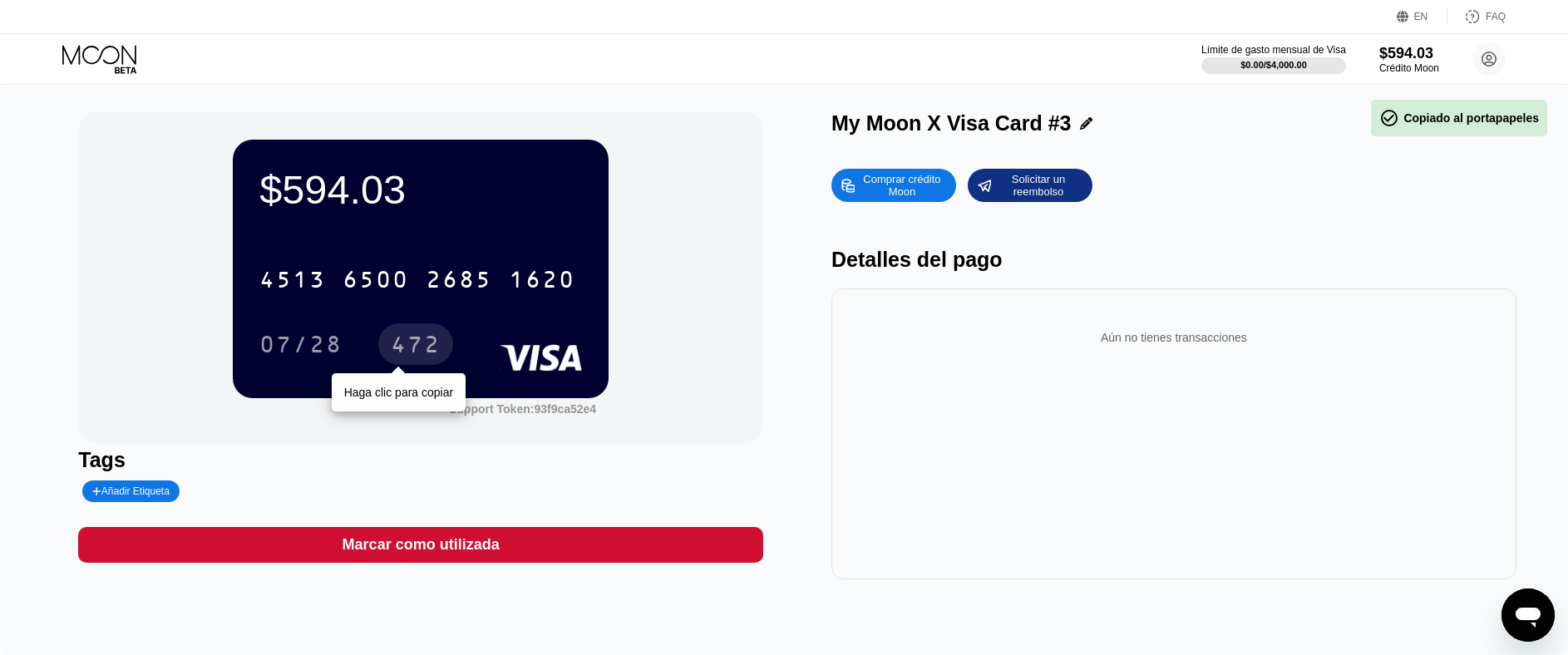 drag, startPoint x: 432, startPoint y: 331, endPoint x: 407, endPoint y: 341, distance: 26.92582 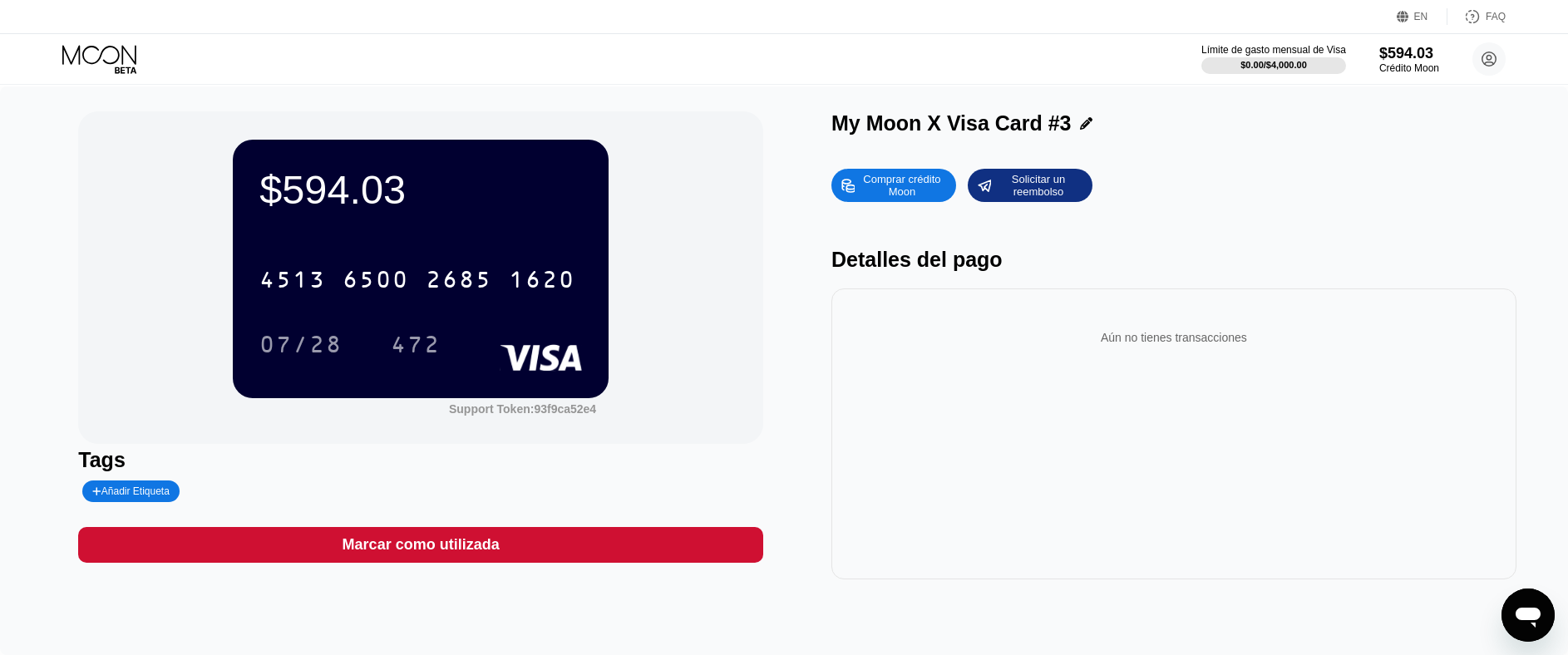 drag, startPoint x: 121, startPoint y: 58, endPoint x: 251, endPoint y: 65, distance: 130.18833 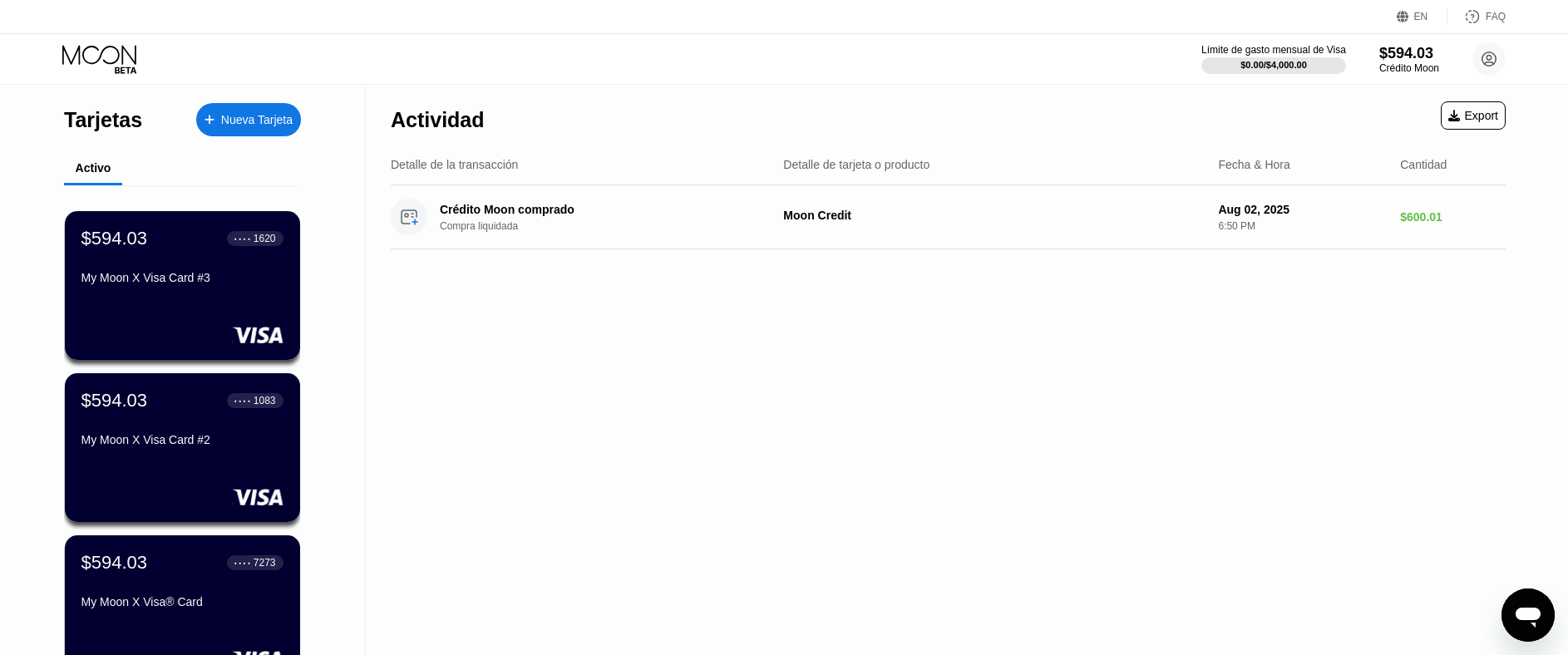 click on "Nueva Tarjeta" at bounding box center (257, 120) 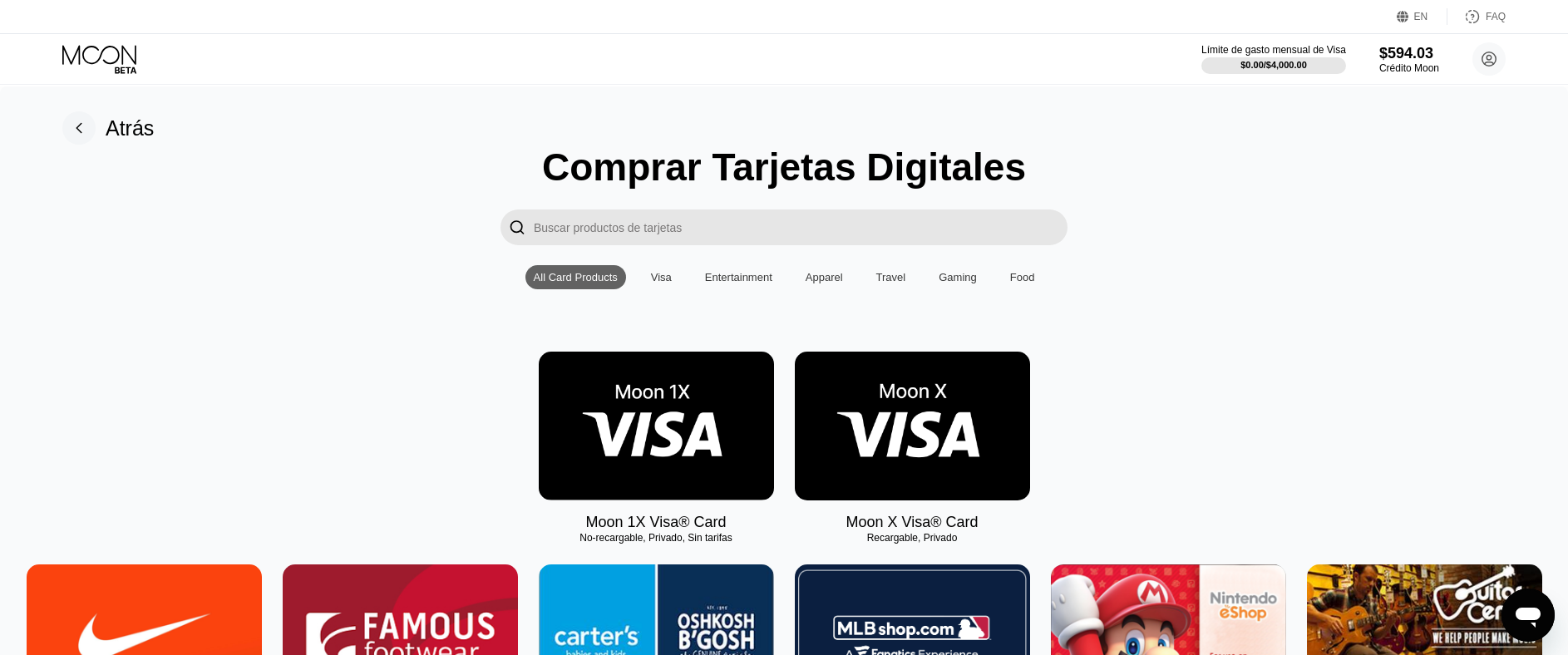 drag, startPoint x: 963, startPoint y: 434, endPoint x: 1538, endPoint y: 460, distance: 575.5875 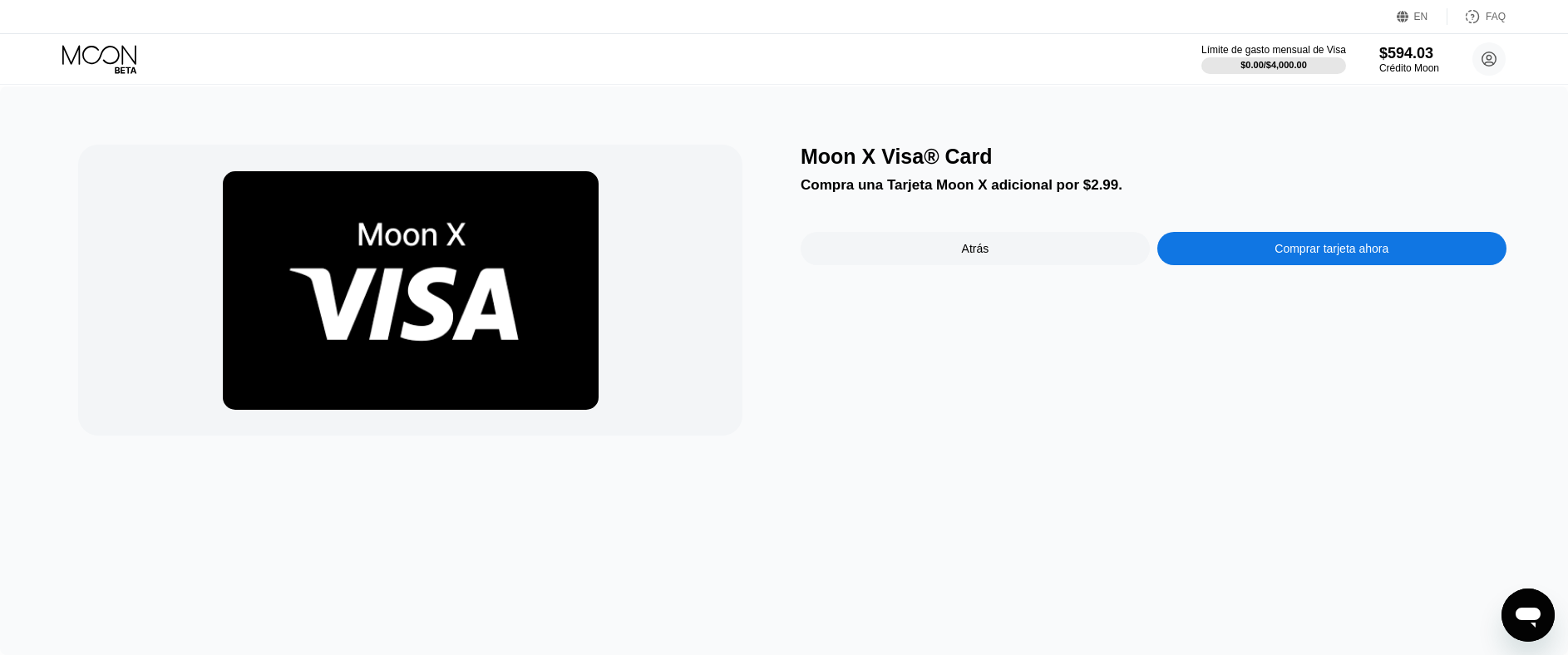 drag, startPoint x: 1249, startPoint y: 239, endPoint x: 1586, endPoint y: 281, distance: 339.60713 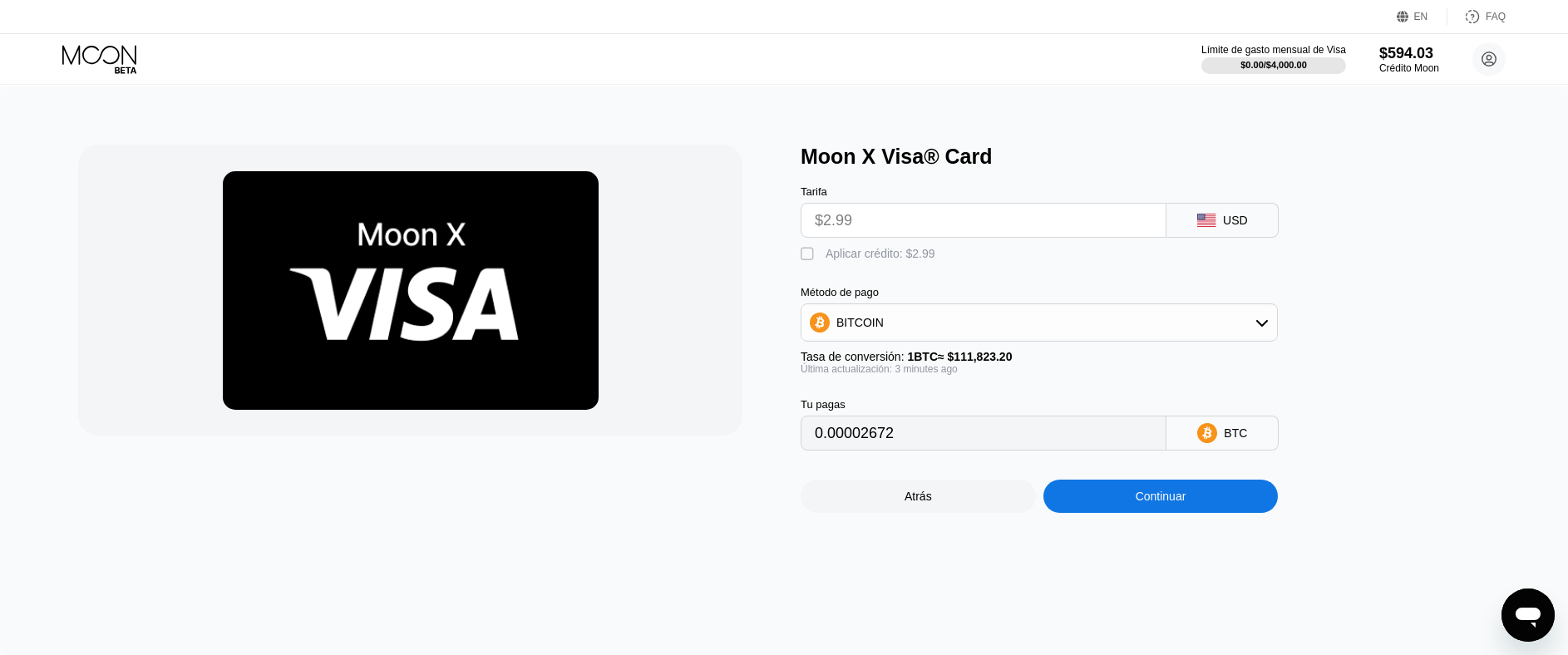 click on " Aplicar crédito: $2.99" at bounding box center (1067, 250) 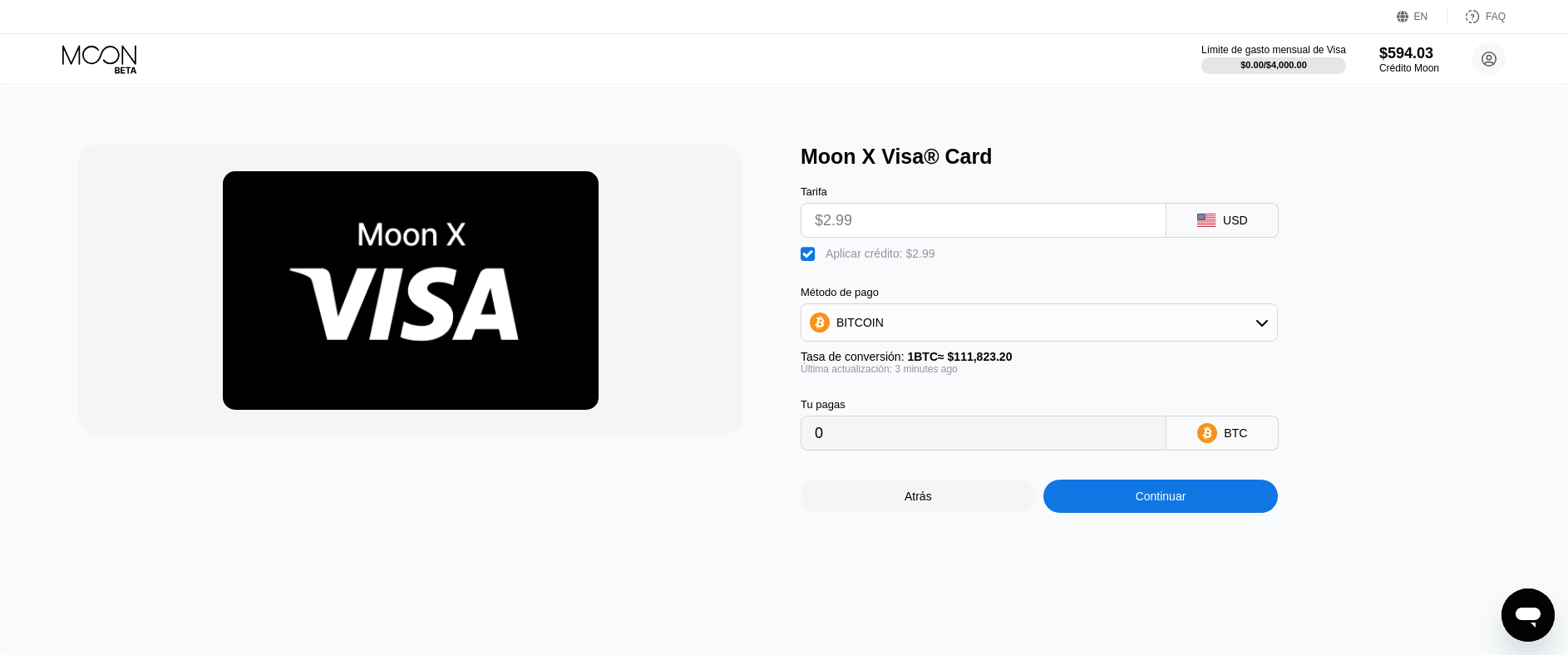 click on "Moon X Visa® Card Tarifa $2.99 USD  Aplicar crédito: $2.99 Método de pago BITCOIN Tasa de conversión:   1  BTC  ≈   $111,823.20 Última actualización:   3 minutes ago Tu pagas 0 BTC Atrás Continuar" at bounding box center (784, 371) 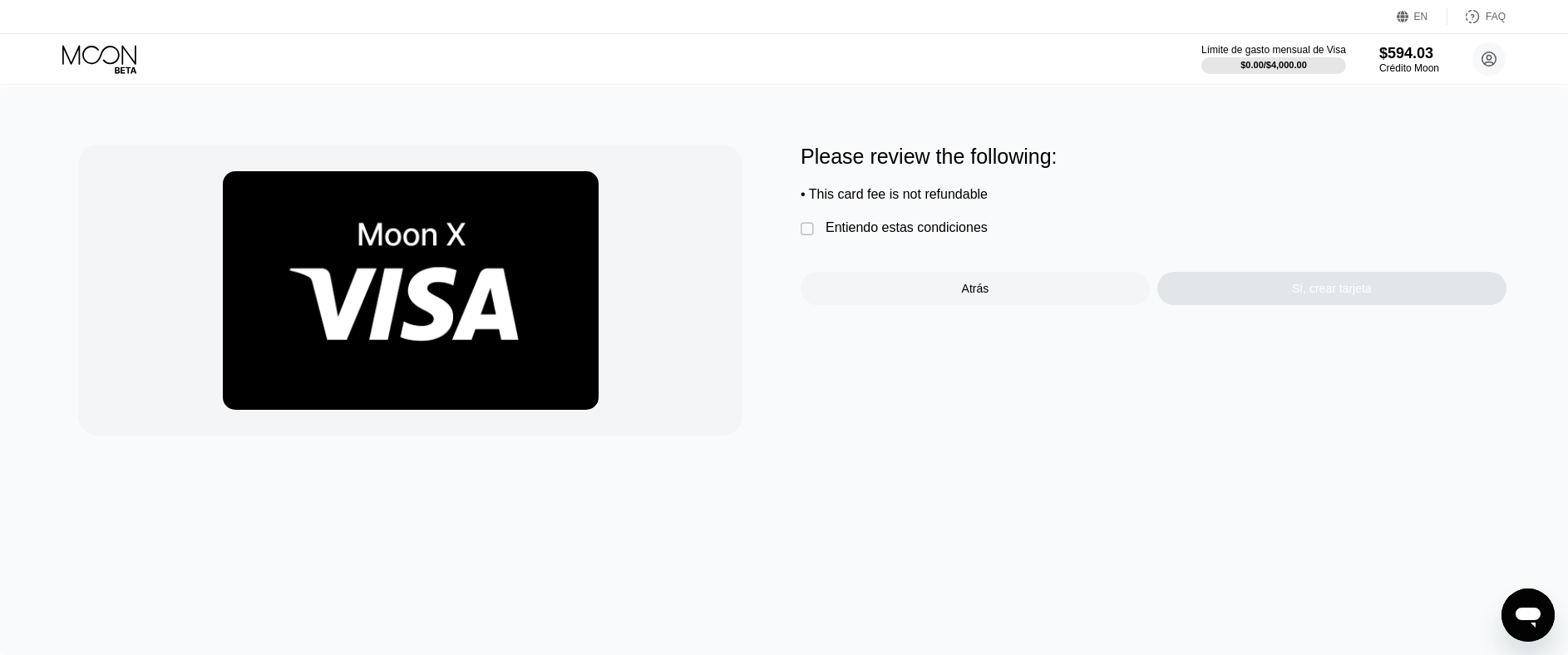 drag, startPoint x: 878, startPoint y: 236, endPoint x: 891, endPoint y: 241, distance: 13.928388 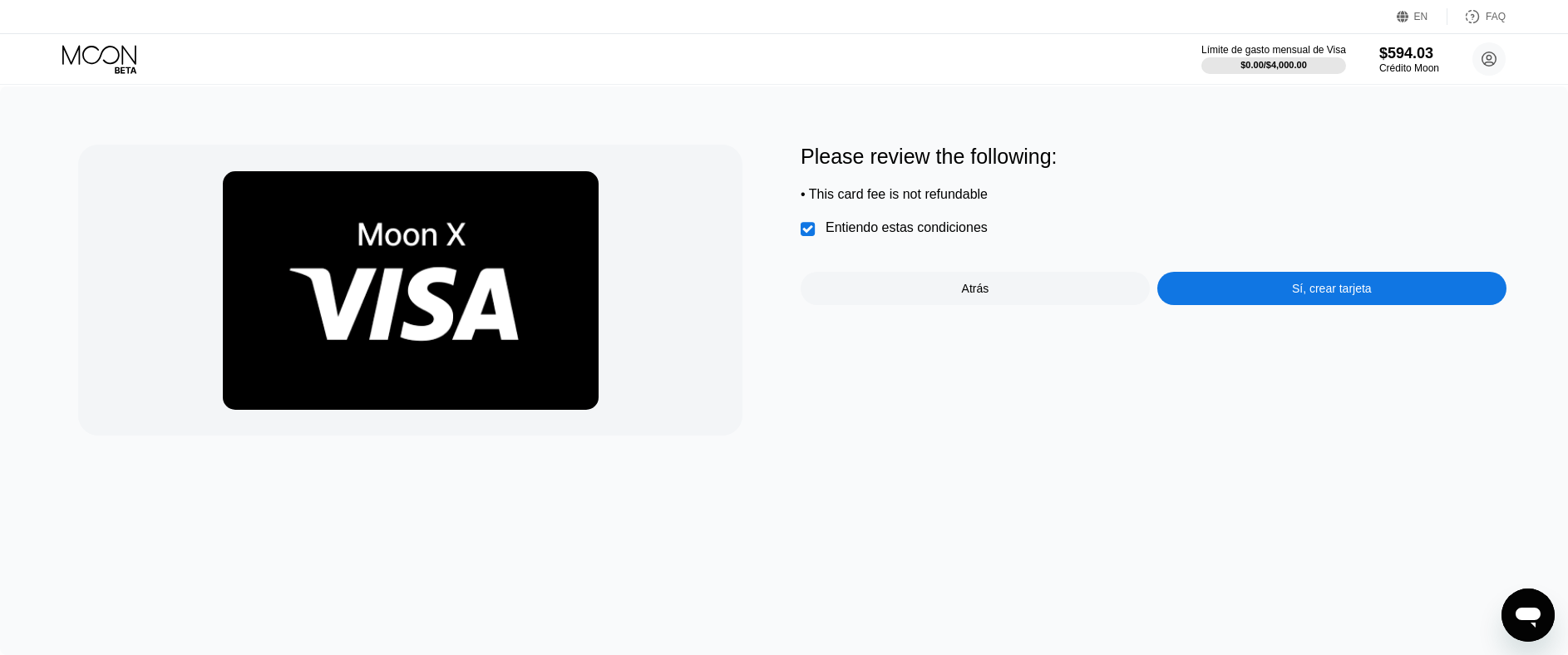 click on "Sí, crear tarjeta" at bounding box center [1332, 288] 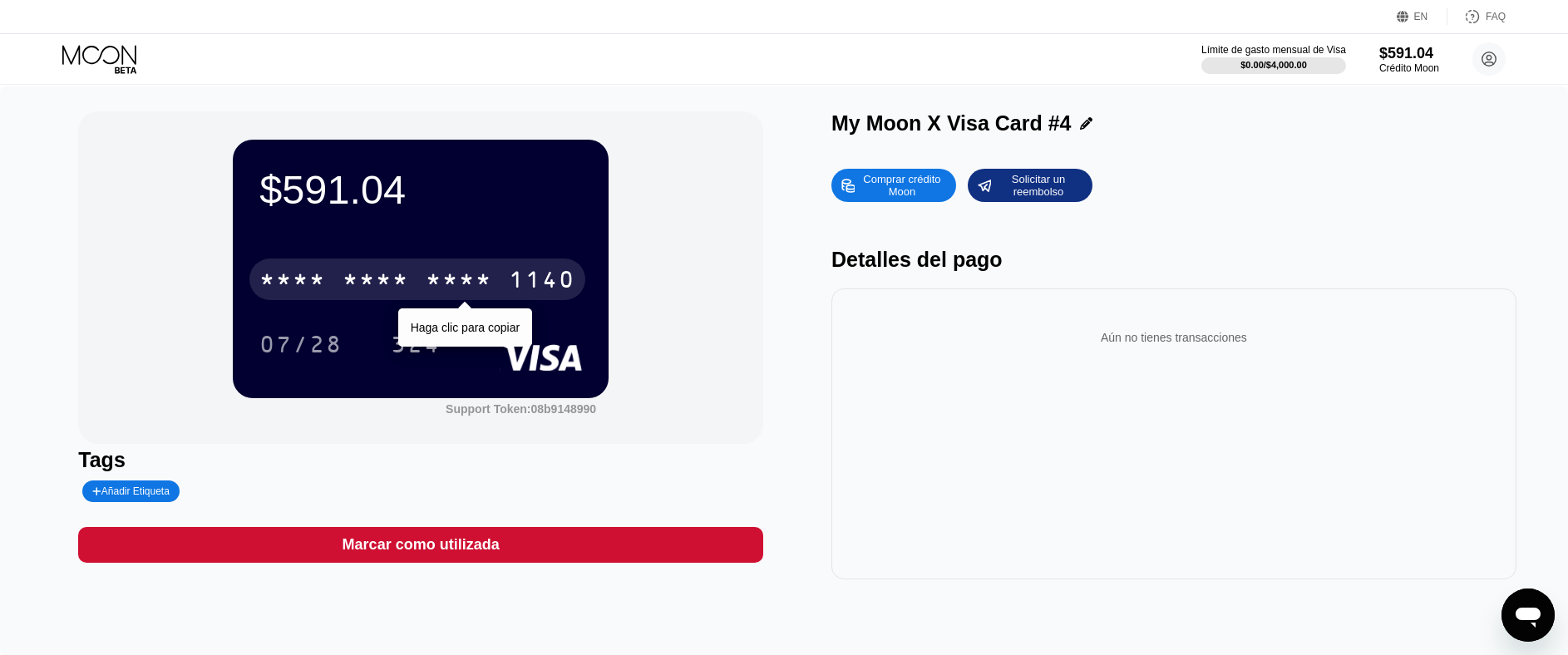 click on "* * * *" at bounding box center [376, 282] 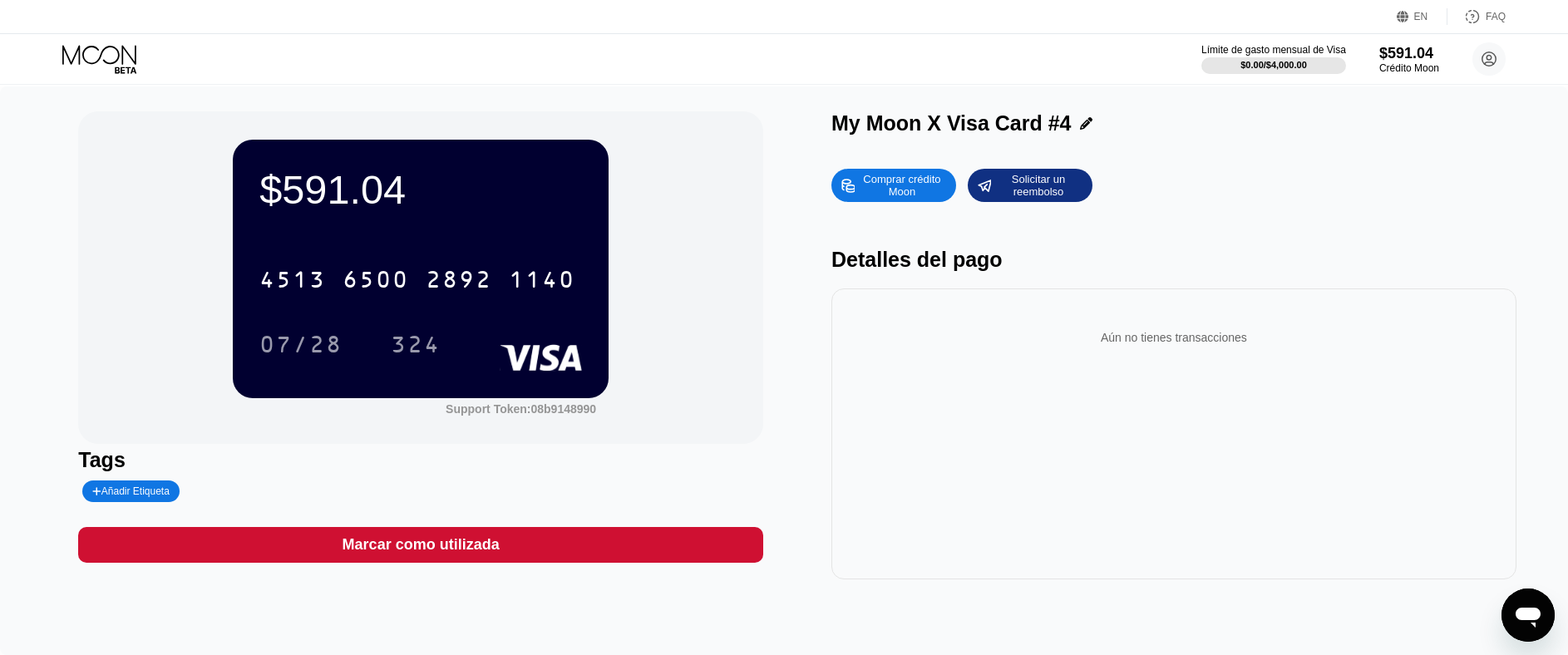 click 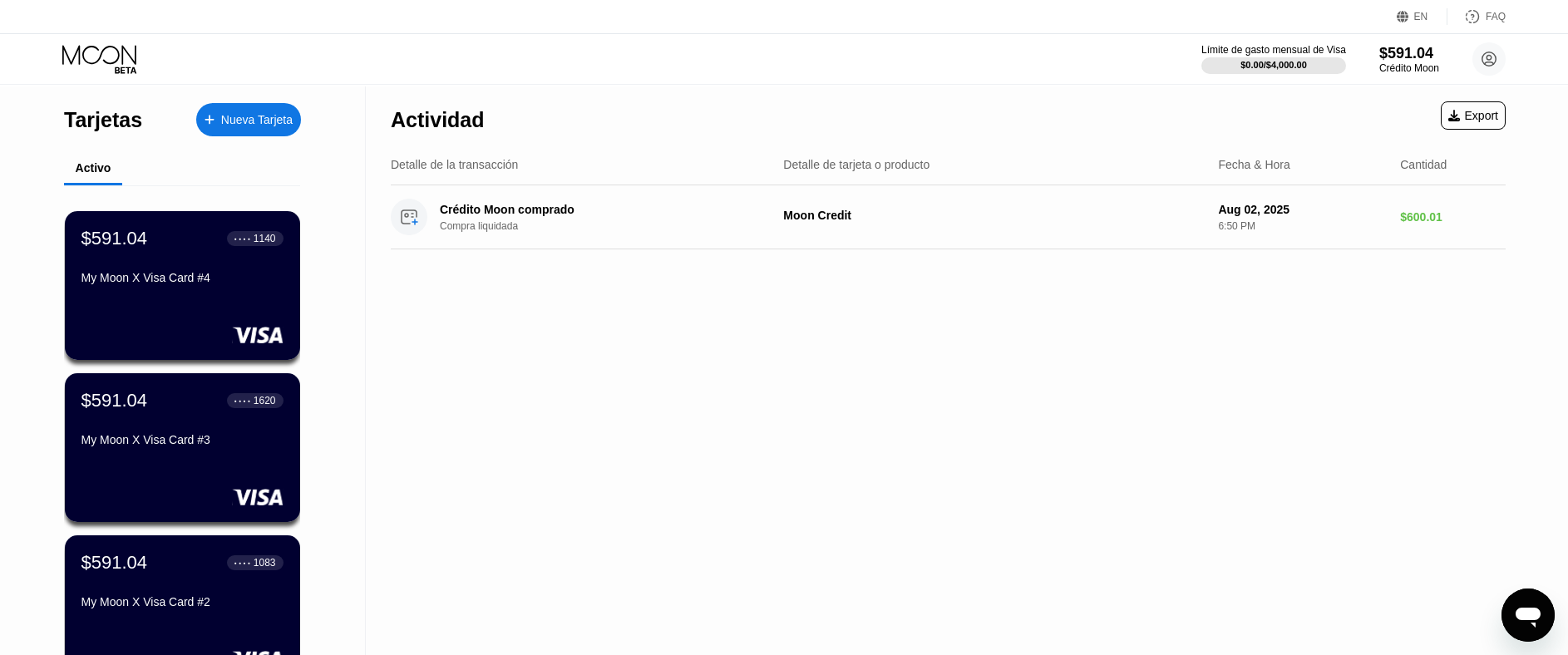 click on "Nueva Tarjeta" at bounding box center [257, 120] 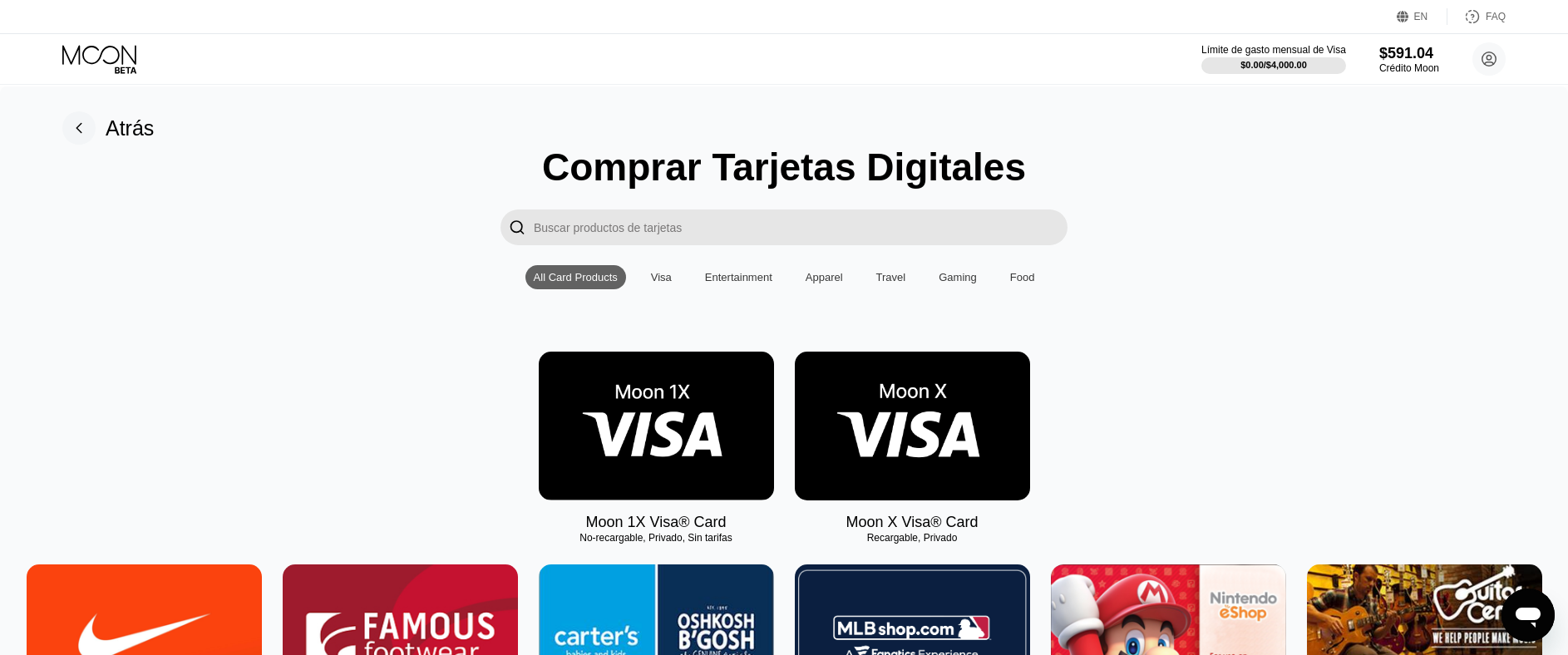click at bounding box center (912, 426) 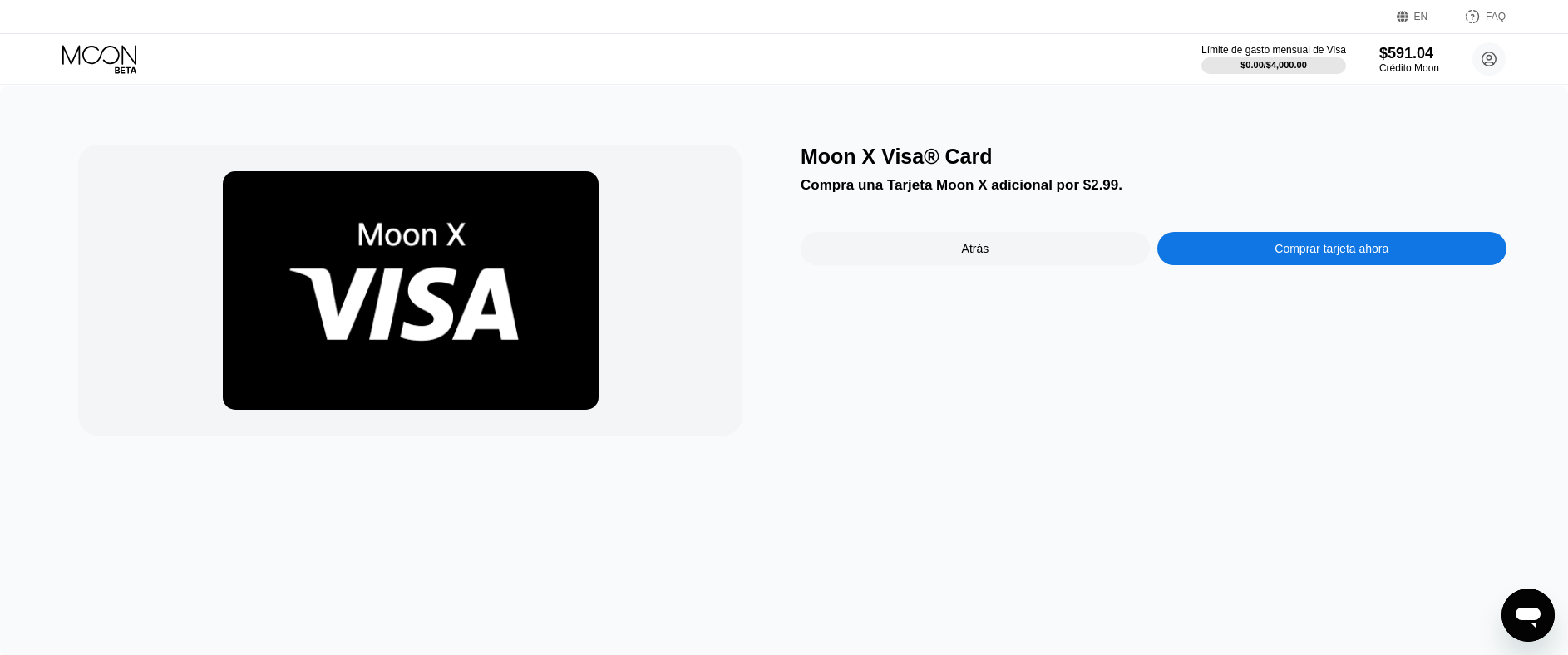 click on "Comprar tarjeta ahora" at bounding box center [1331, 249] 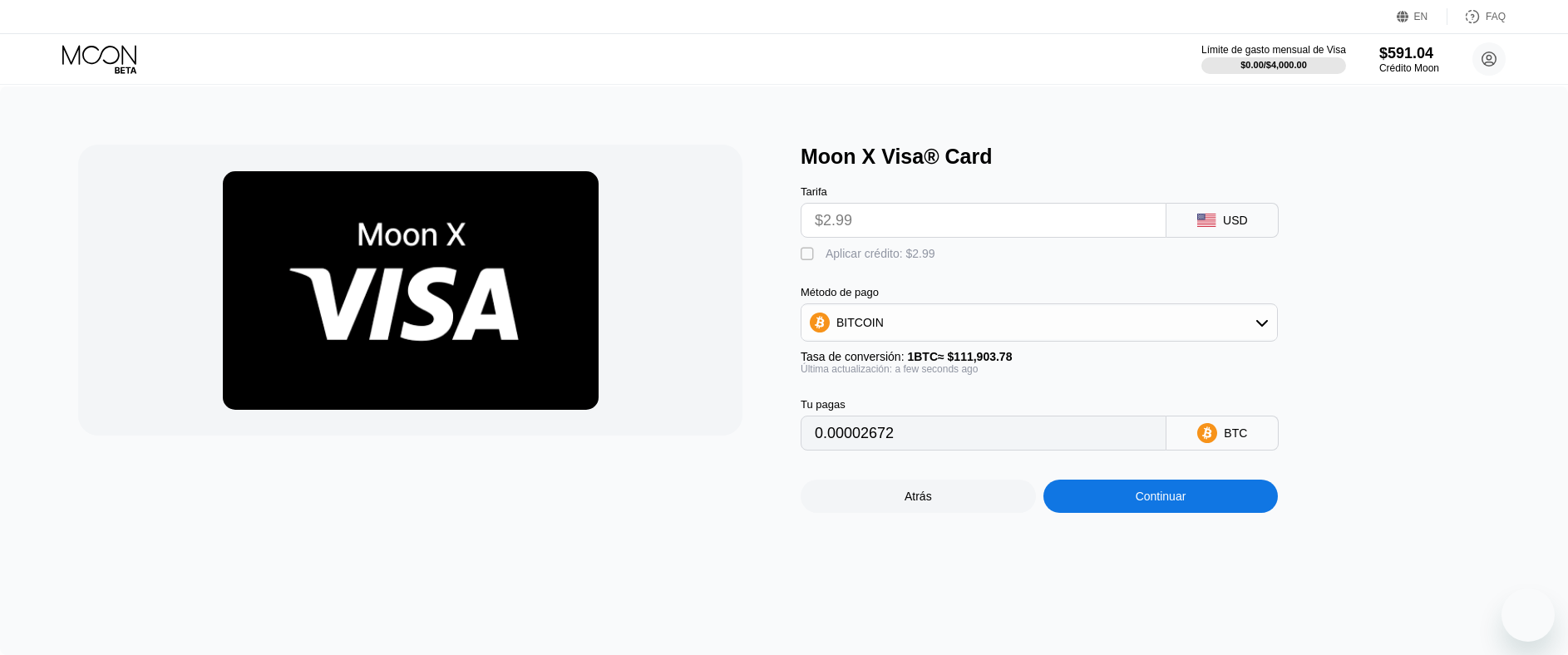 scroll, scrollTop: 0, scrollLeft: 0, axis: both 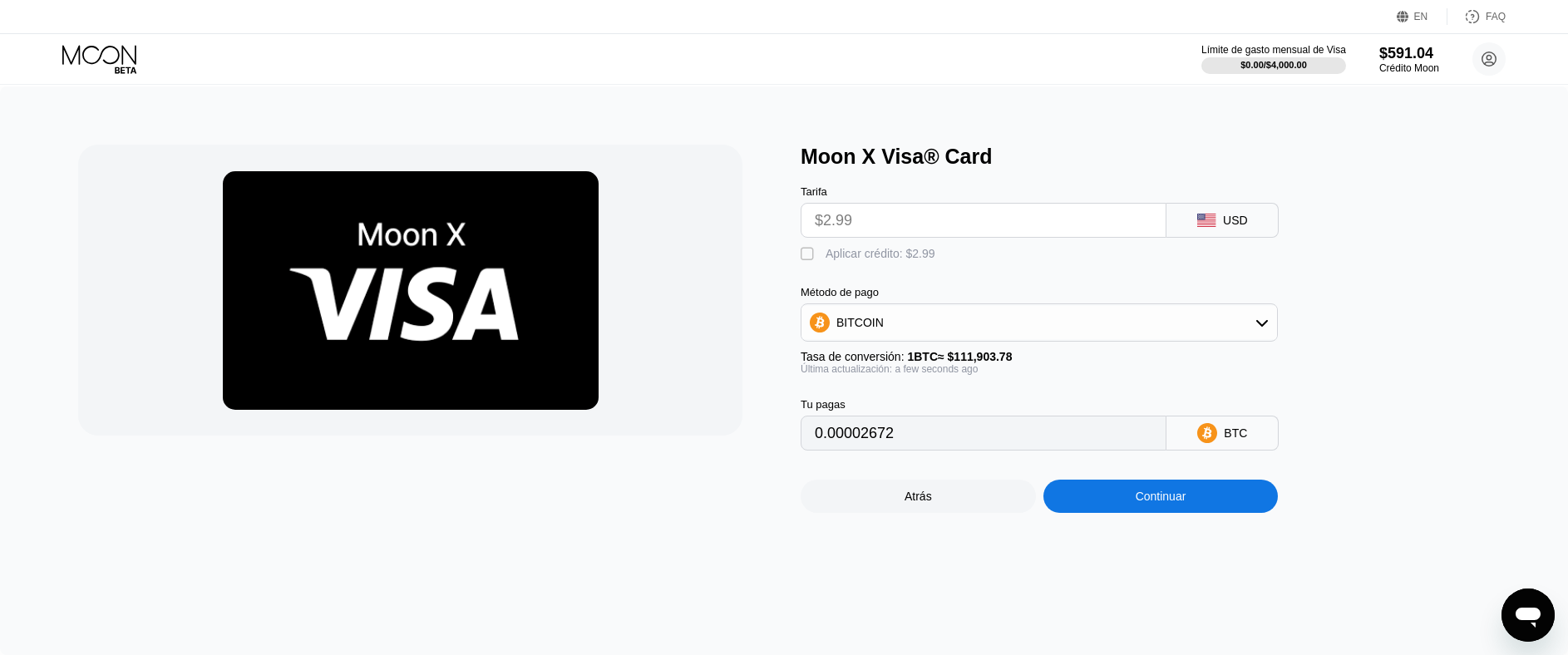 click on "" at bounding box center [809, 254] 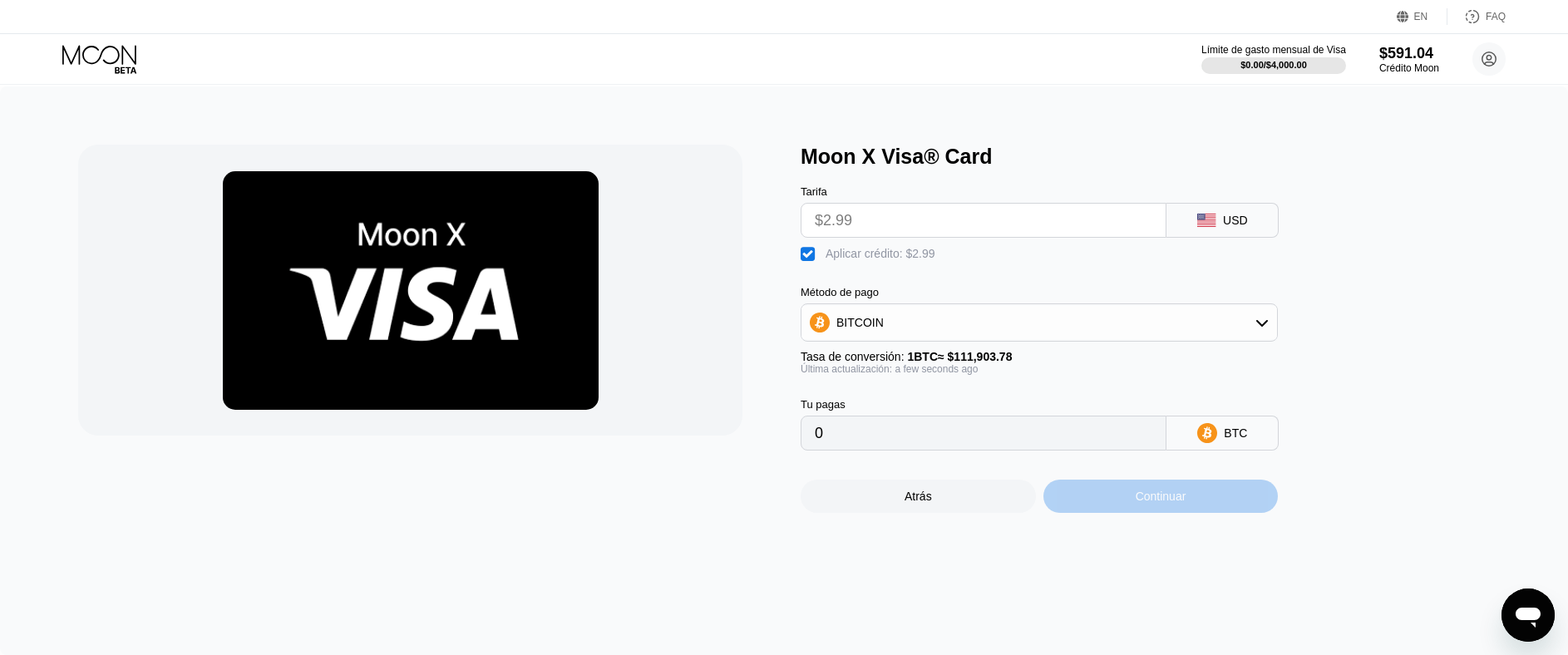 click on "Continuar" at bounding box center [1161, 496] 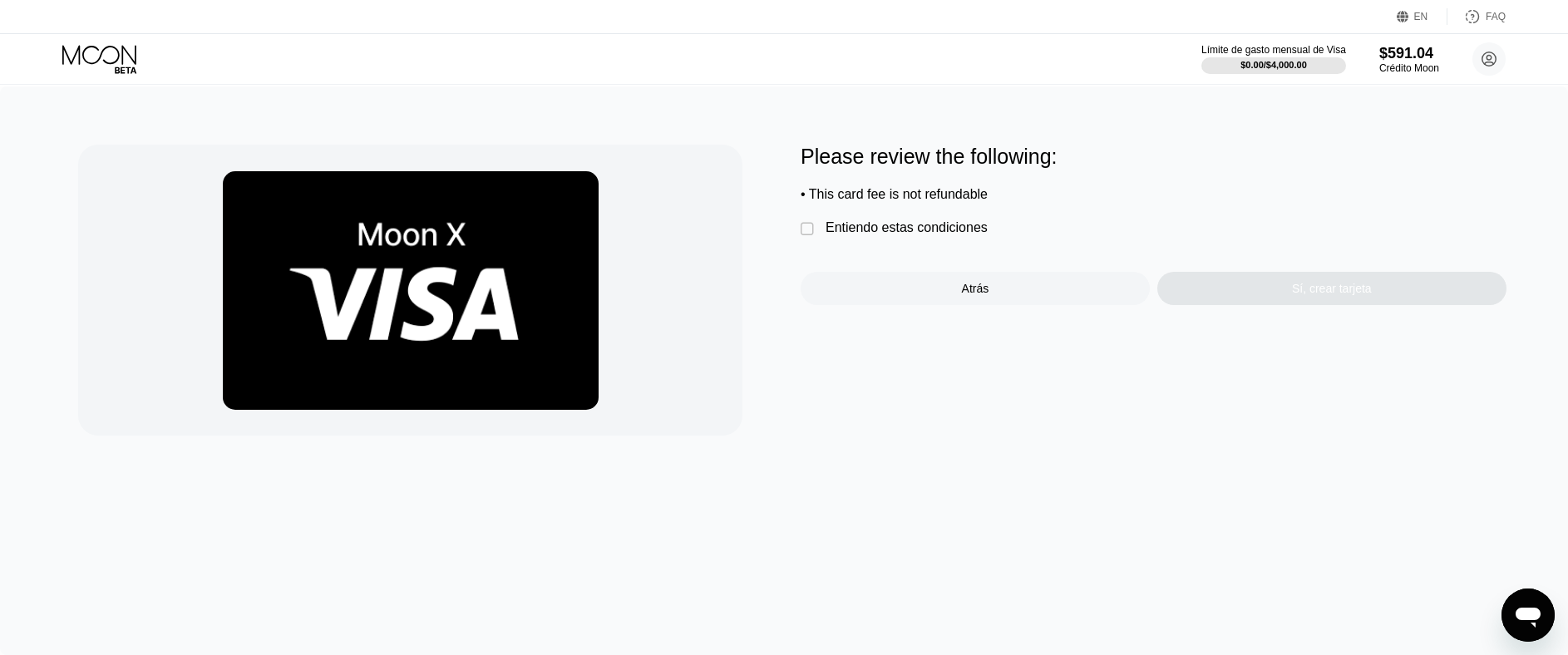 click on "Entiendo estas condiciones" at bounding box center [906, 228] 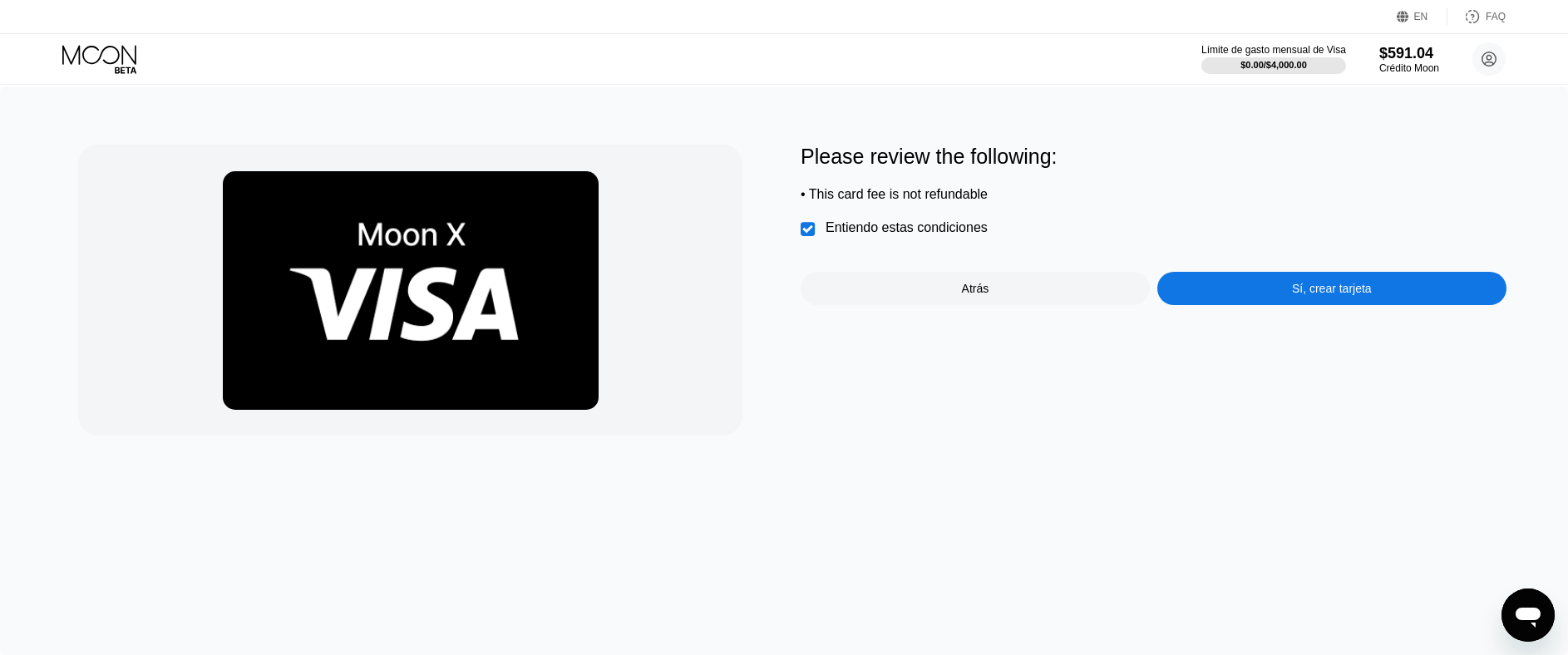 click on "Sí, crear tarjeta" at bounding box center [1332, 288] 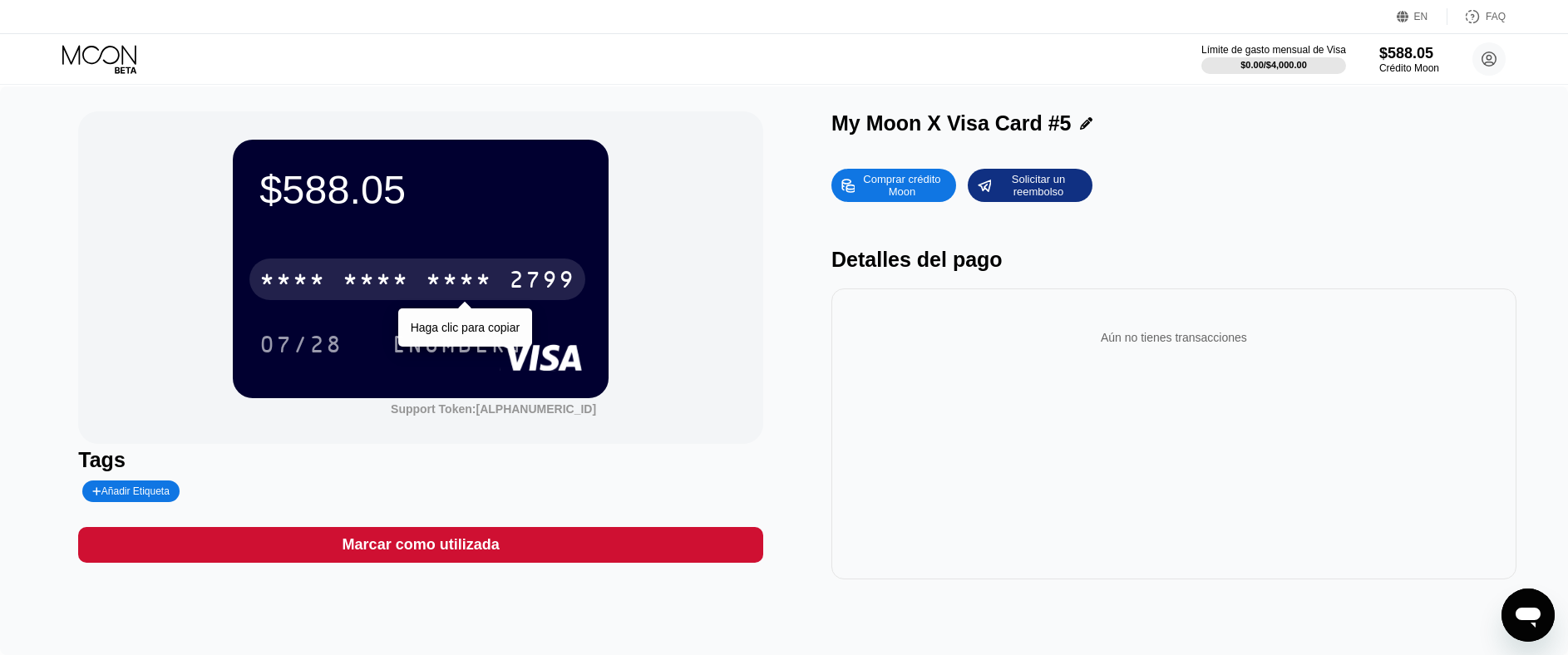 click on "* * * *" at bounding box center [459, 282] 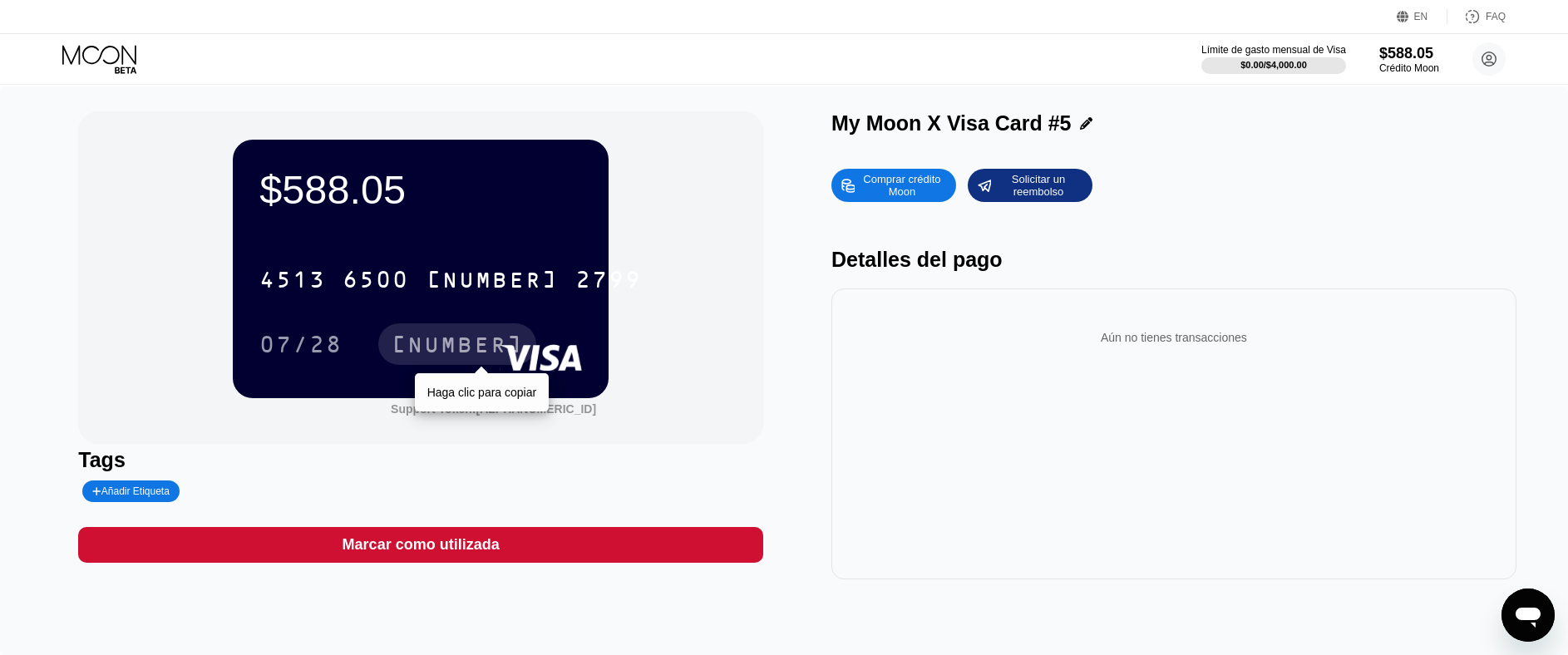 drag, startPoint x: 416, startPoint y: 351, endPoint x: 171, endPoint y: 407, distance: 251.3185 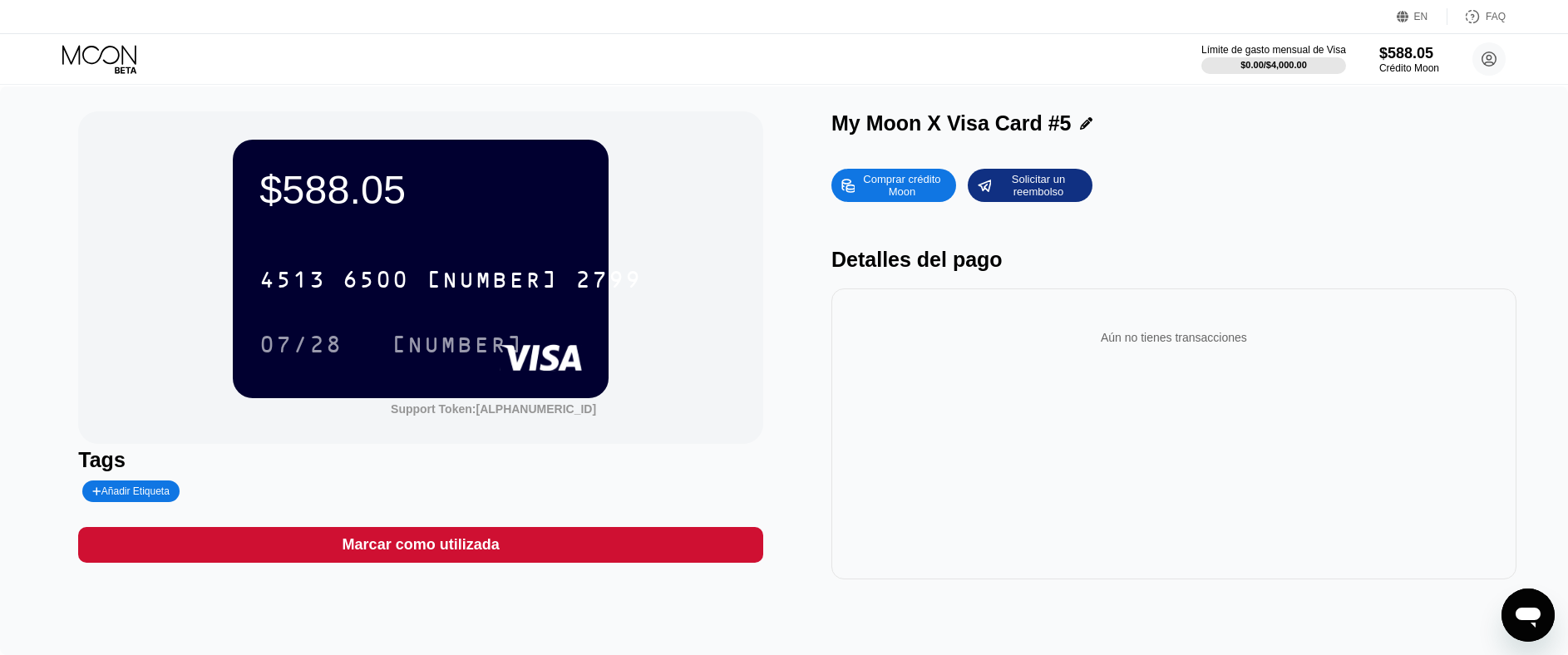 click 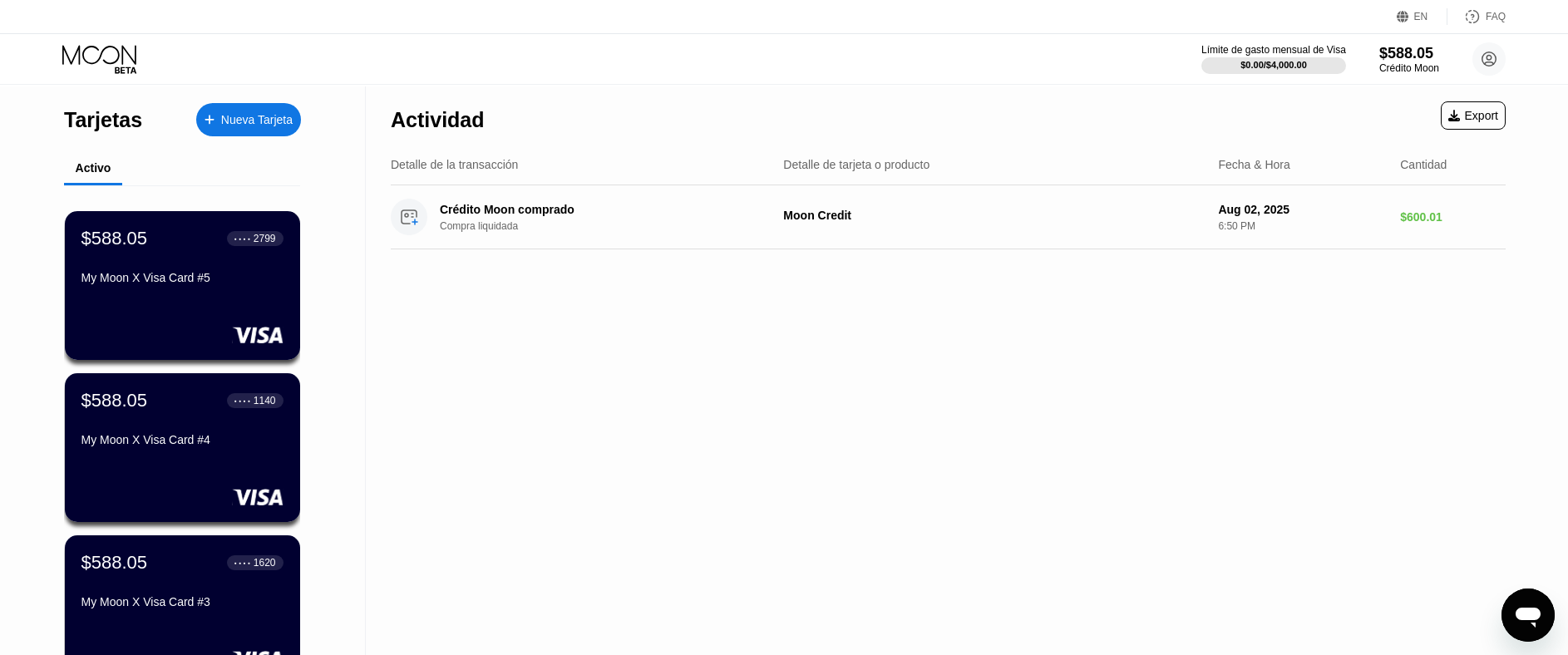 click on "Nueva Tarjeta" at bounding box center [249, 120] 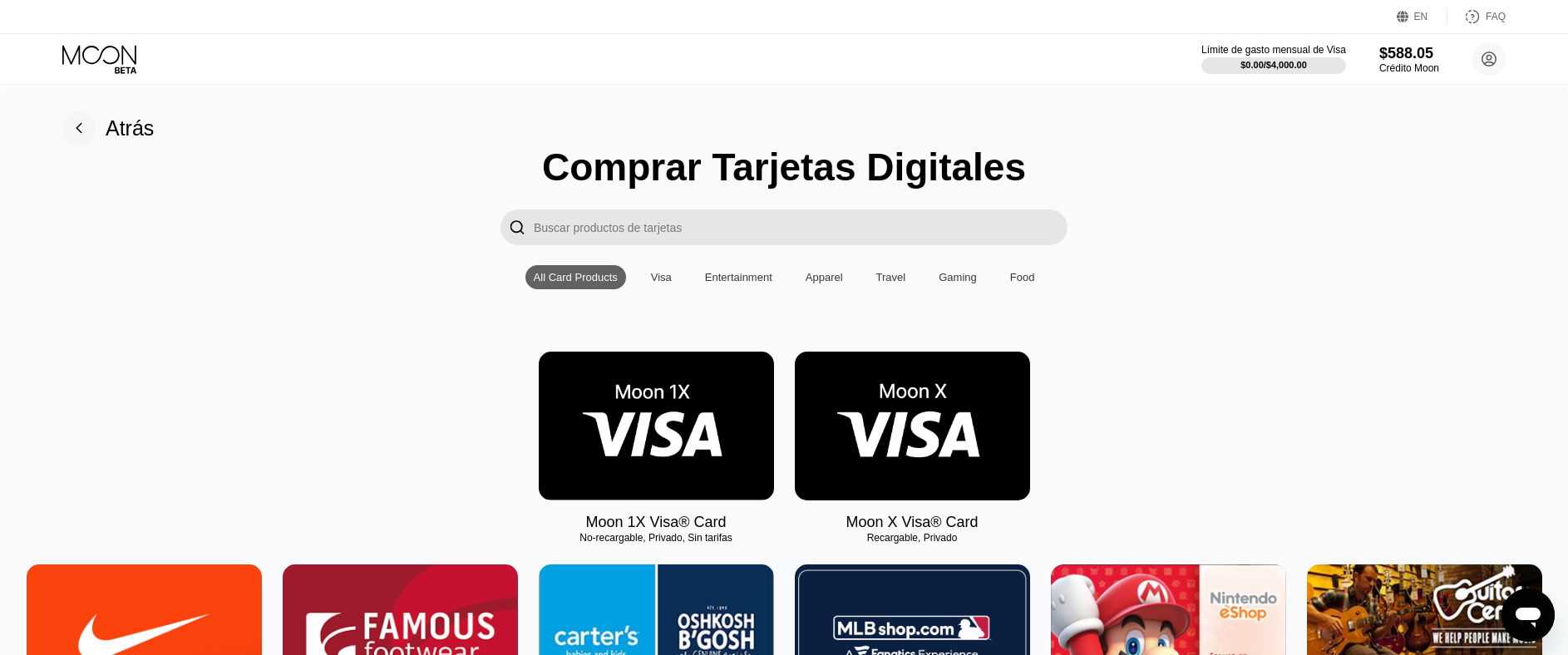 click at bounding box center (912, 426) 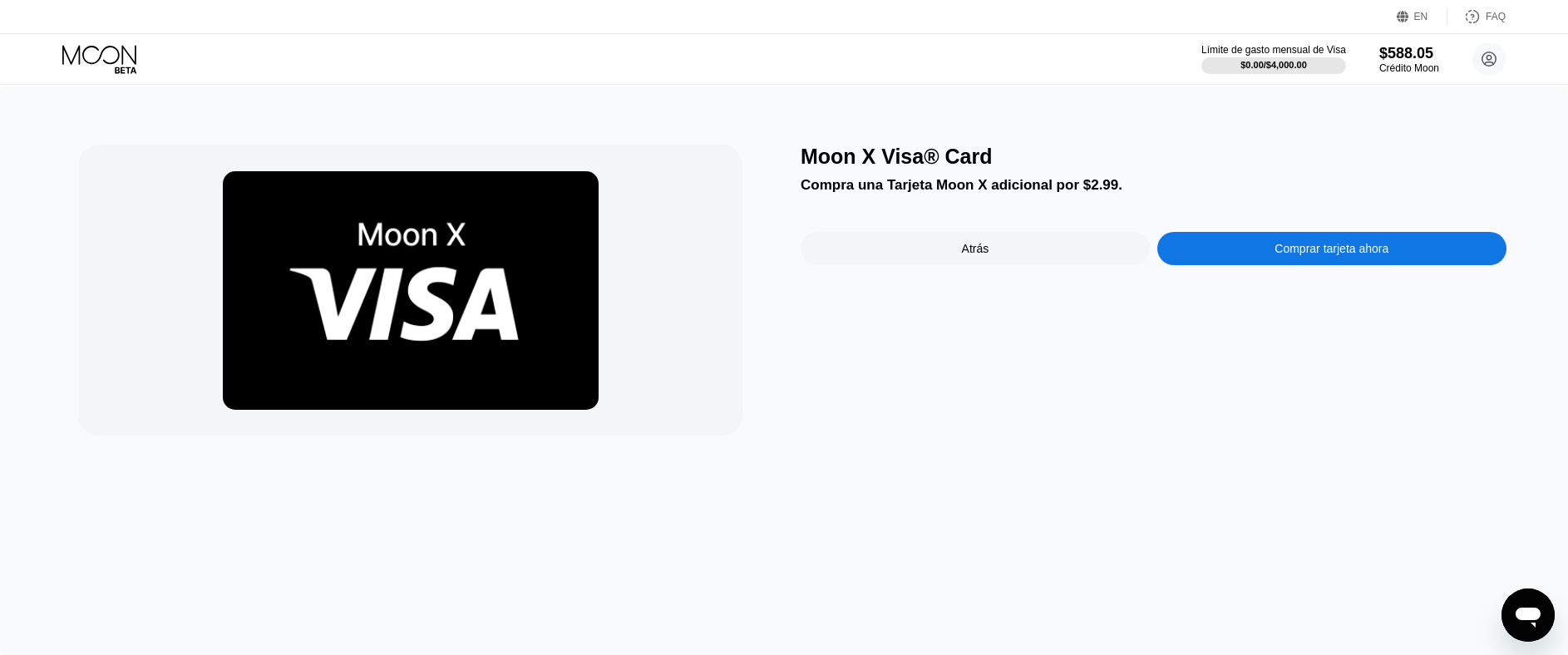 click on "Comprar tarjeta ahora" at bounding box center (1331, 249) 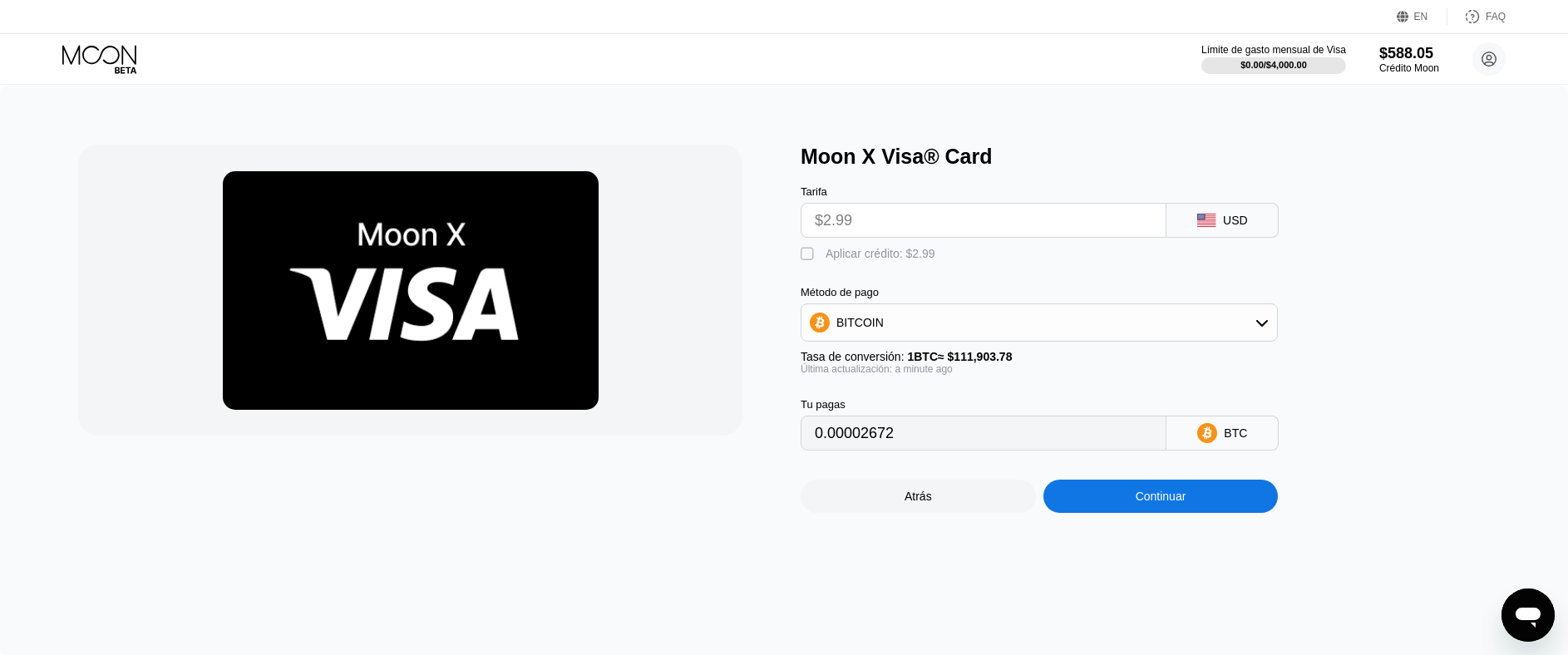 click on "Aplicar crédito: $2.99" at bounding box center (880, 254) 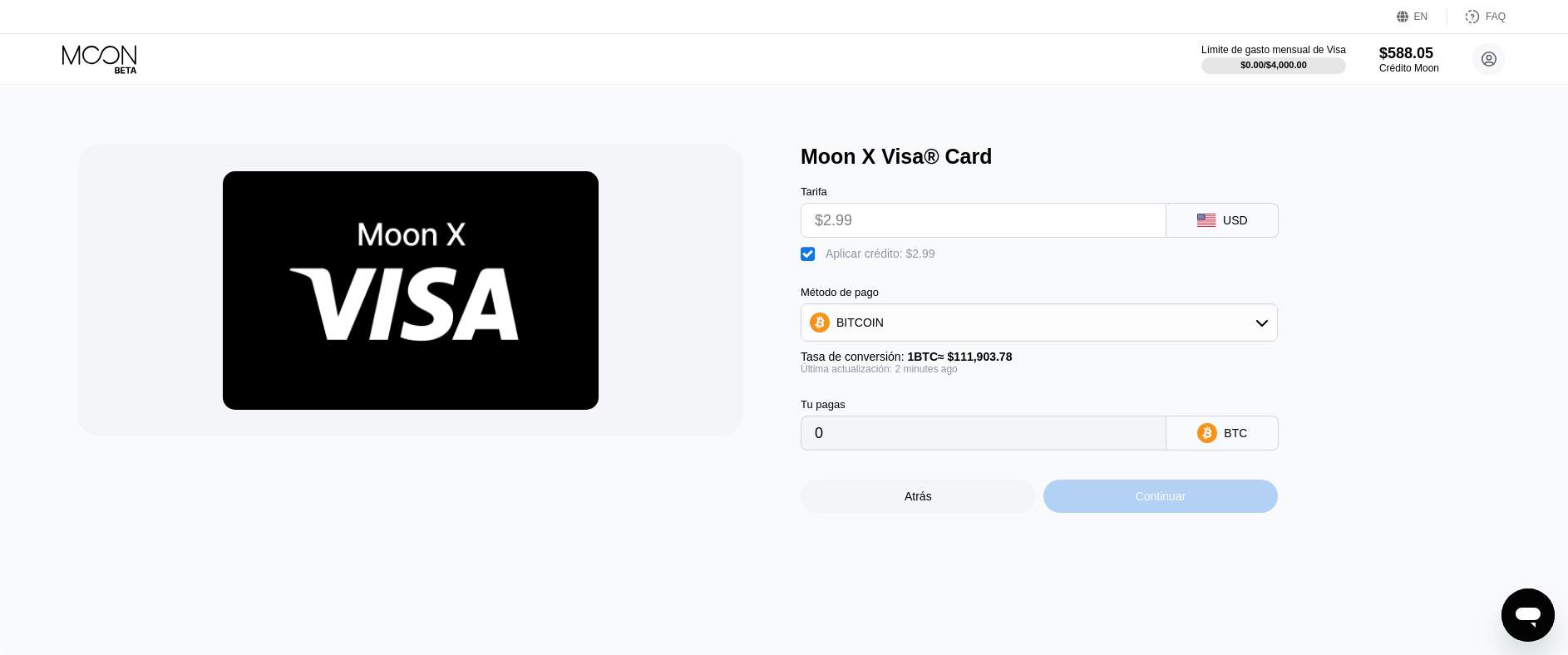 click on "Continuar" at bounding box center (1161, 496) 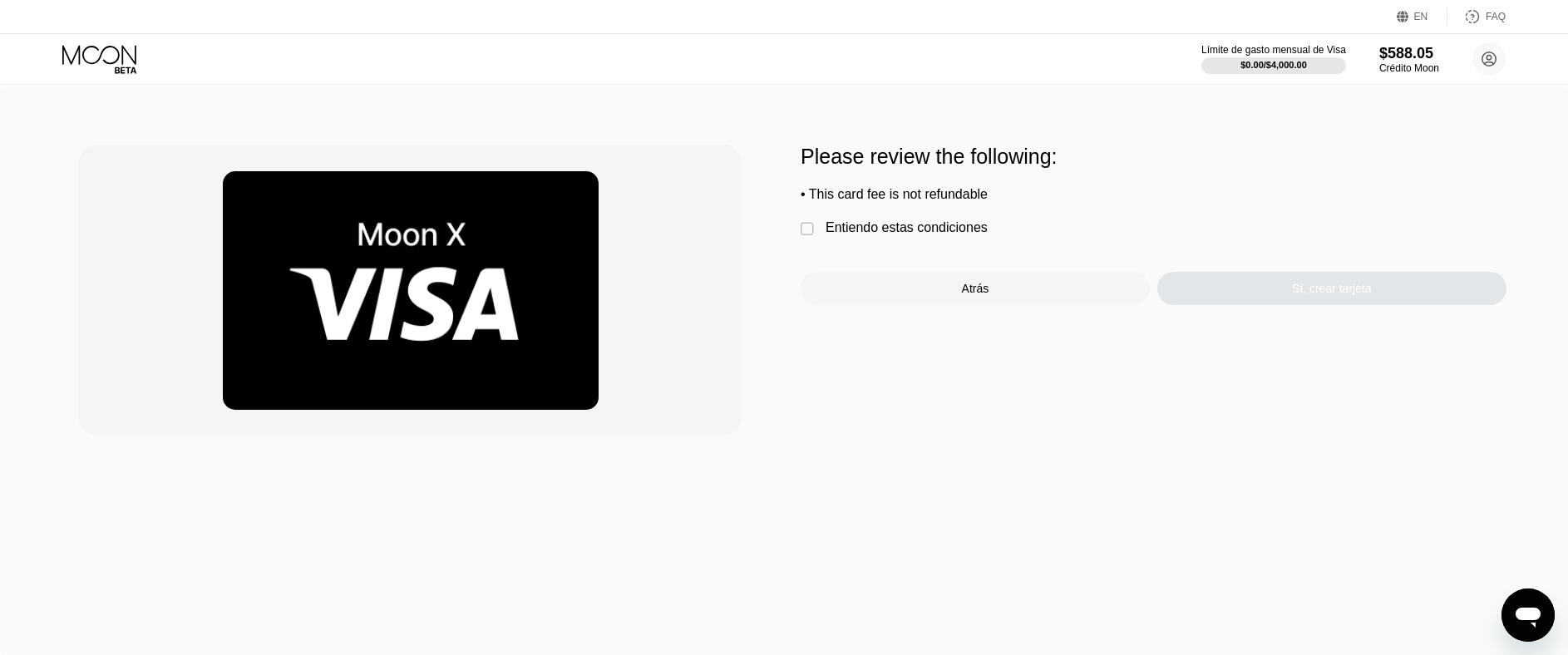 drag, startPoint x: 860, startPoint y: 226, endPoint x: 868, endPoint y: 234, distance: 11.313708 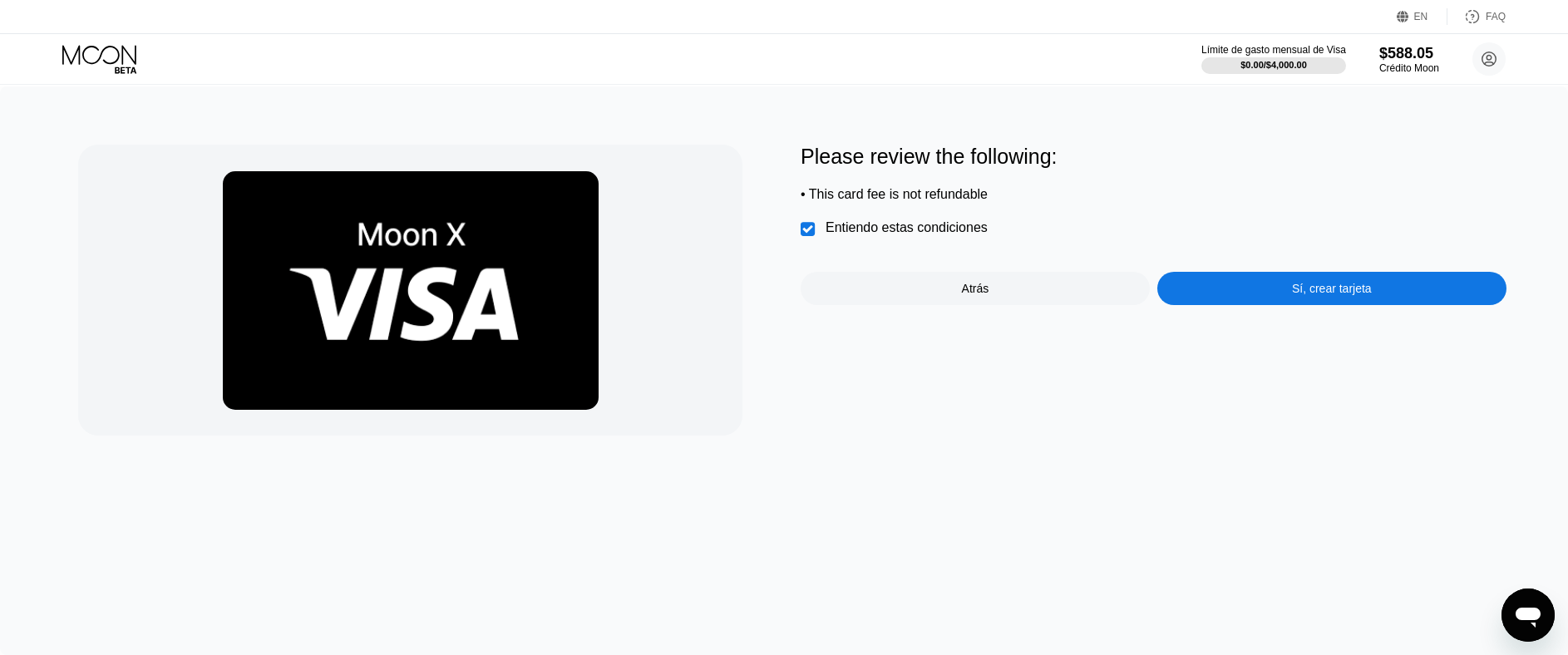 click on "Sí, crear tarjeta" at bounding box center [1332, 288] 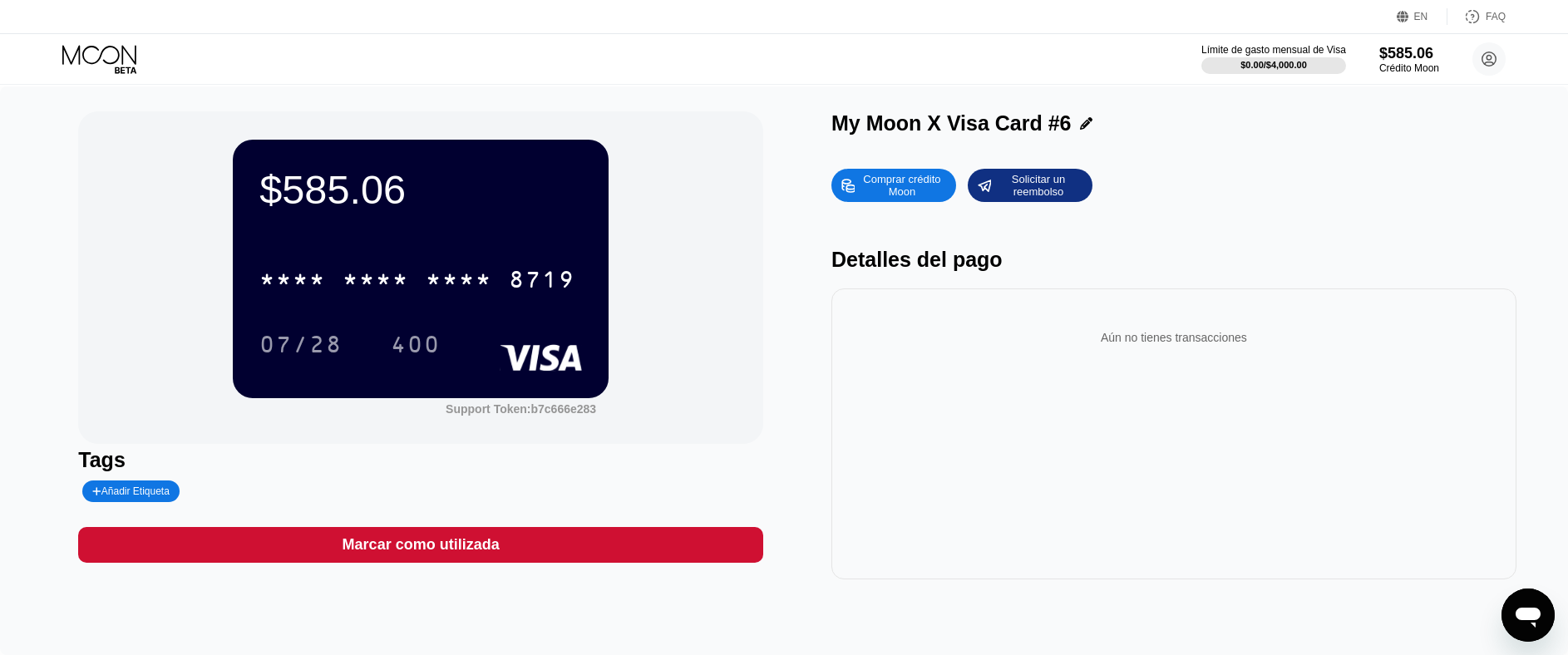drag, startPoint x: 422, startPoint y: 303, endPoint x: 283, endPoint y: 332, distance: 141.99296 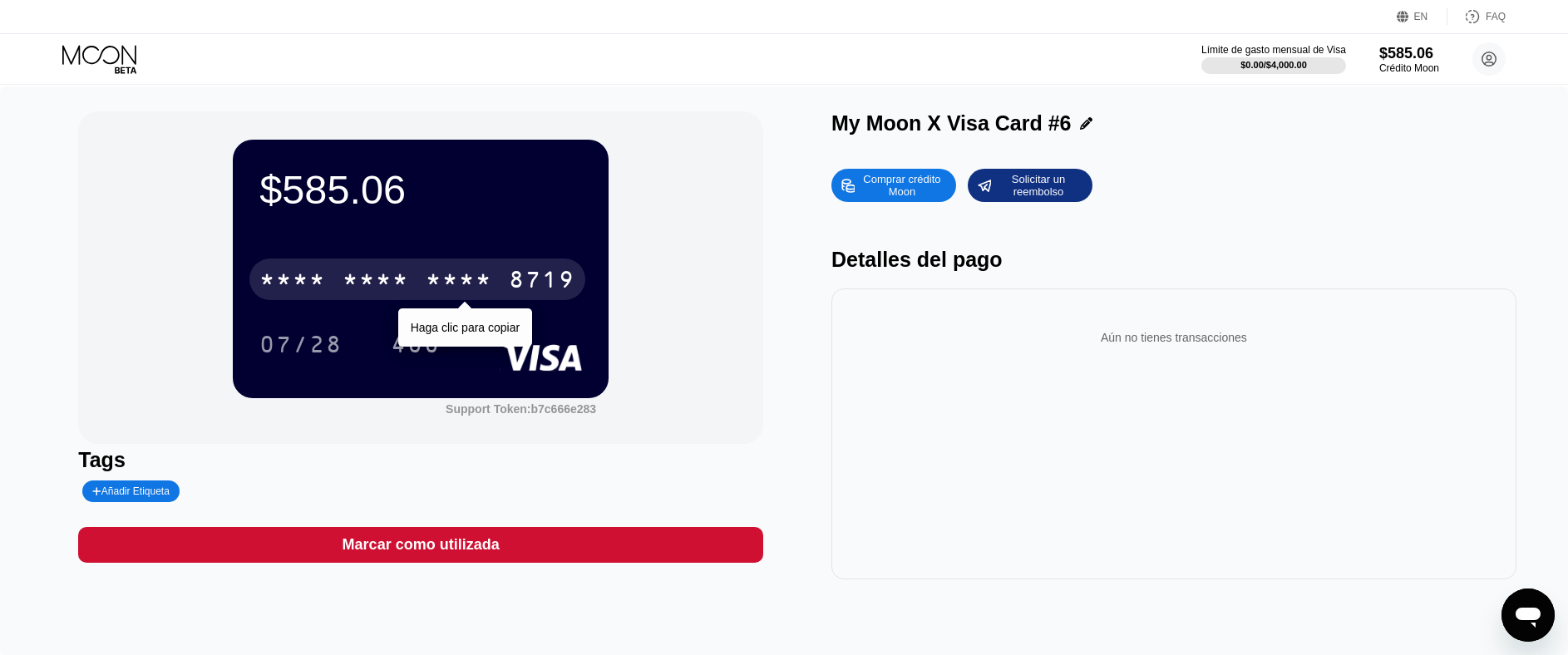 click on "* * * *" at bounding box center [376, 282] 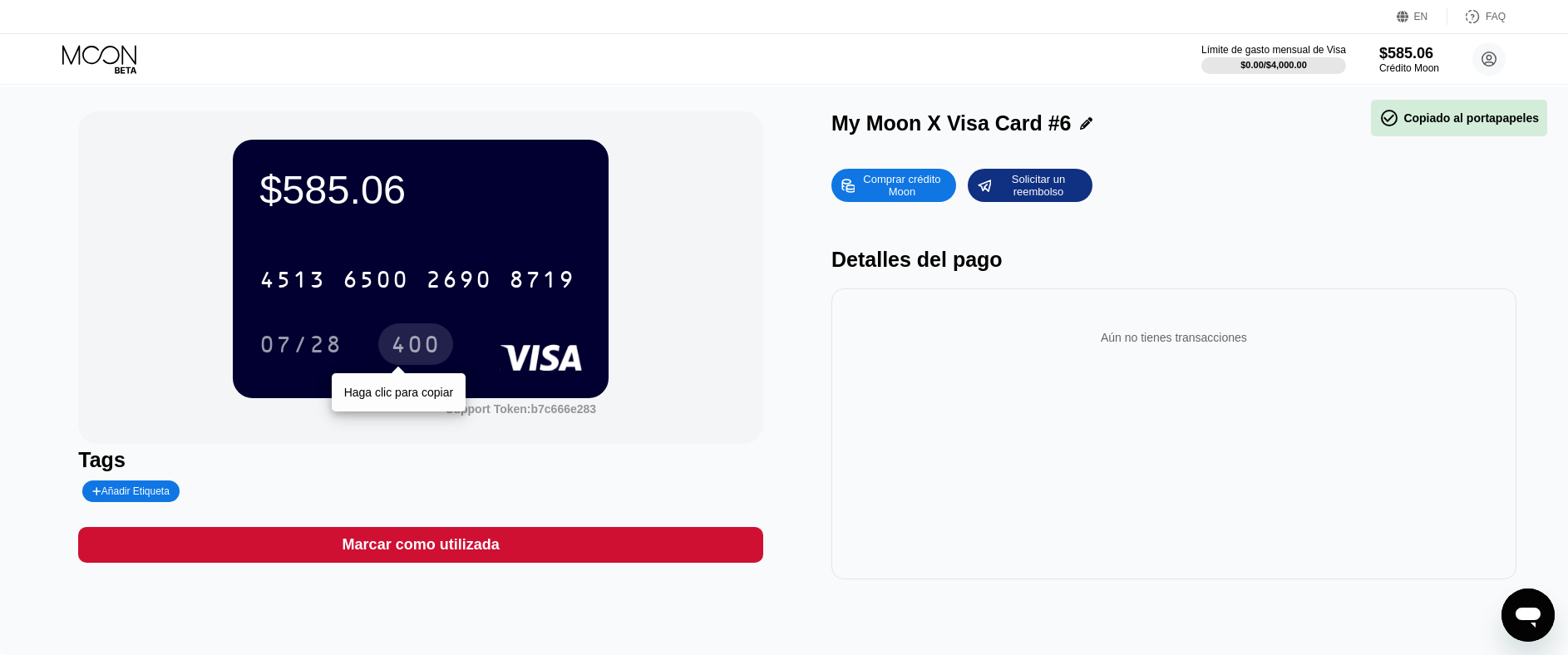 drag, startPoint x: 422, startPoint y: 334, endPoint x: 165, endPoint y: 359, distance: 258.21309 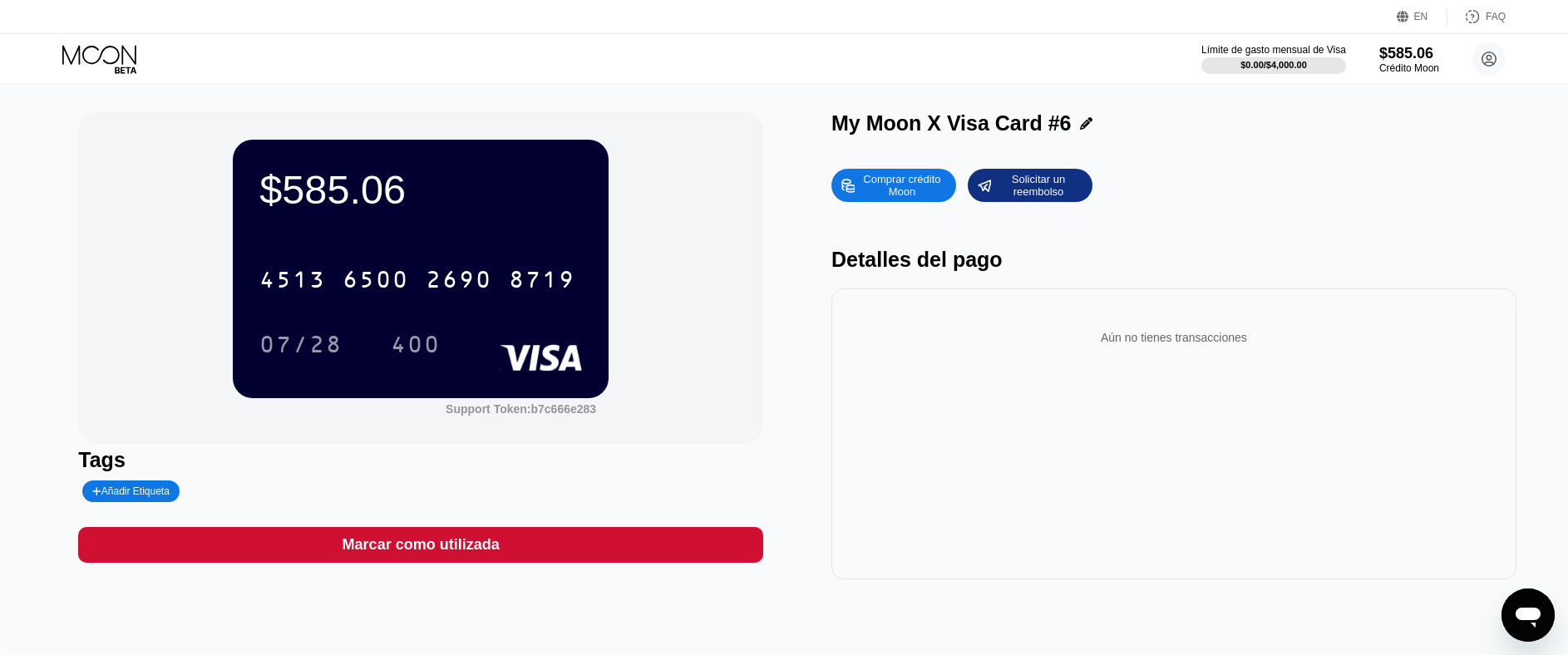 click 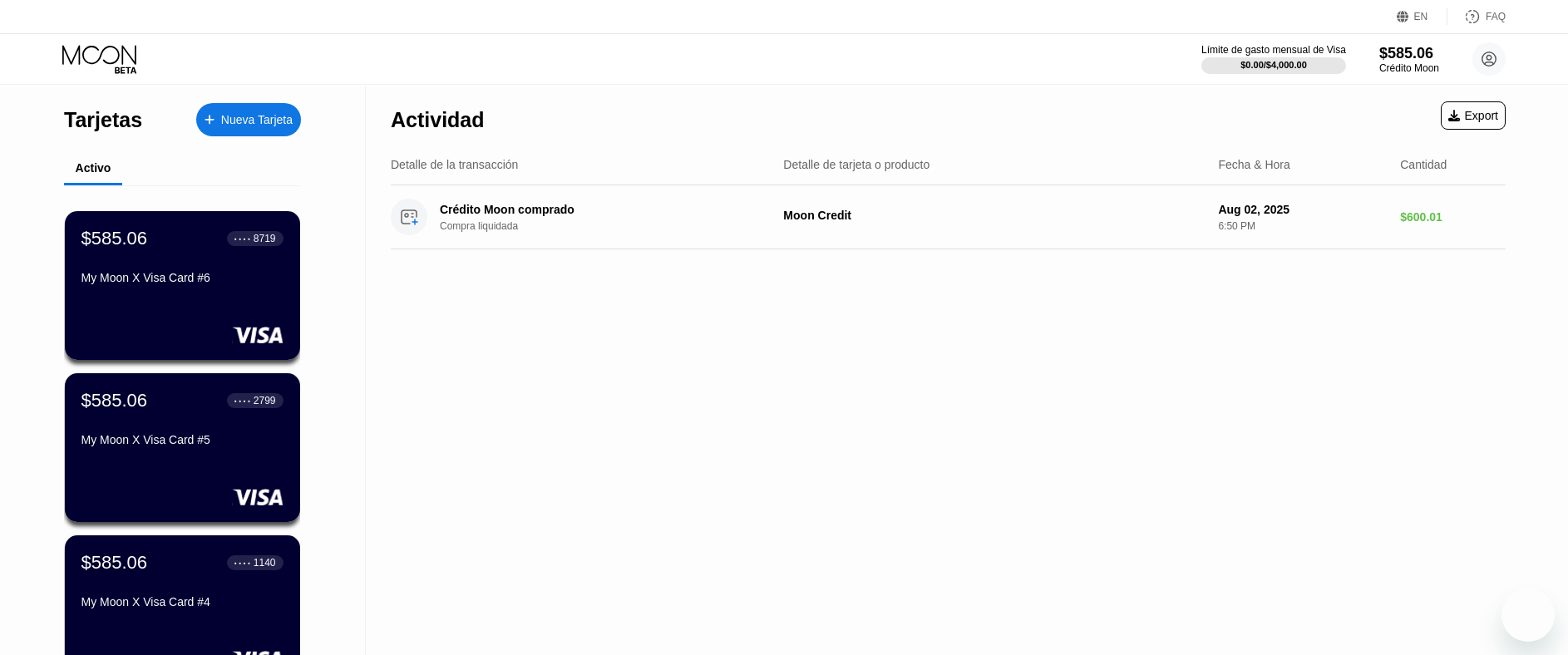 scroll, scrollTop: 0, scrollLeft: 0, axis: both 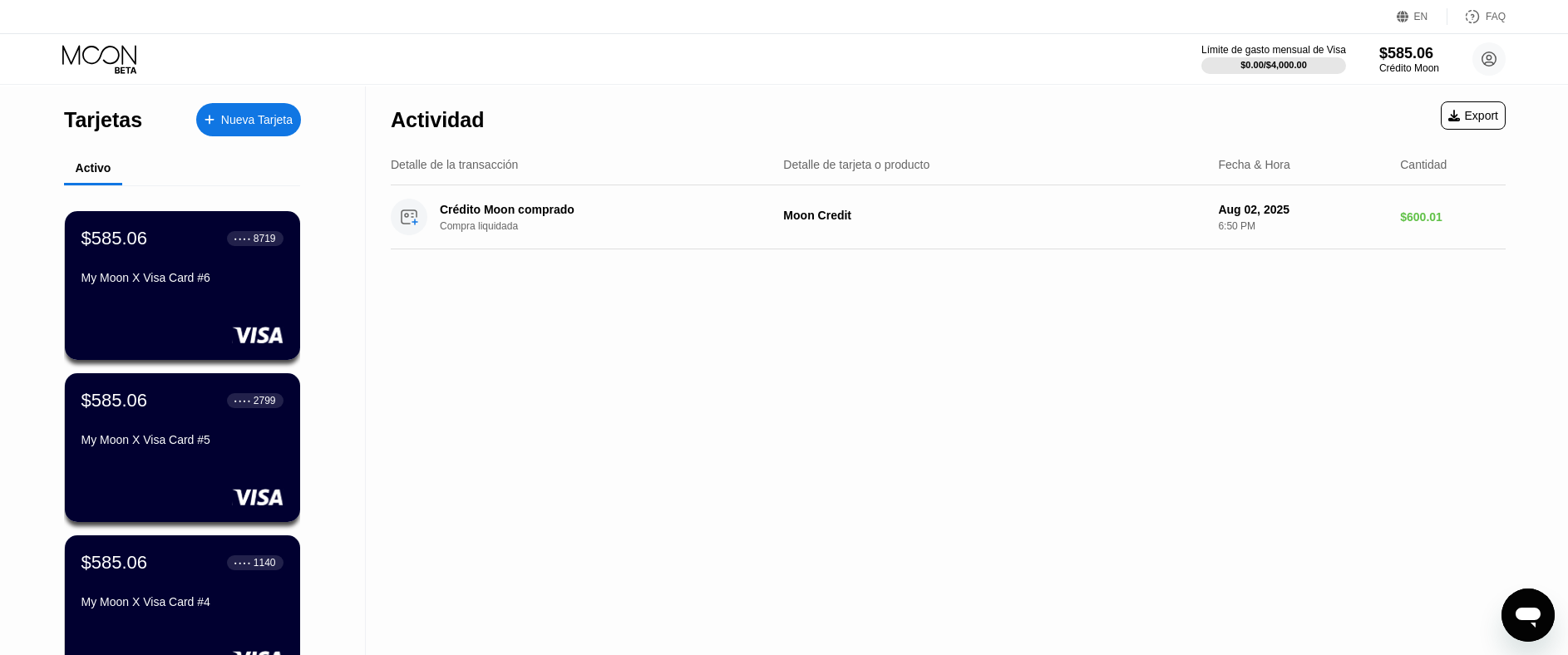 click on "Nueva Tarjeta" at bounding box center (257, 120) 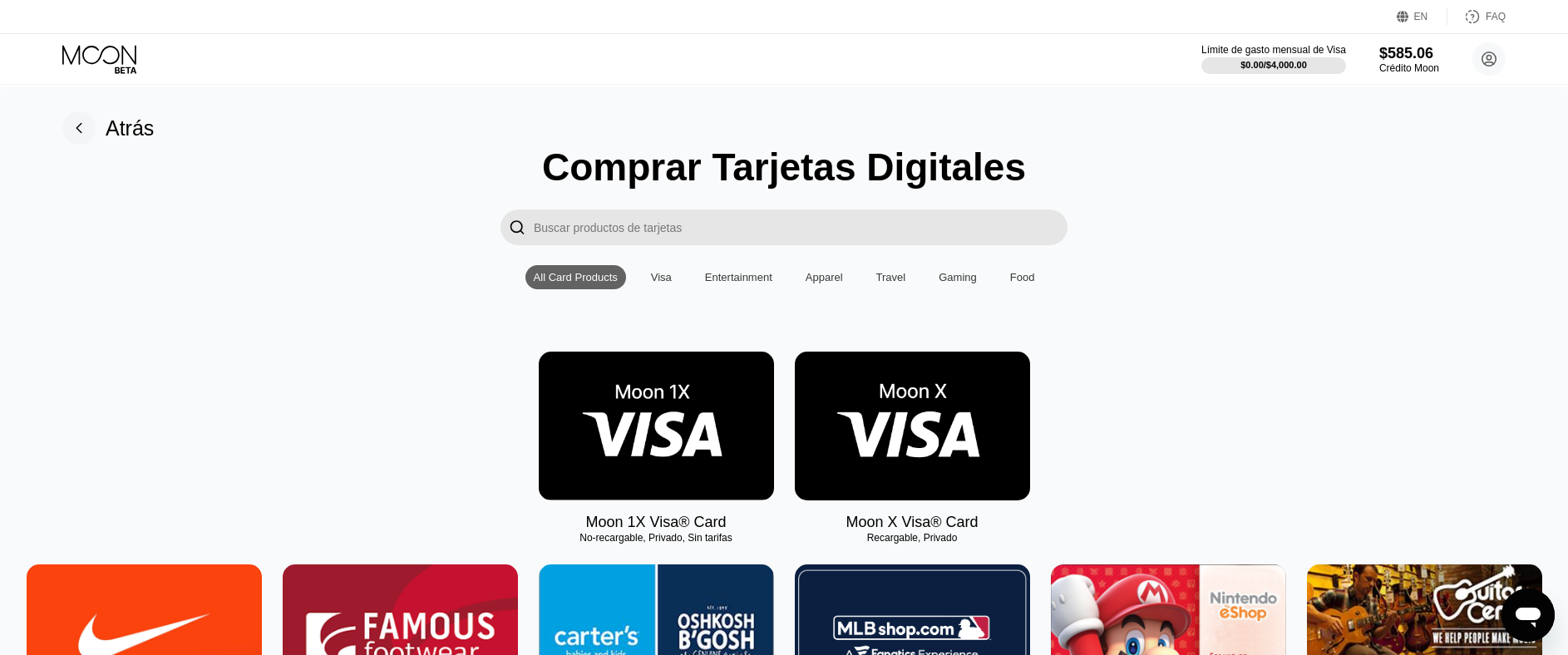click at bounding box center (912, 426) 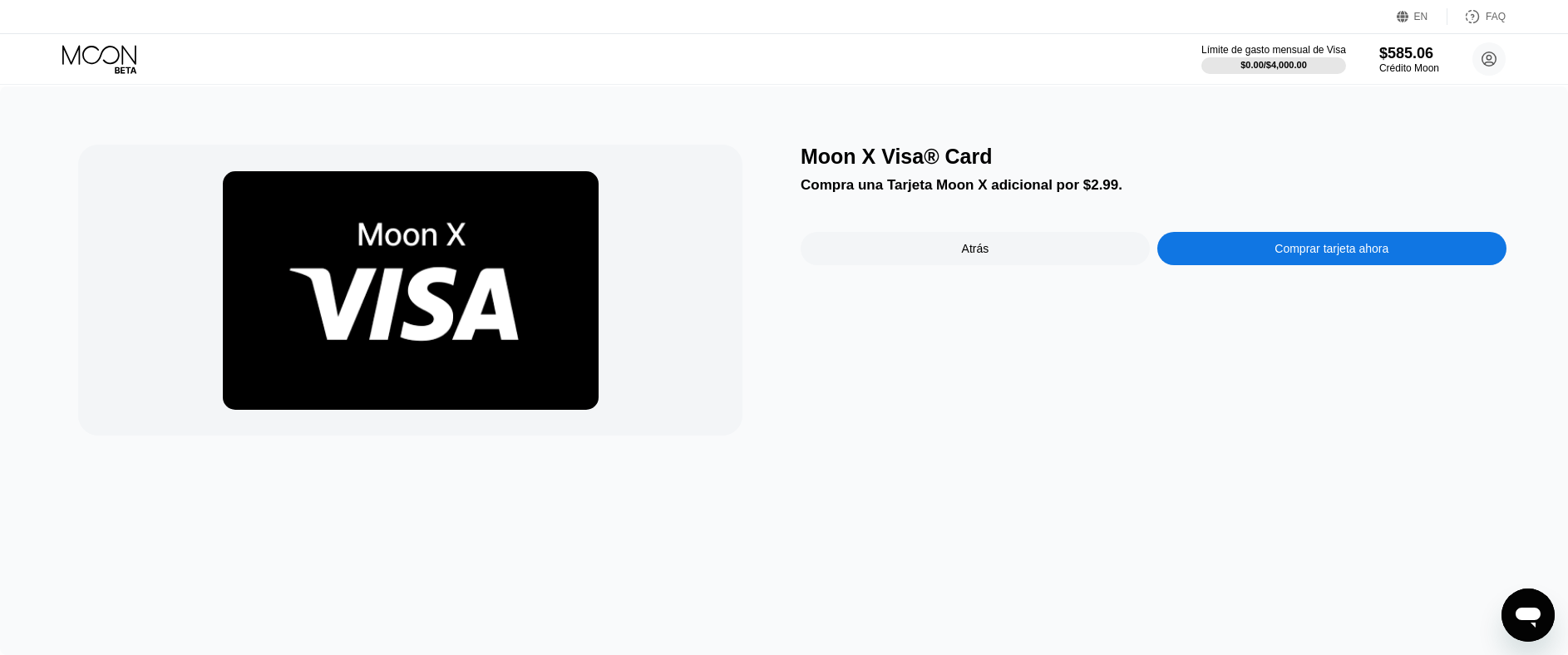 click on "Comprar tarjeta ahora" at bounding box center [1331, 249] 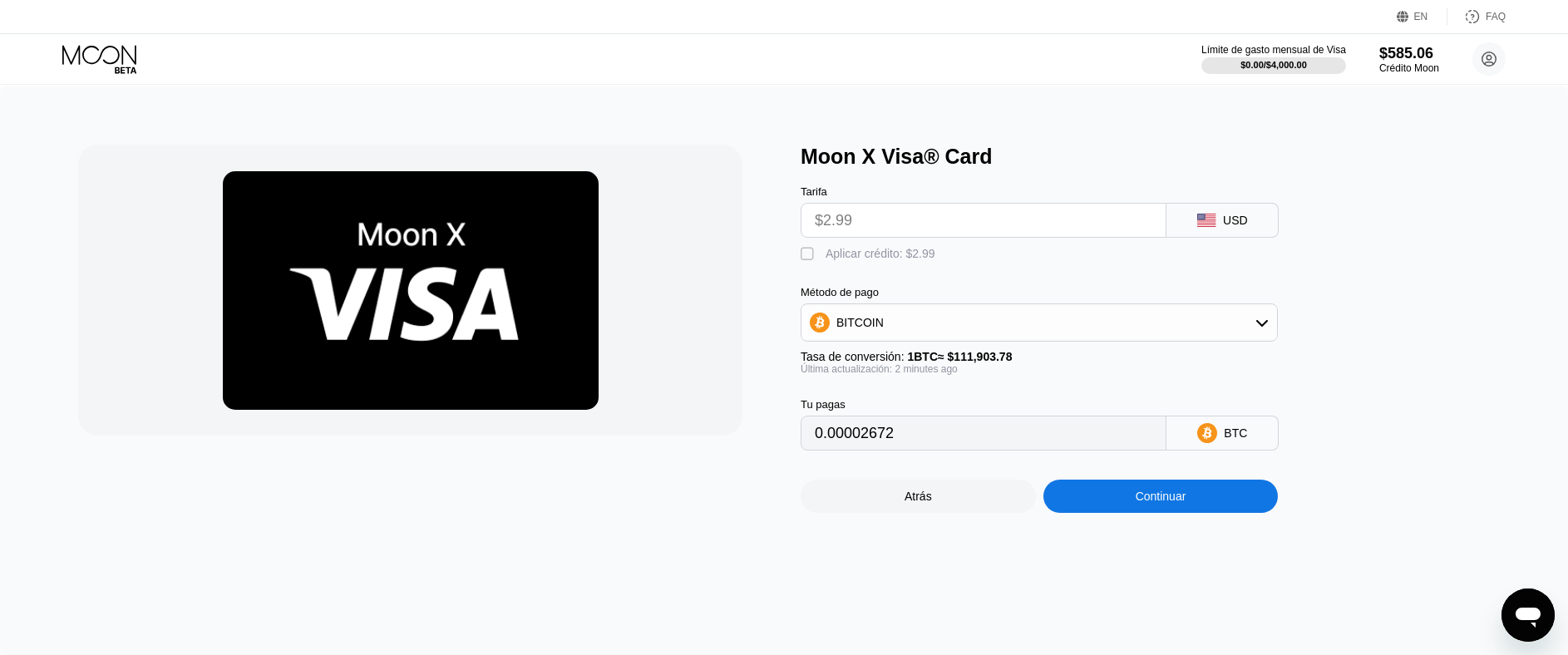 click on " Aplicar crédito: $2.99" at bounding box center [872, 254] 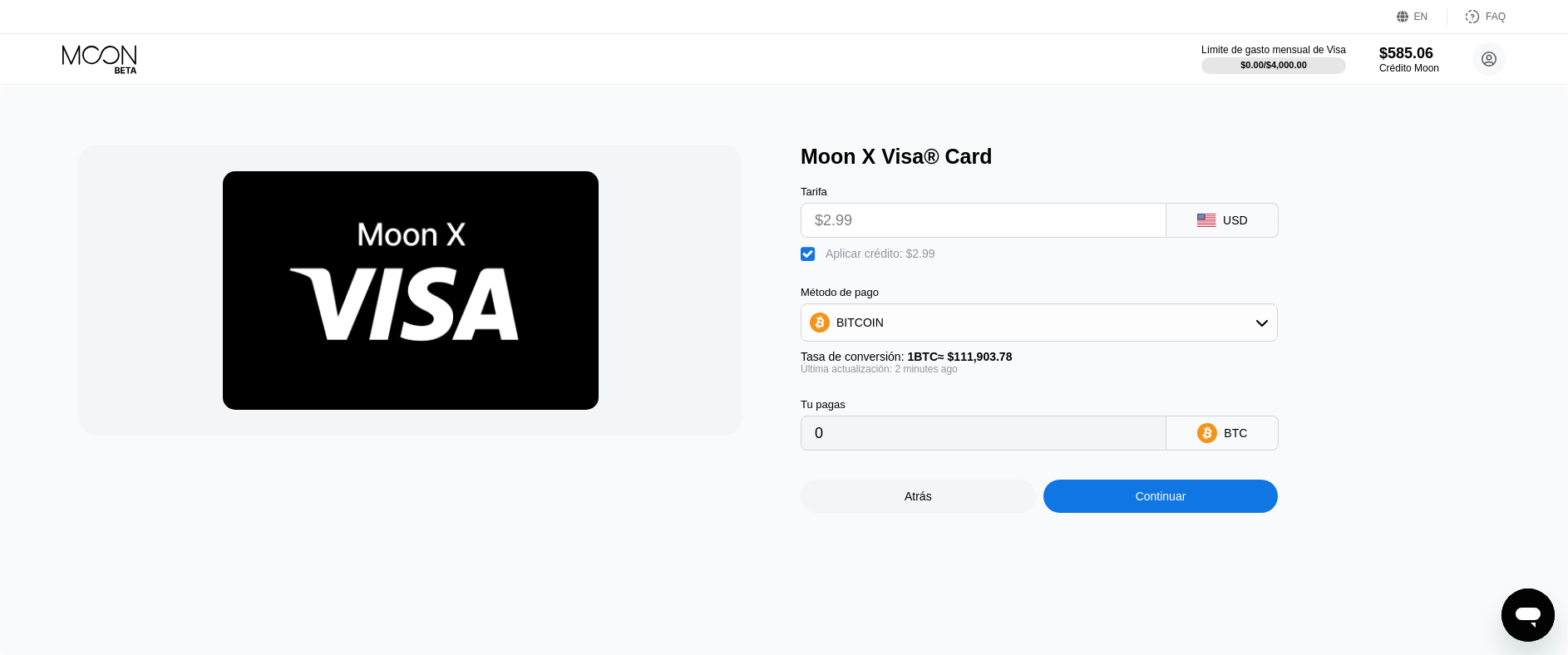 click on "Continuar" at bounding box center [1161, 496] 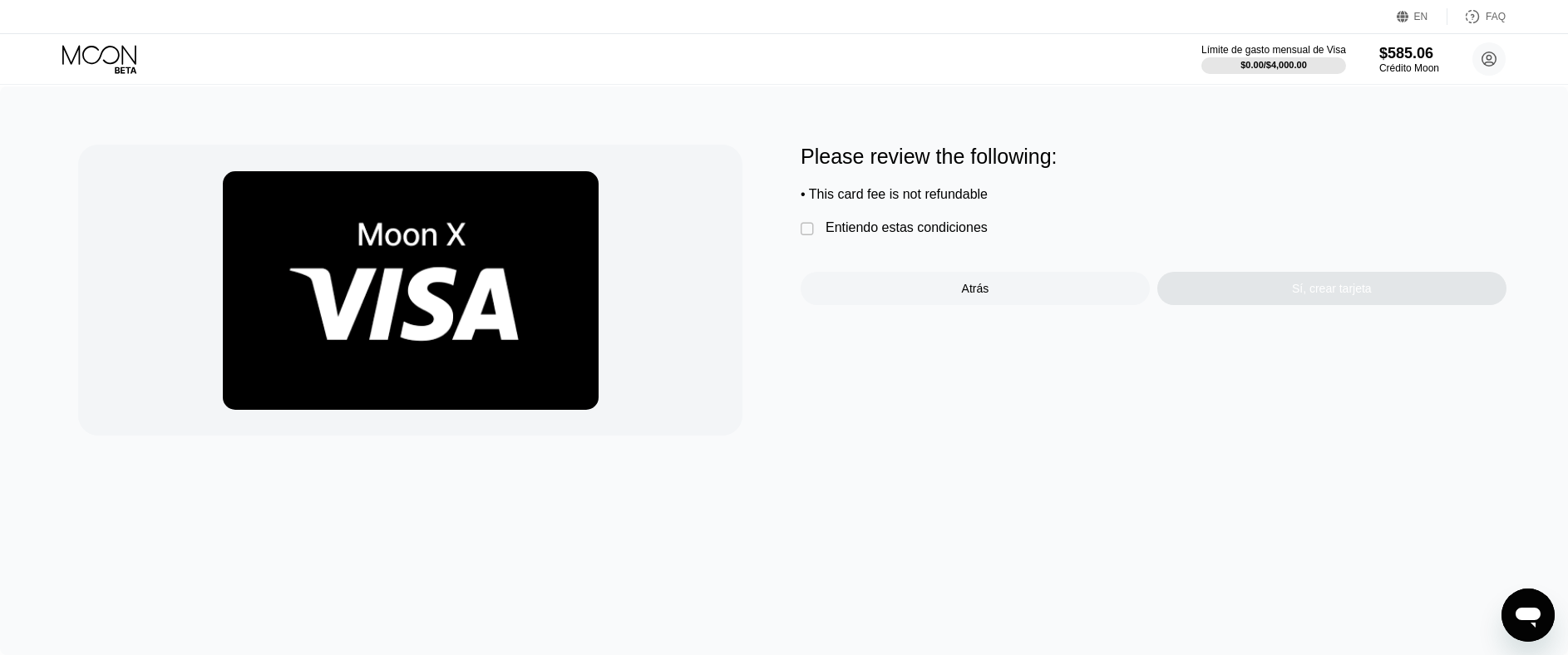 click on "Entiendo estas condiciones" at bounding box center (906, 228) 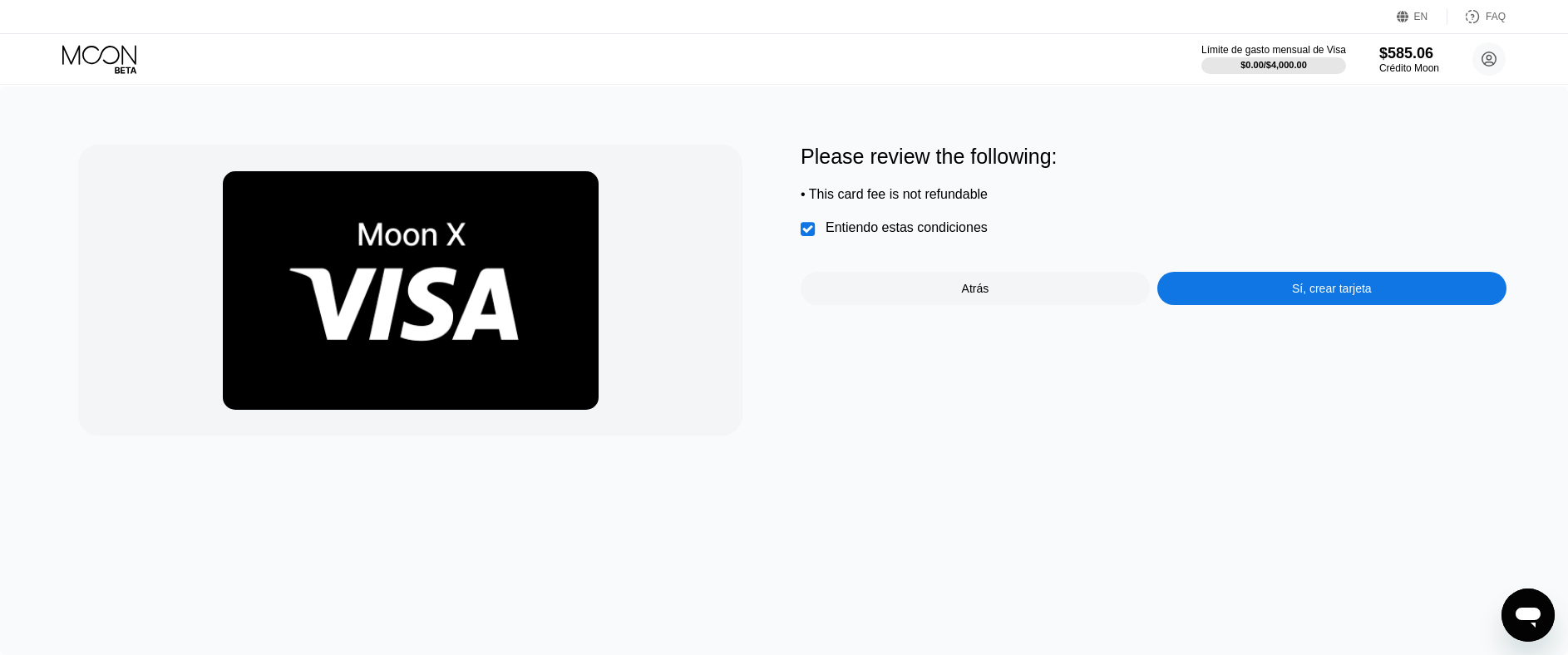 click on "Sí, crear tarjeta" at bounding box center (1332, 288) 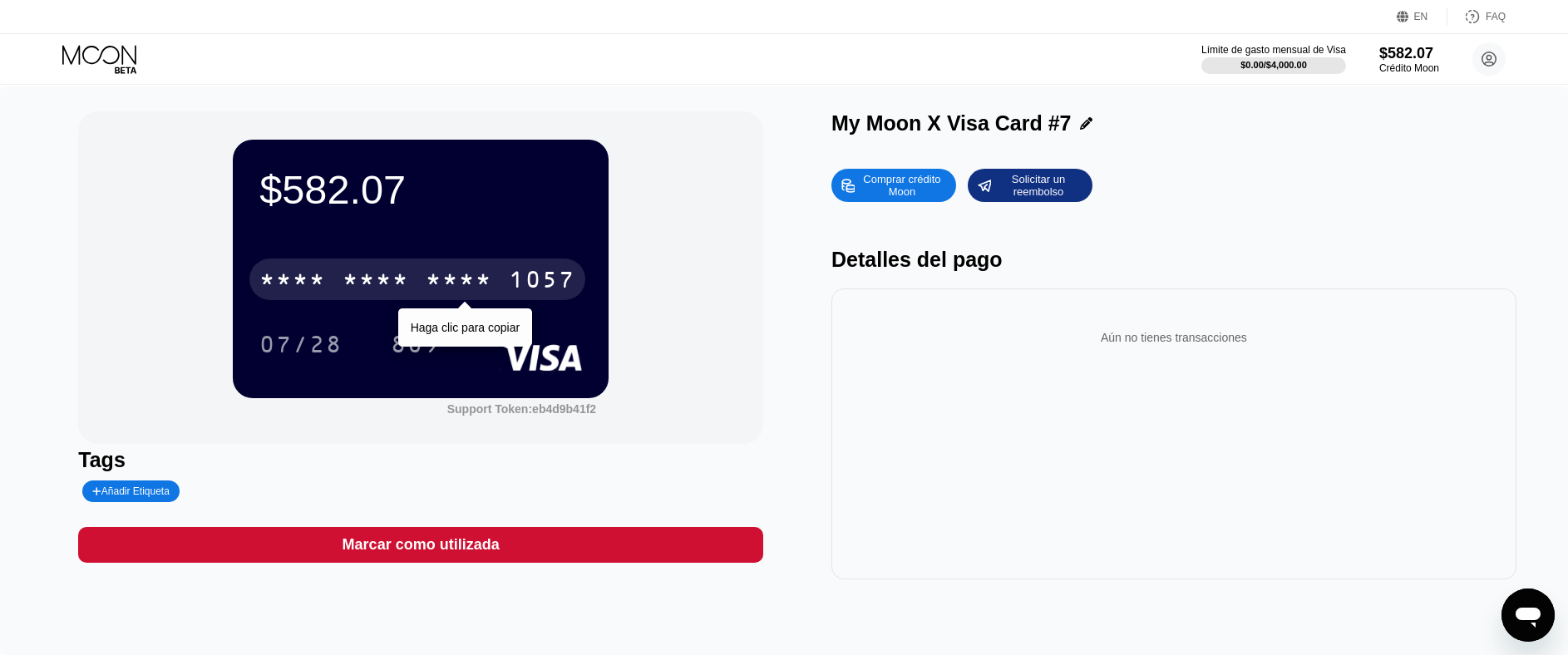 drag, startPoint x: 457, startPoint y: 284, endPoint x: 259, endPoint y: 332, distance: 203.7351 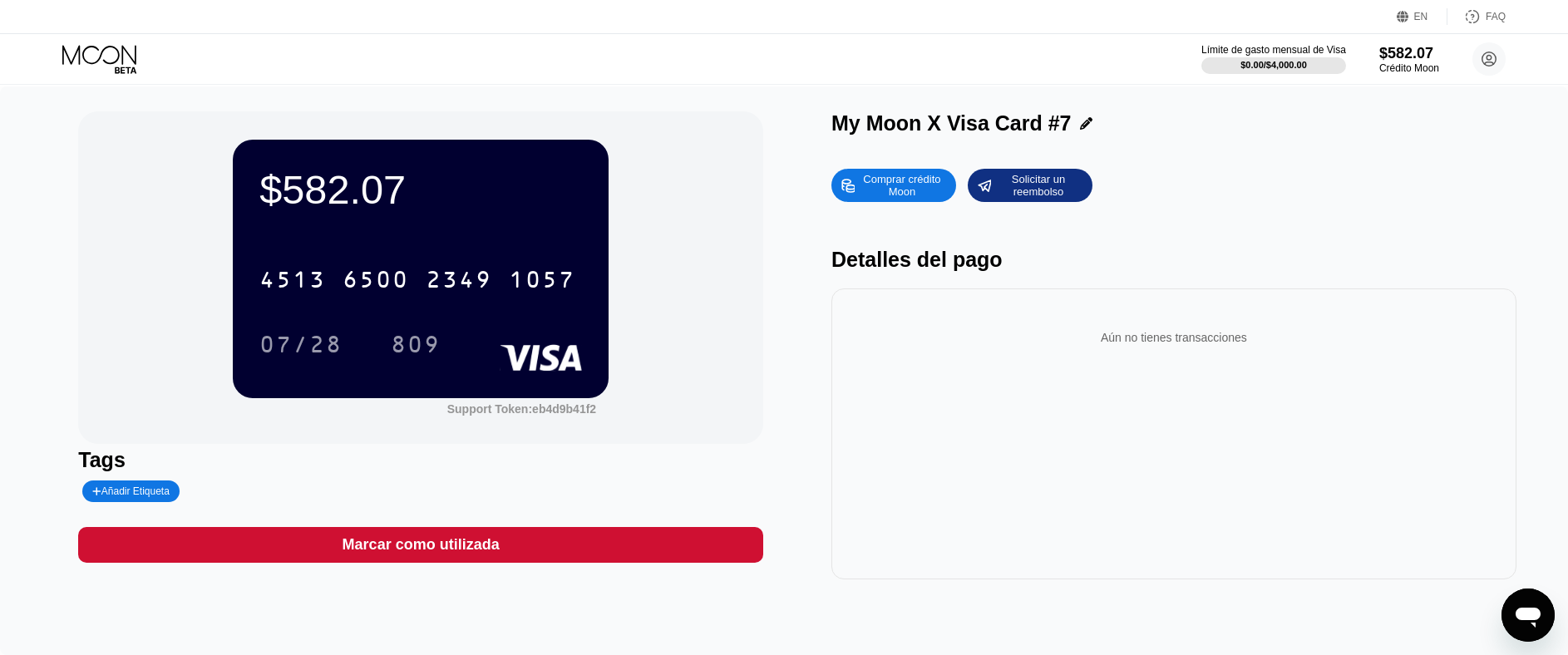 click 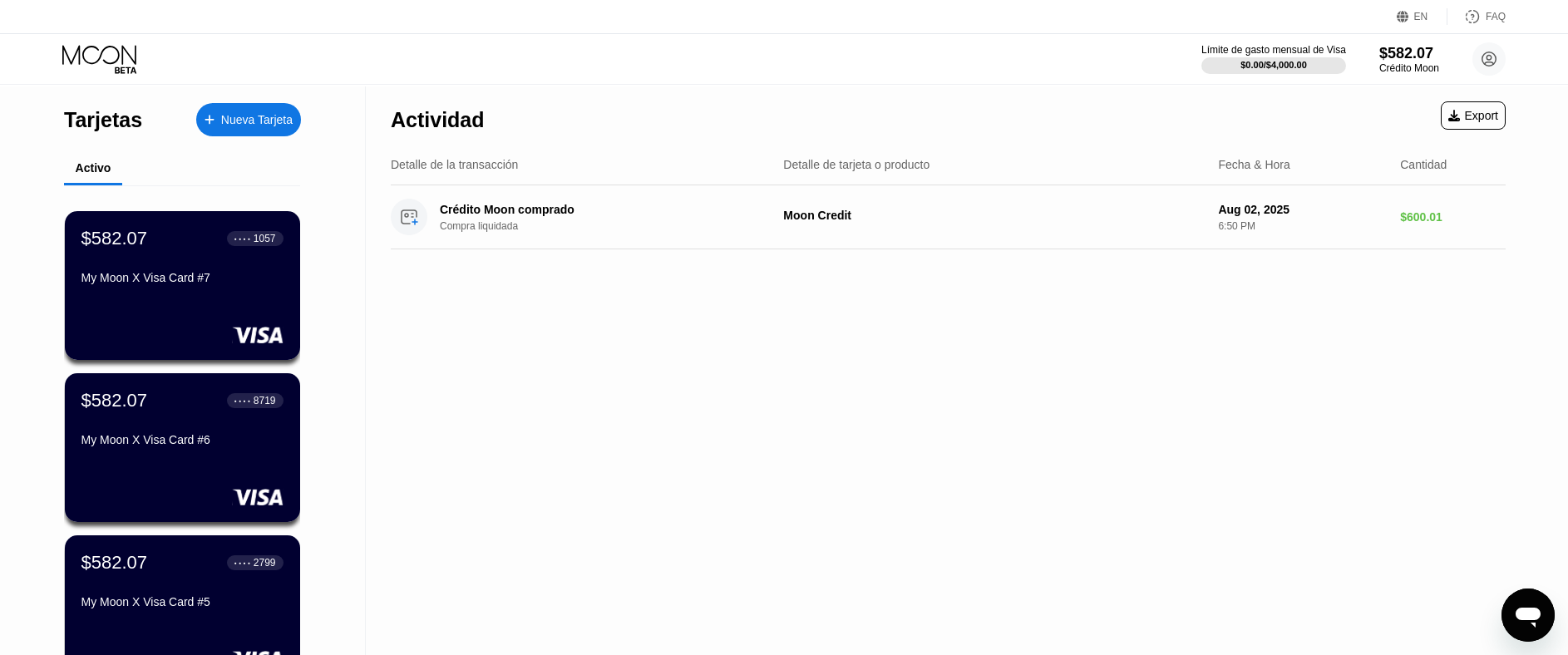 click on "Nueva Tarjeta" at bounding box center (257, 120) 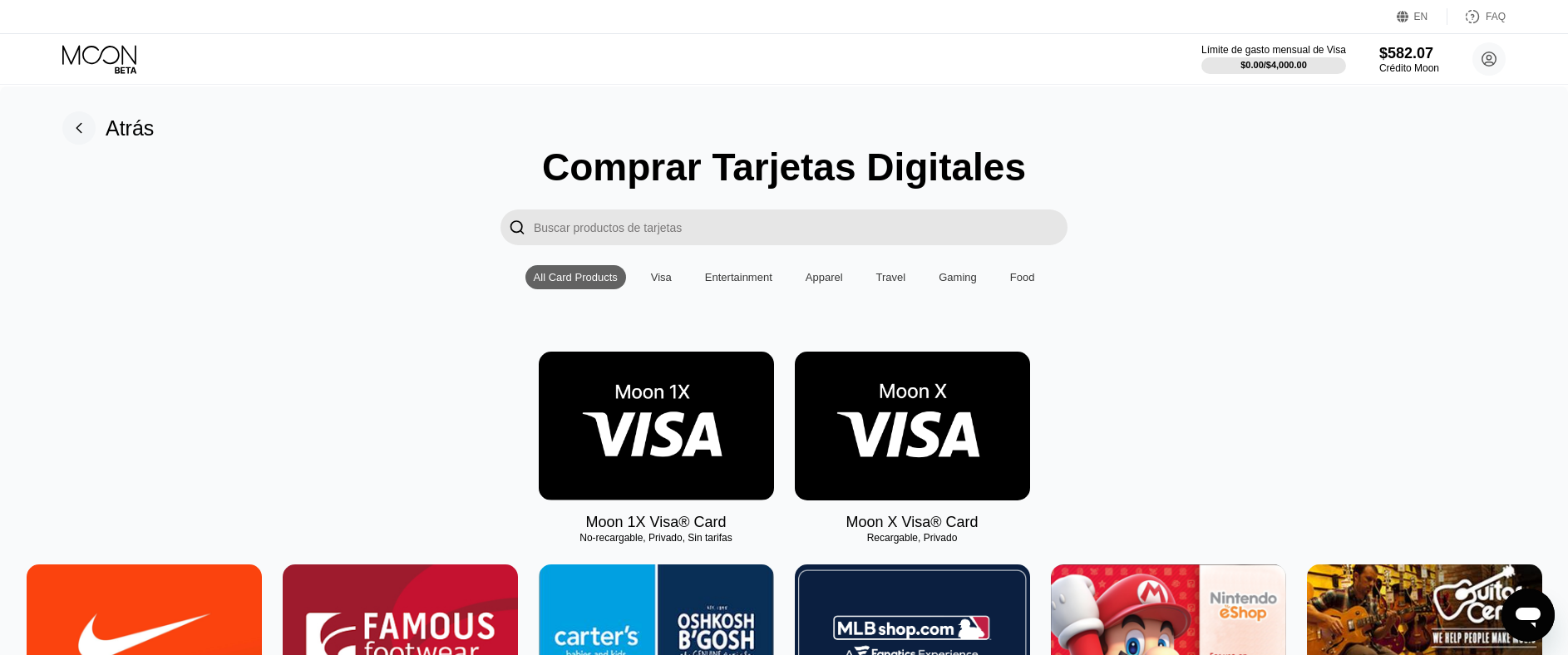 click at bounding box center (912, 426) 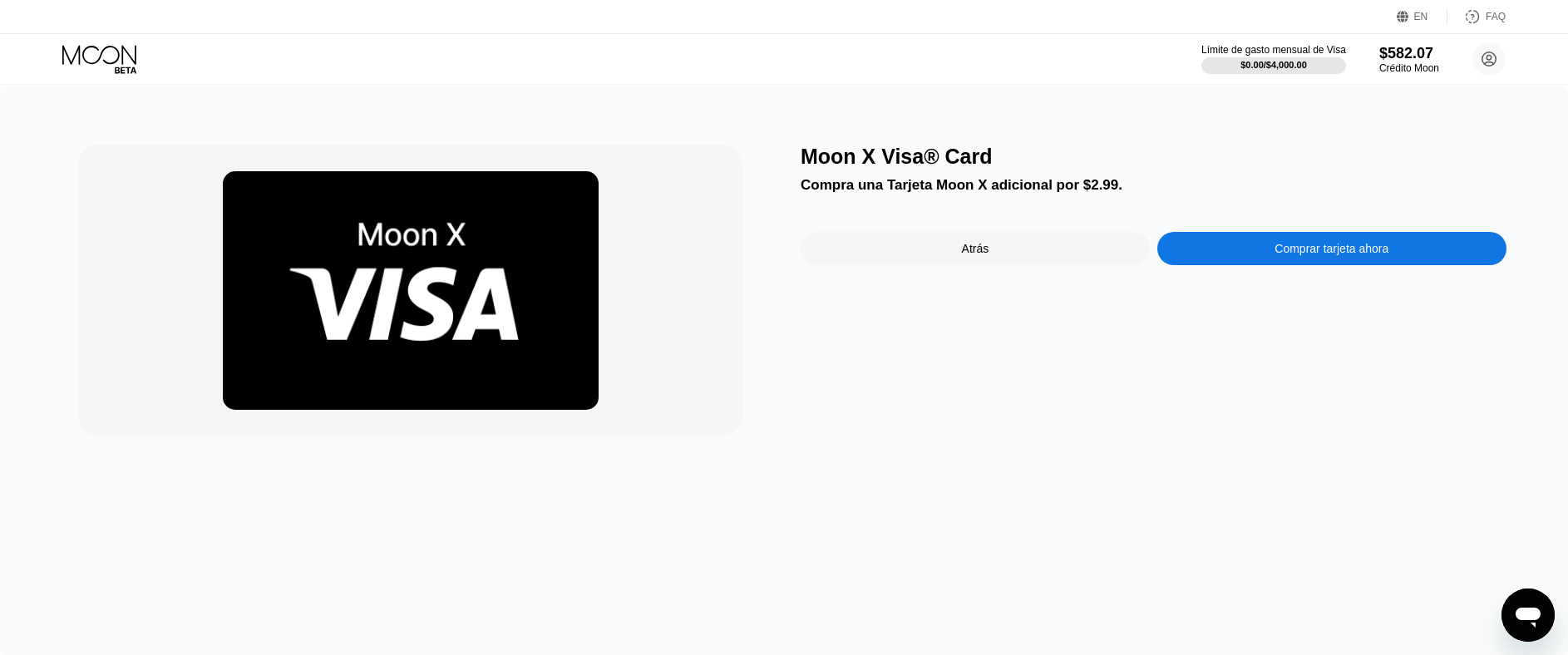 click on "Comprar tarjeta ahora" at bounding box center (1332, 249) 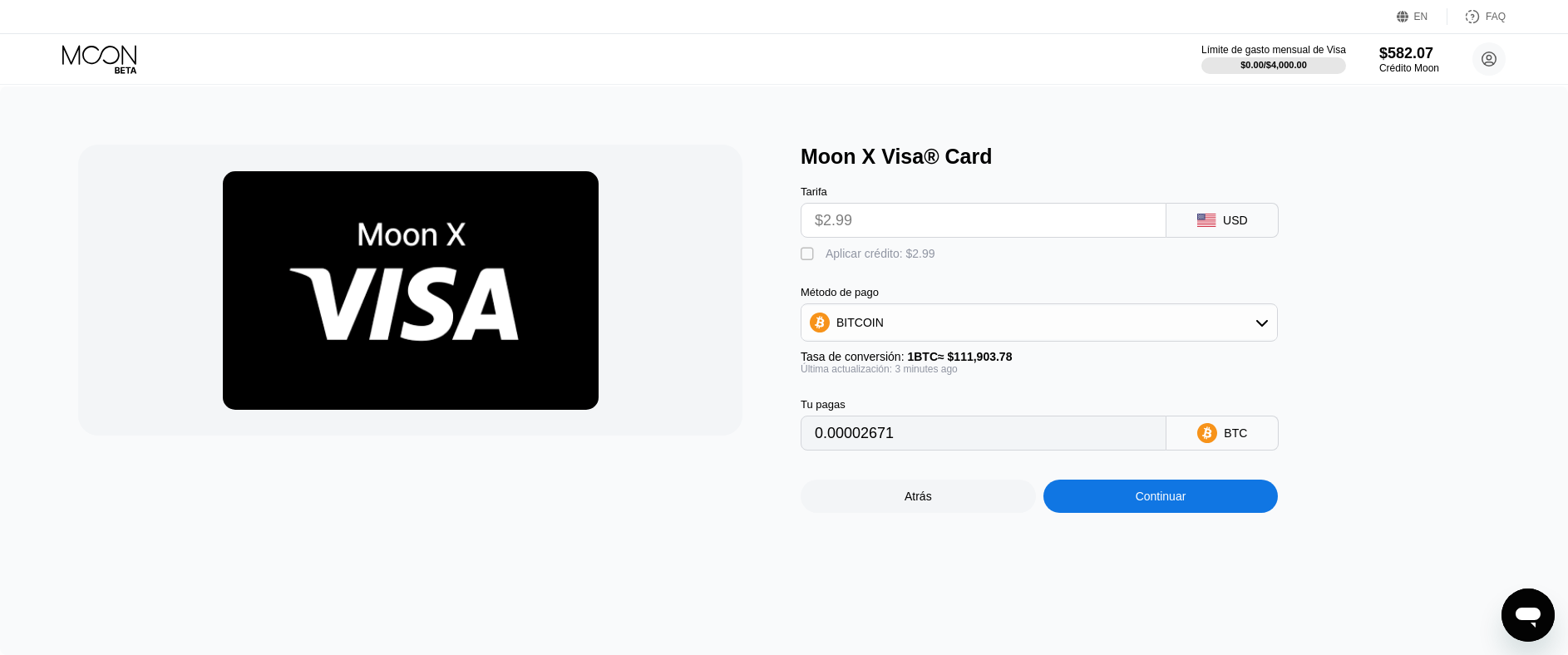 click on "Aplicar crédito: $2.99" at bounding box center [880, 254] 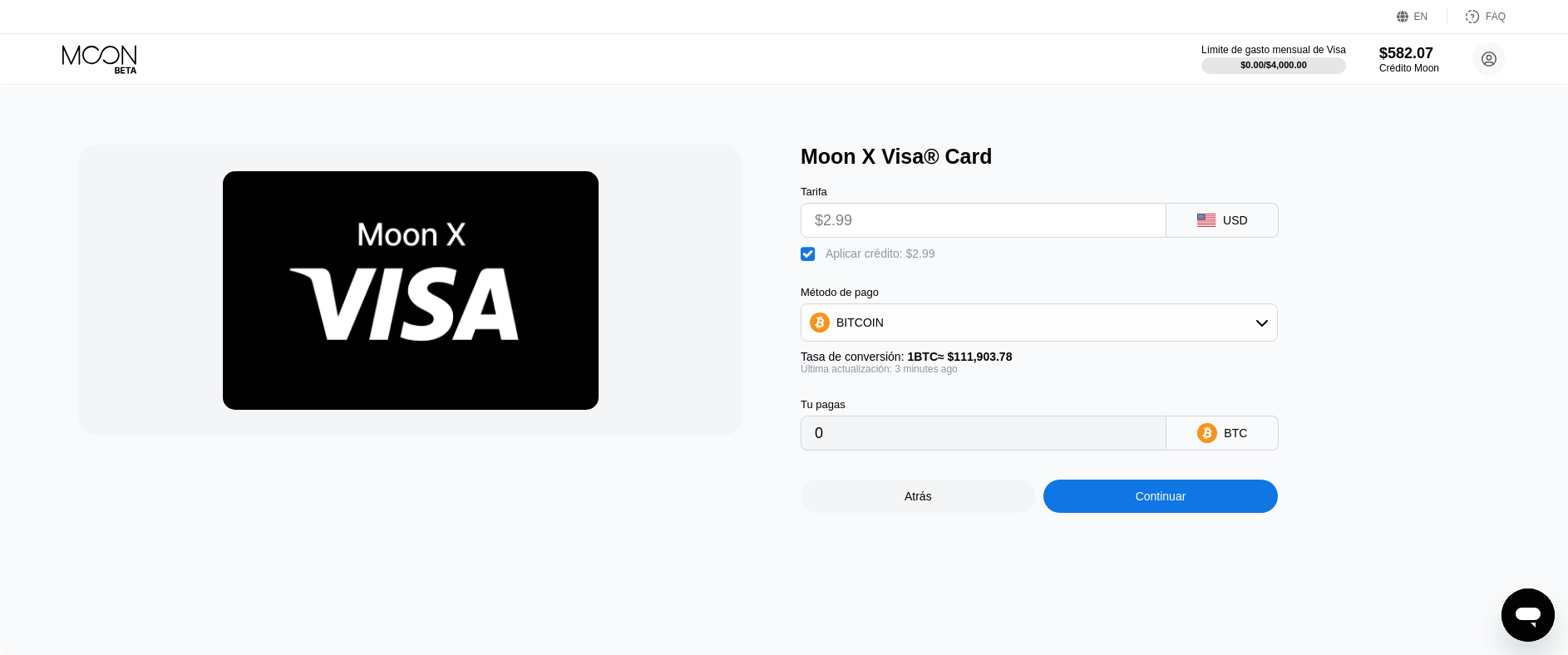 click on "Continuar" at bounding box center [1161, 496] 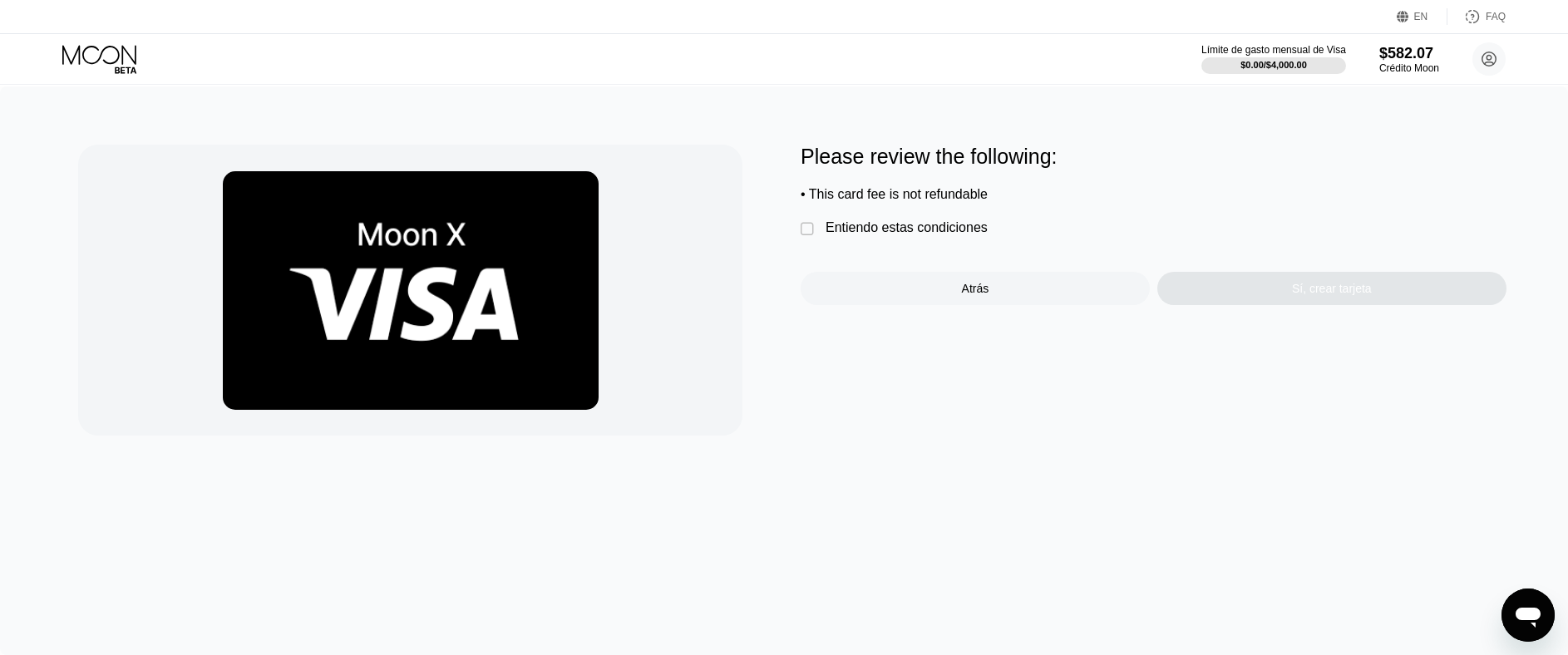click on "Please review the following: • This card fee is not refundable  Entiendo estas condiciones Atrás Sí, crear tarjeta" at bounding box center [1153, 224] 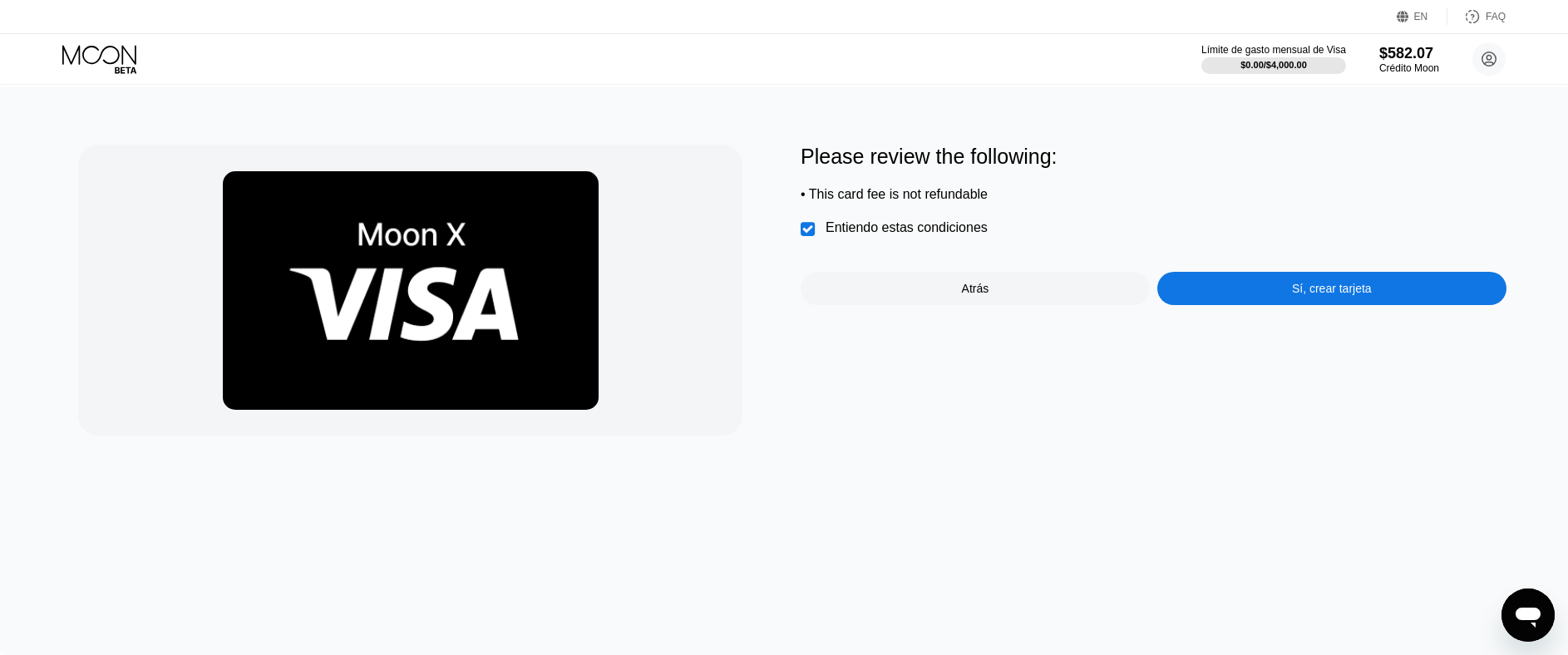 click on "Sí, crear tarjeta" at bounding box center [1332, 288] 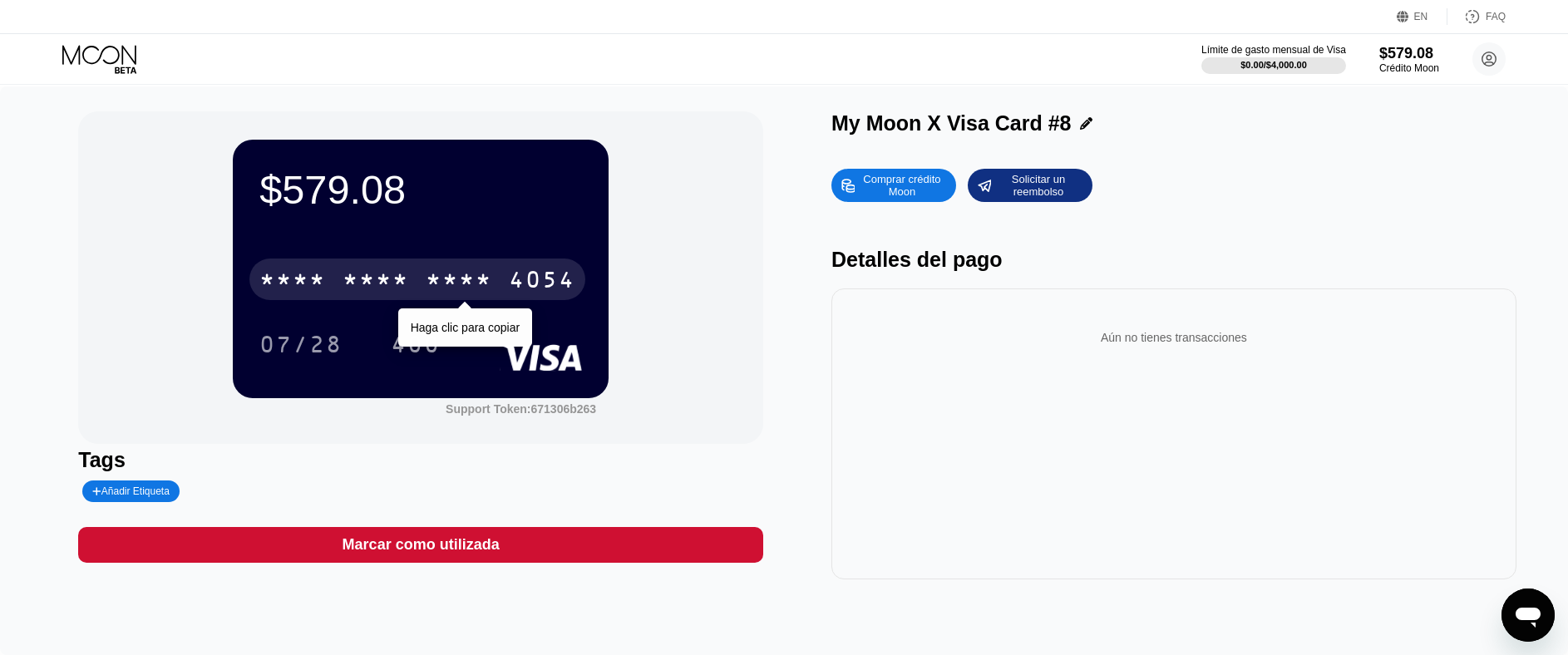 click on "* * * * * * * * * * * * 4054" at bounding box center [417, 279] 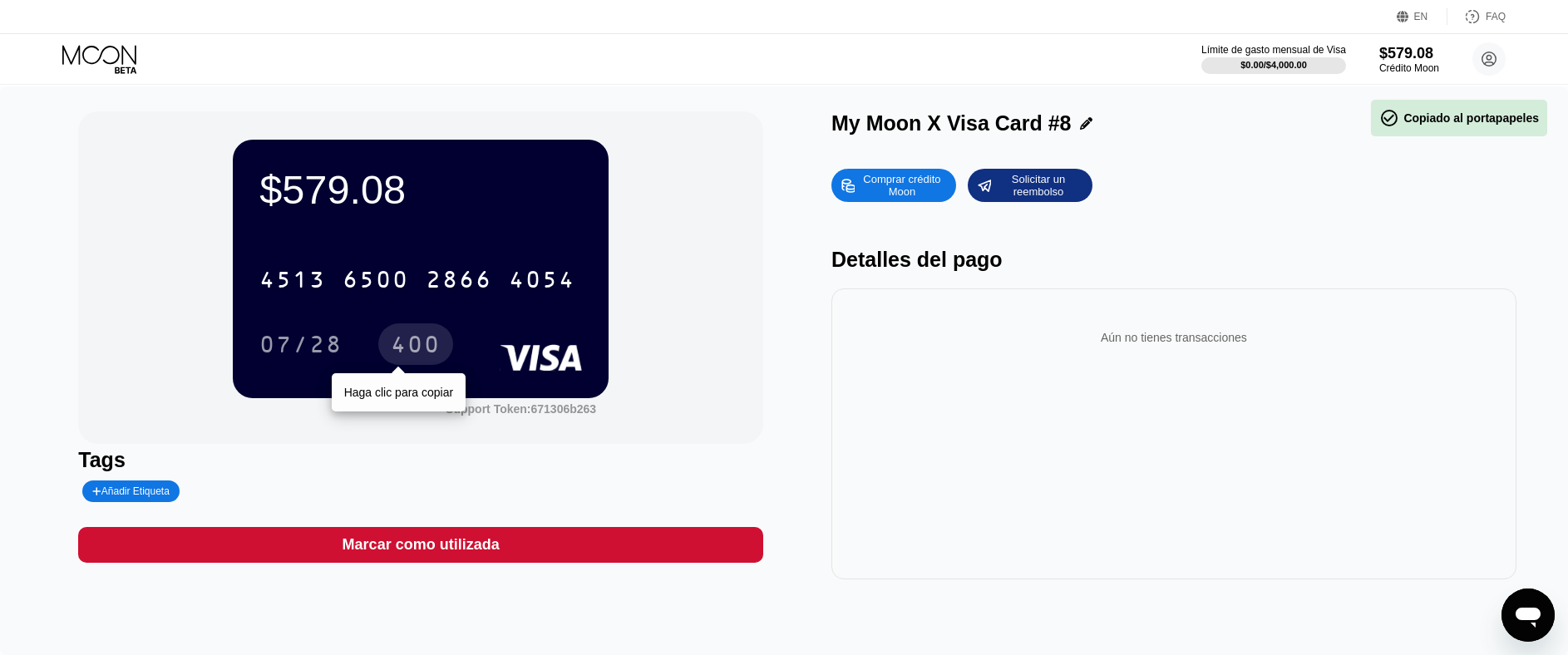 drag, startPoint x: 424, startPoint y: 352, endPoint x: 156, endPoint y: 382, distance: 269.67388 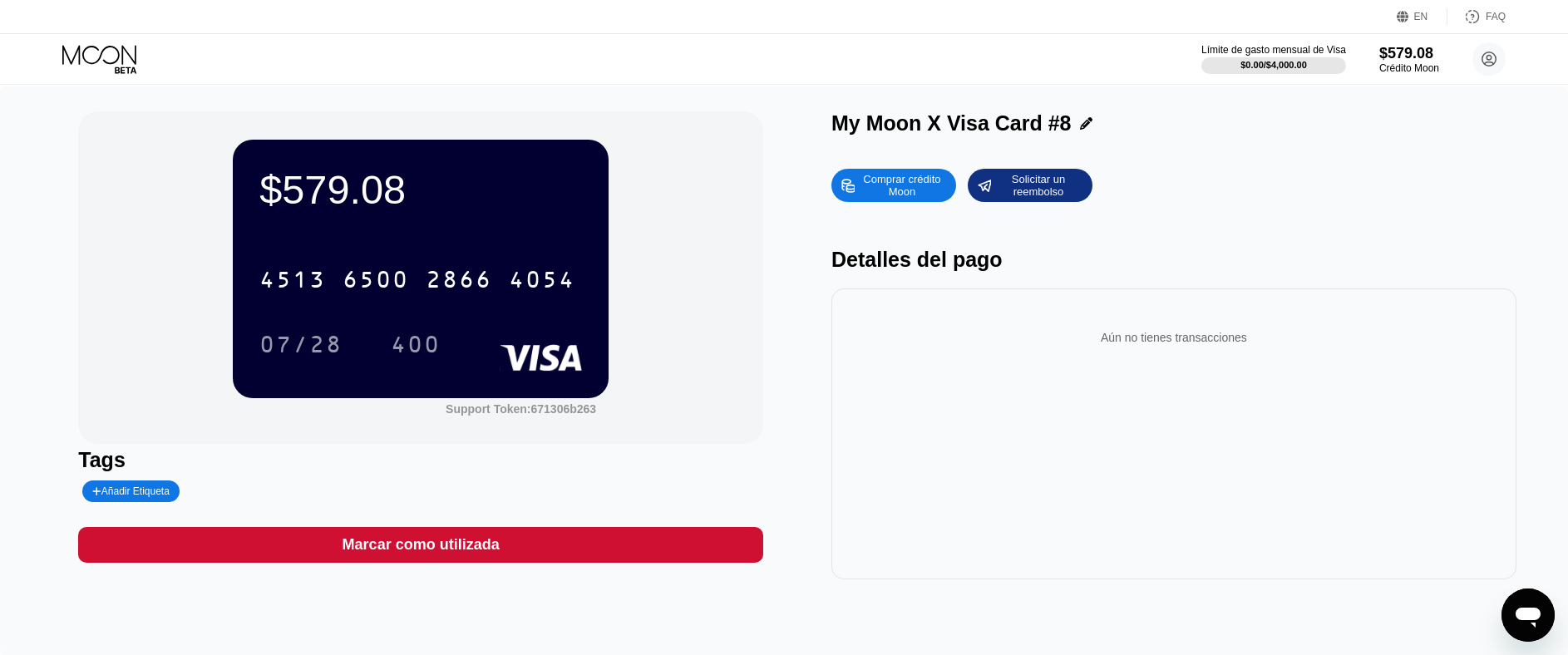 drag, startPoint x: 106, startPoint y: 53, endPoint x: 168, endPoint y: 71, distance: 64.56005 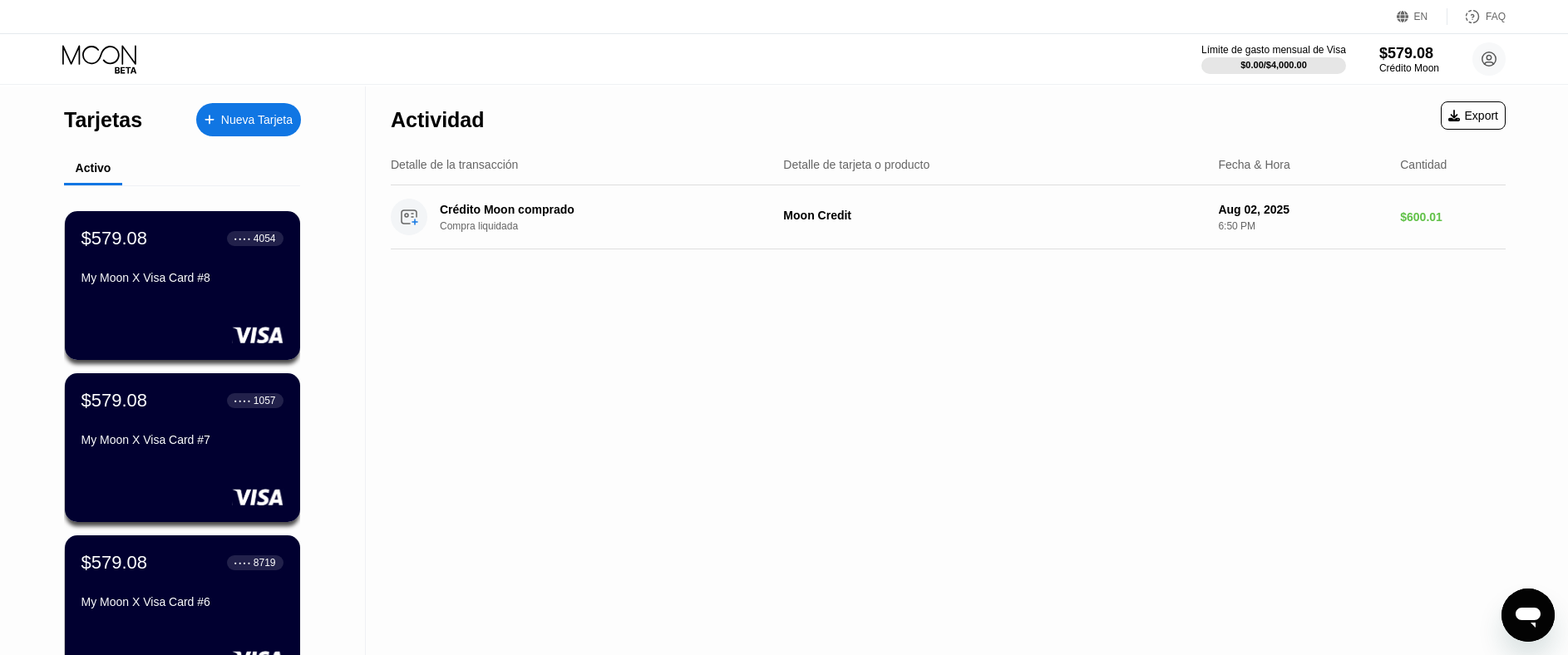 click on "Nueva Tarjeta" at bounding box center (257, 120) 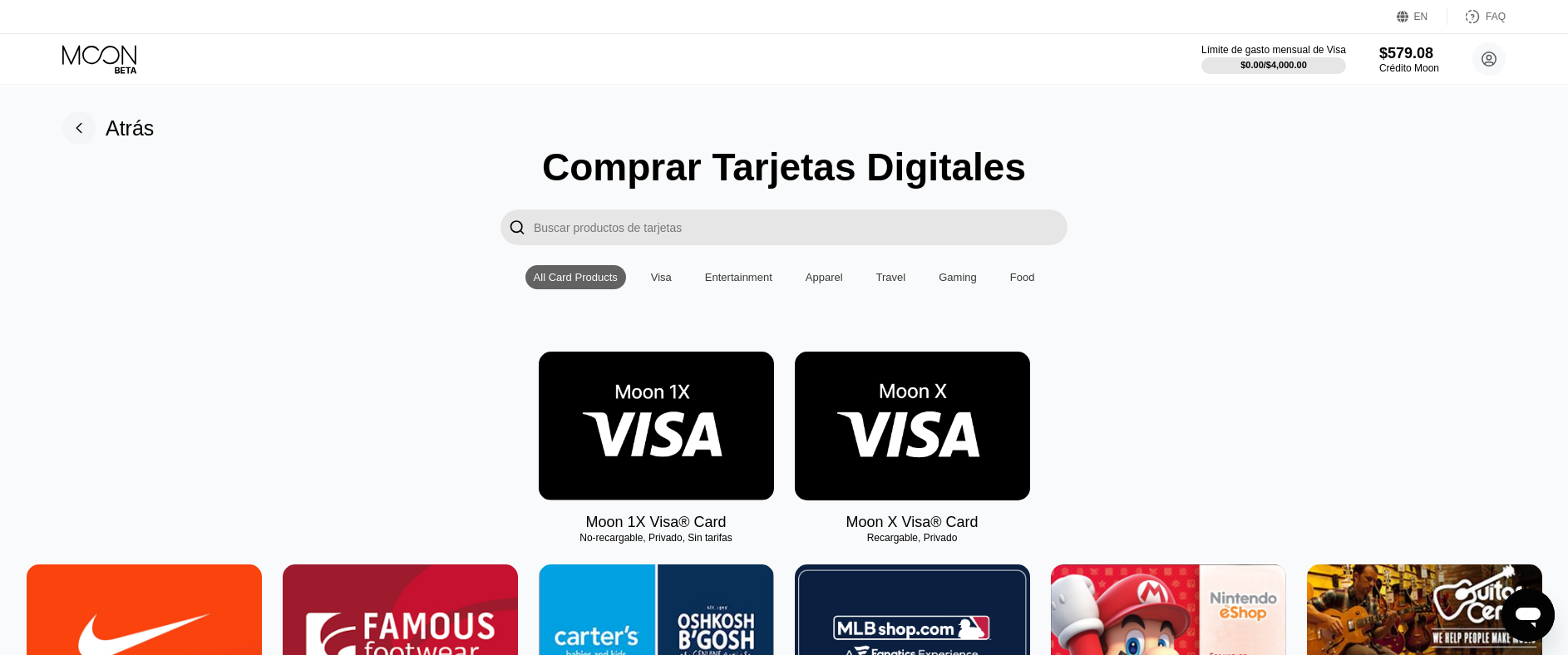 click at bounding box center [912, 426] 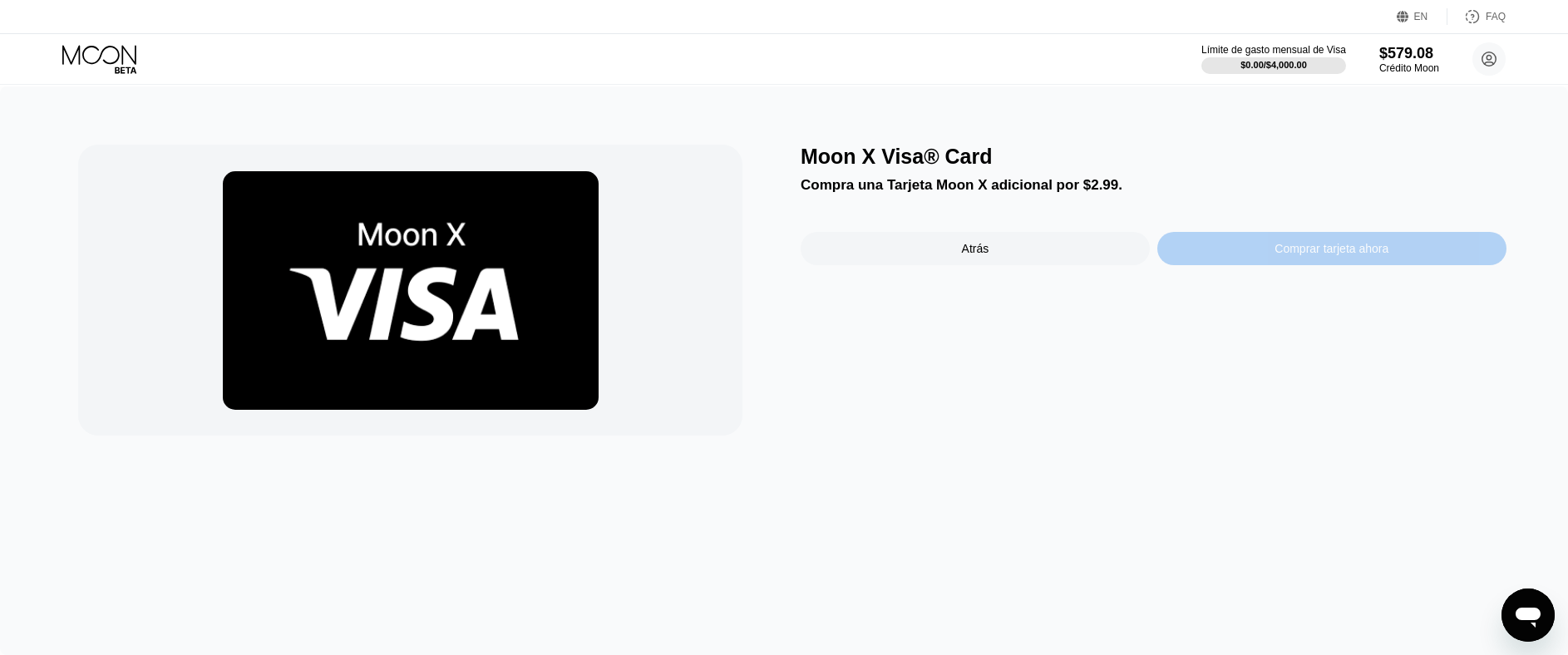 click on "Comprar tarjeta ahora" at bounding box center [1331, 249] 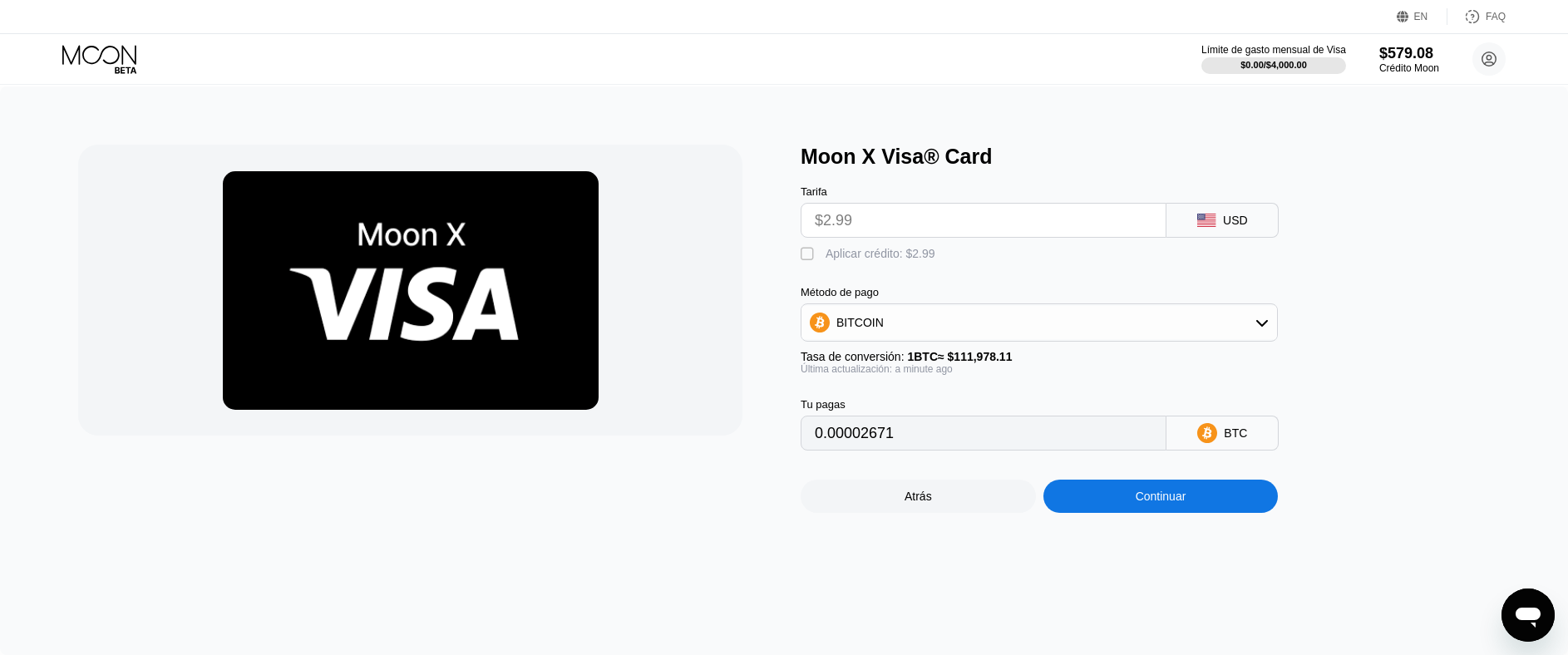 click on " Aplicar crédito: $2.99" at bounding box center (872, 254) 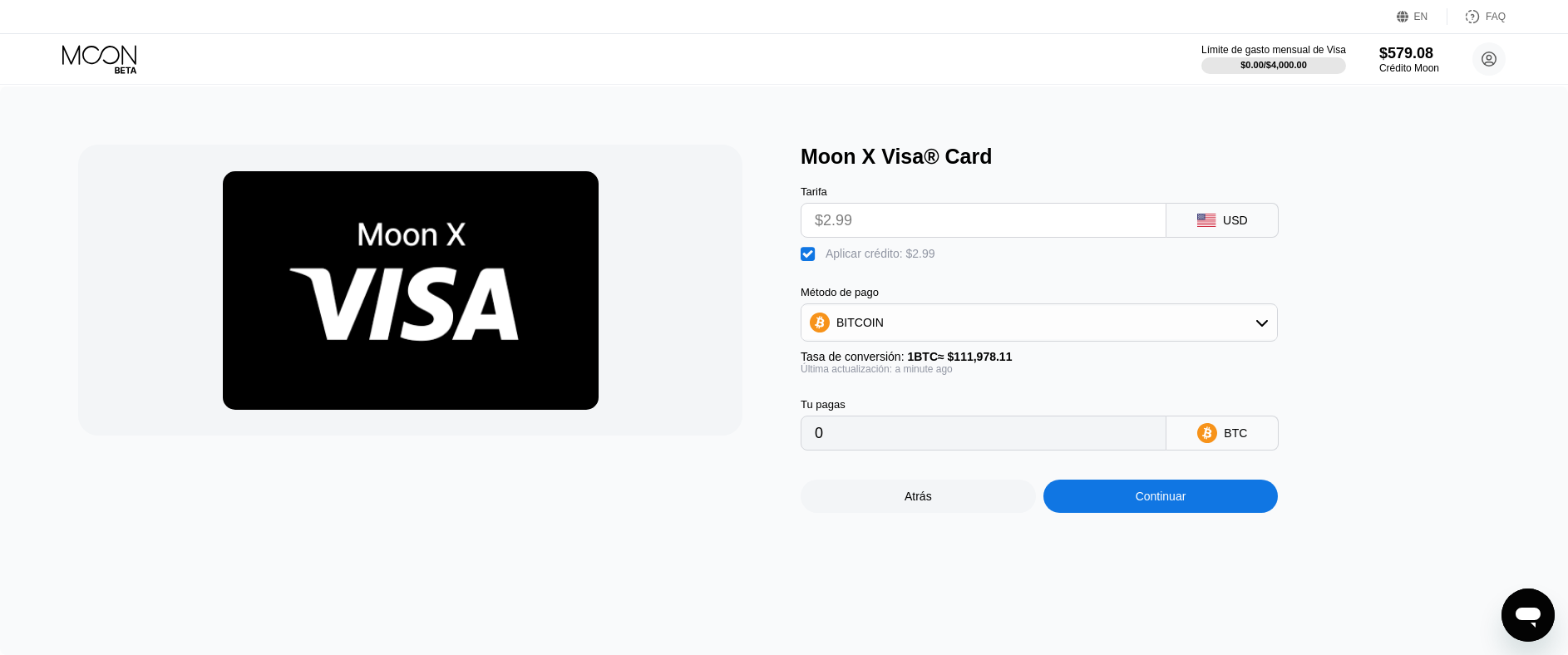 type on "0" 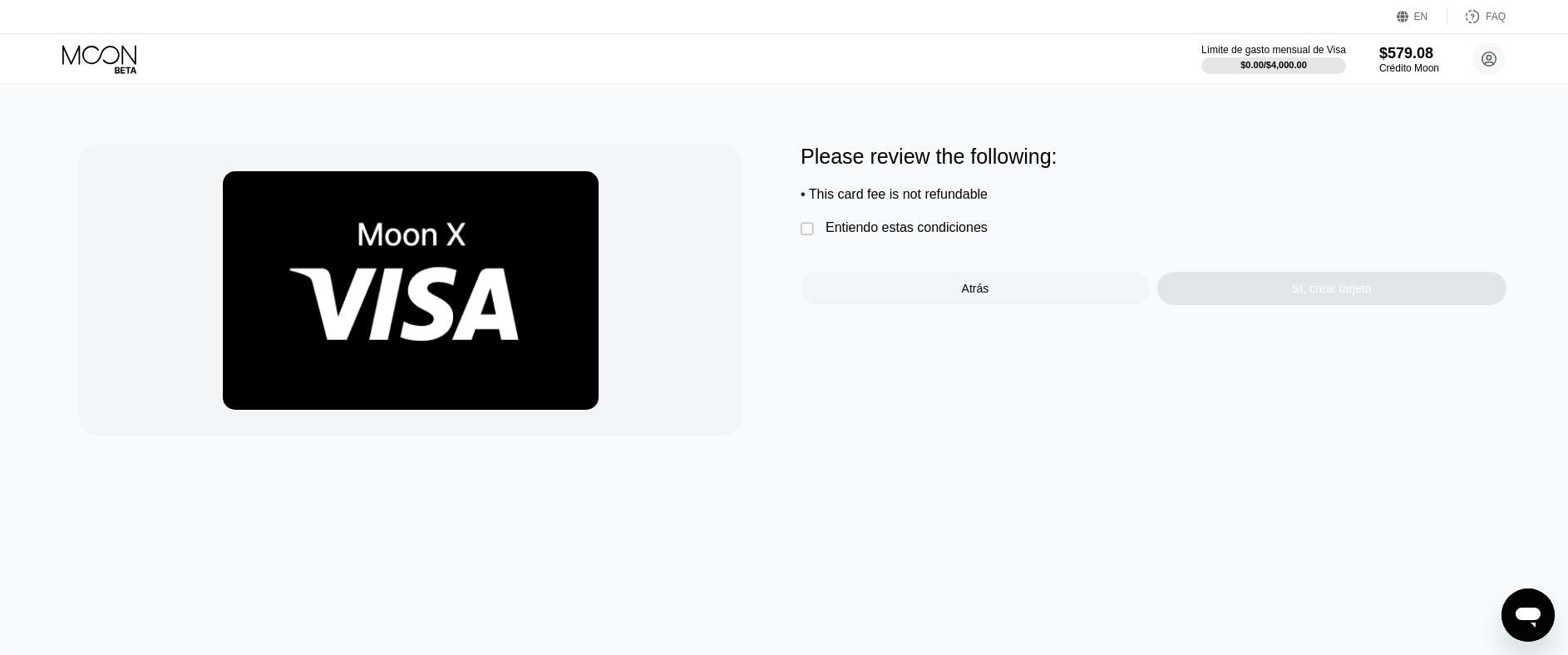 click on "Entiendo estas condiciones" at bounding box center (906, 228) 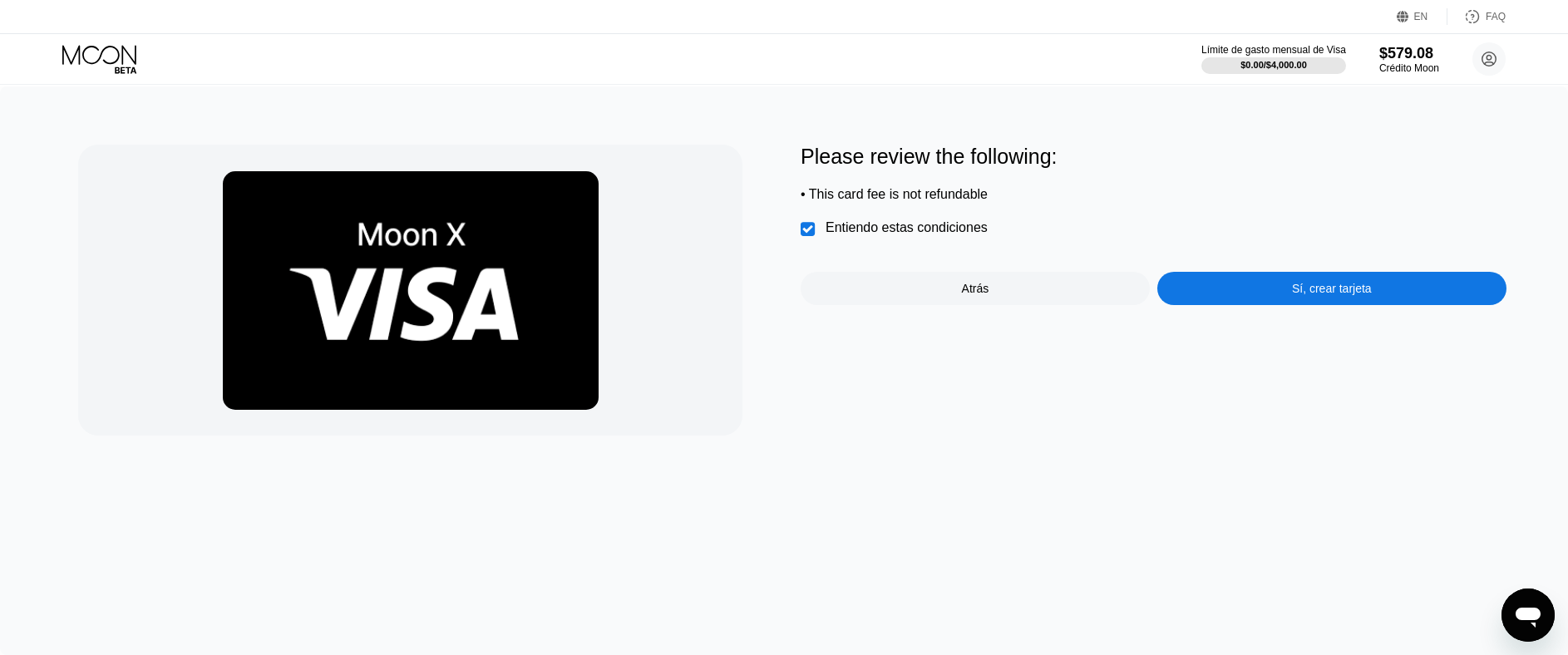 click on "Sí, crear tarjeta" at bounding box center [1332, 288] 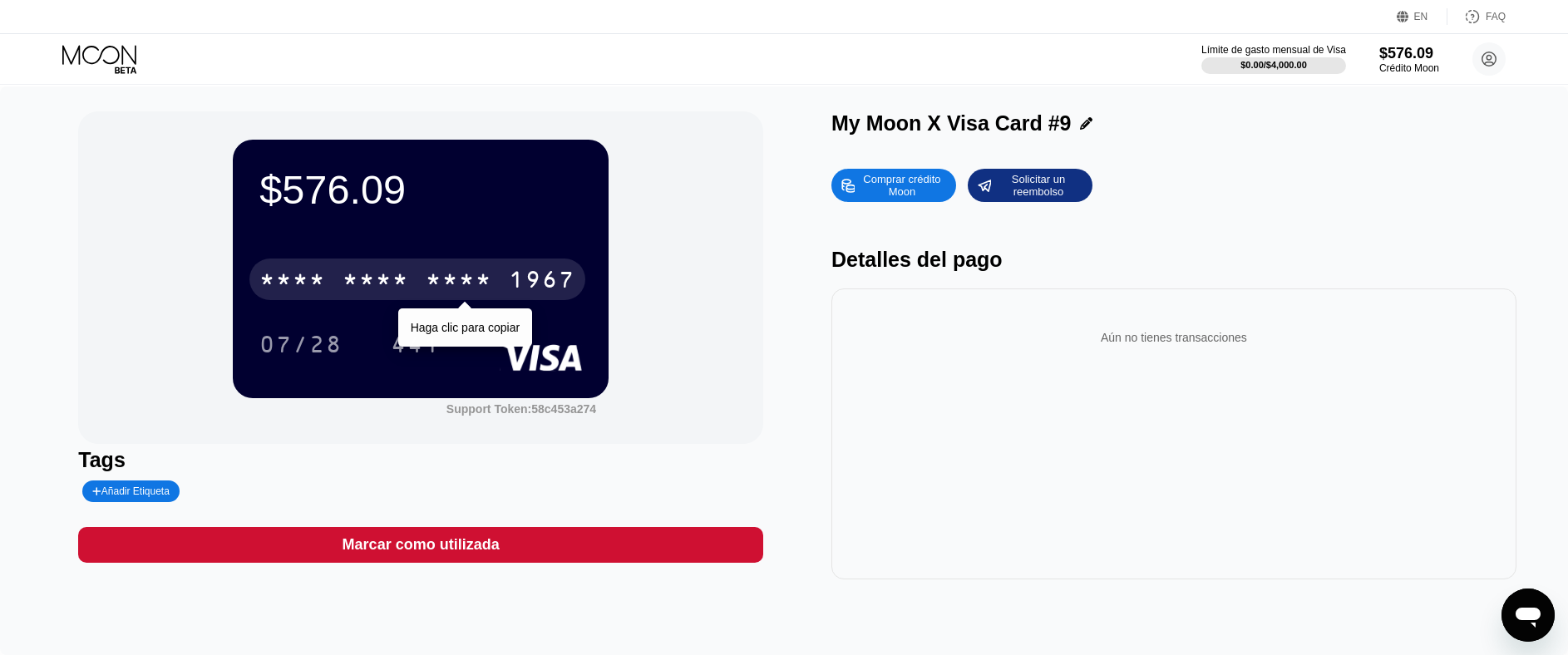 click on "* * * *" at bounding box center (459, 282) 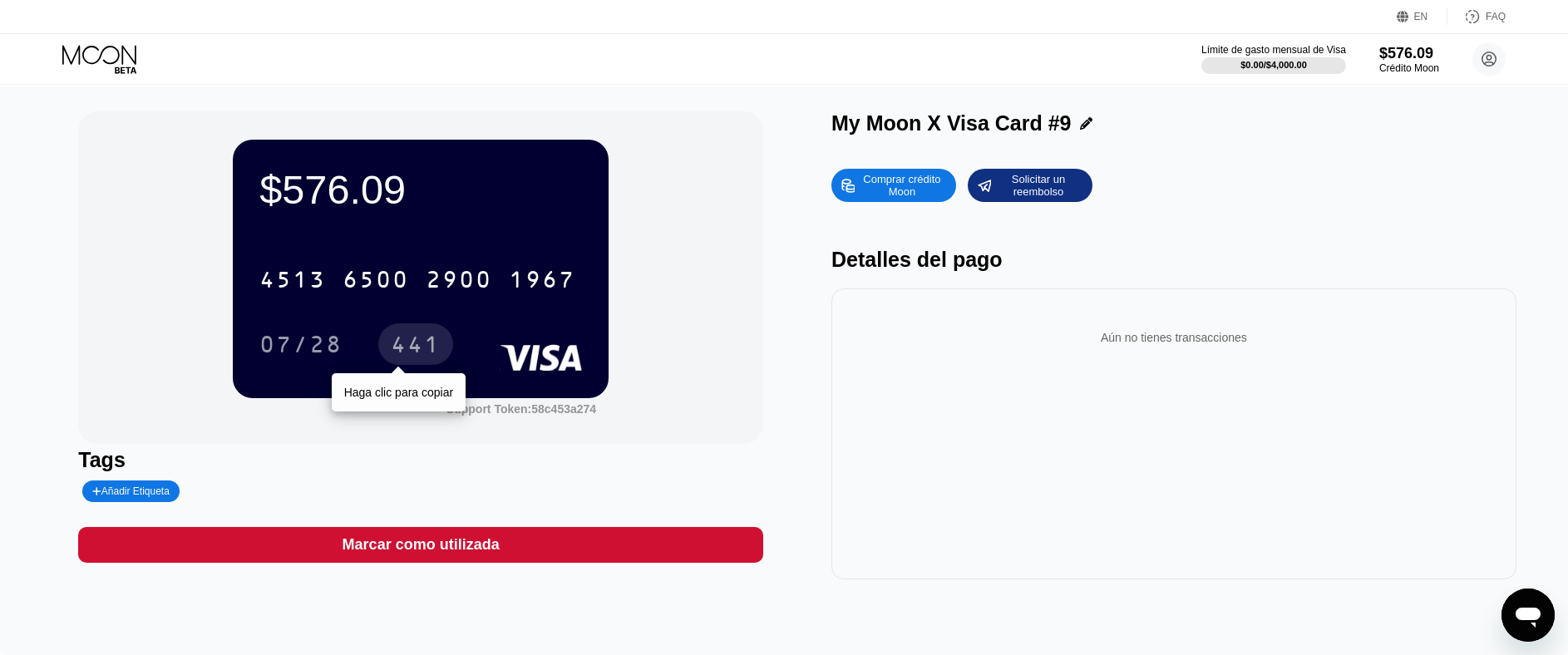 click on "441" at bounding box center (416, 347) 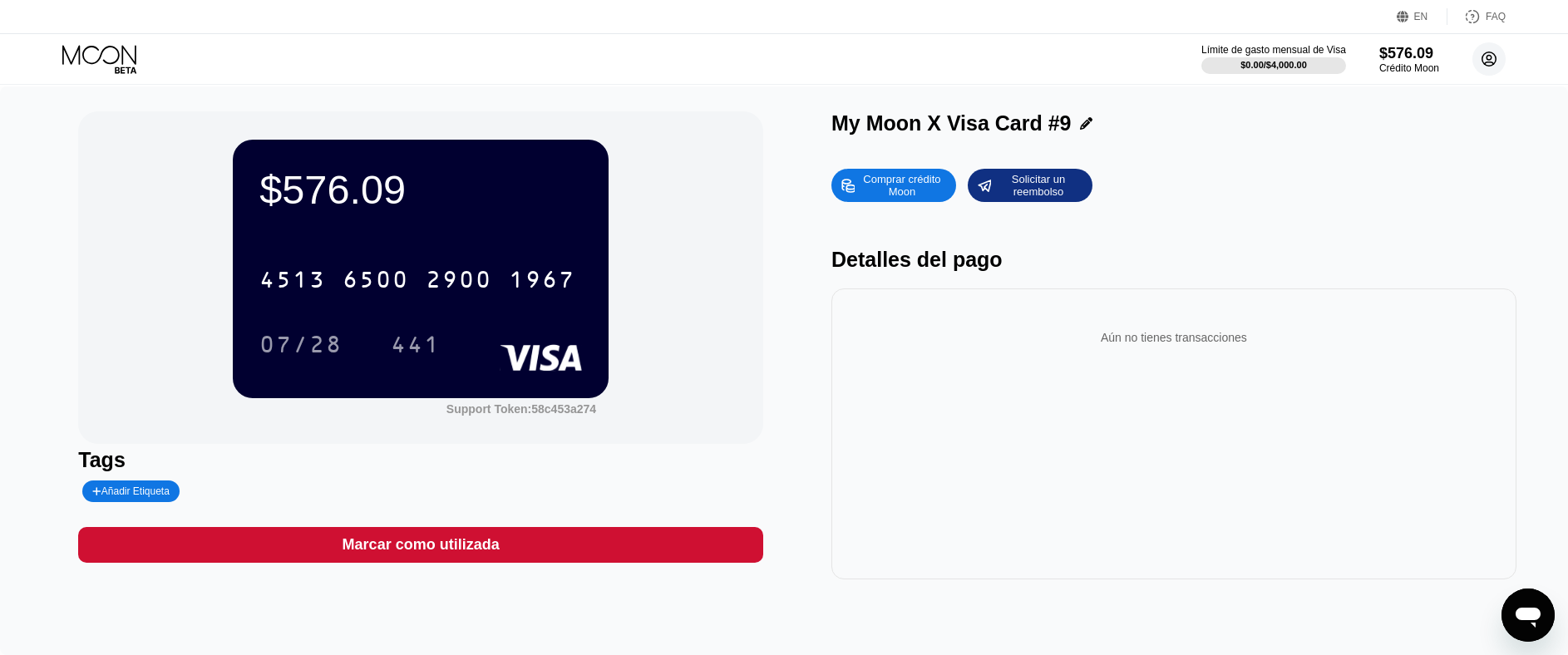 click 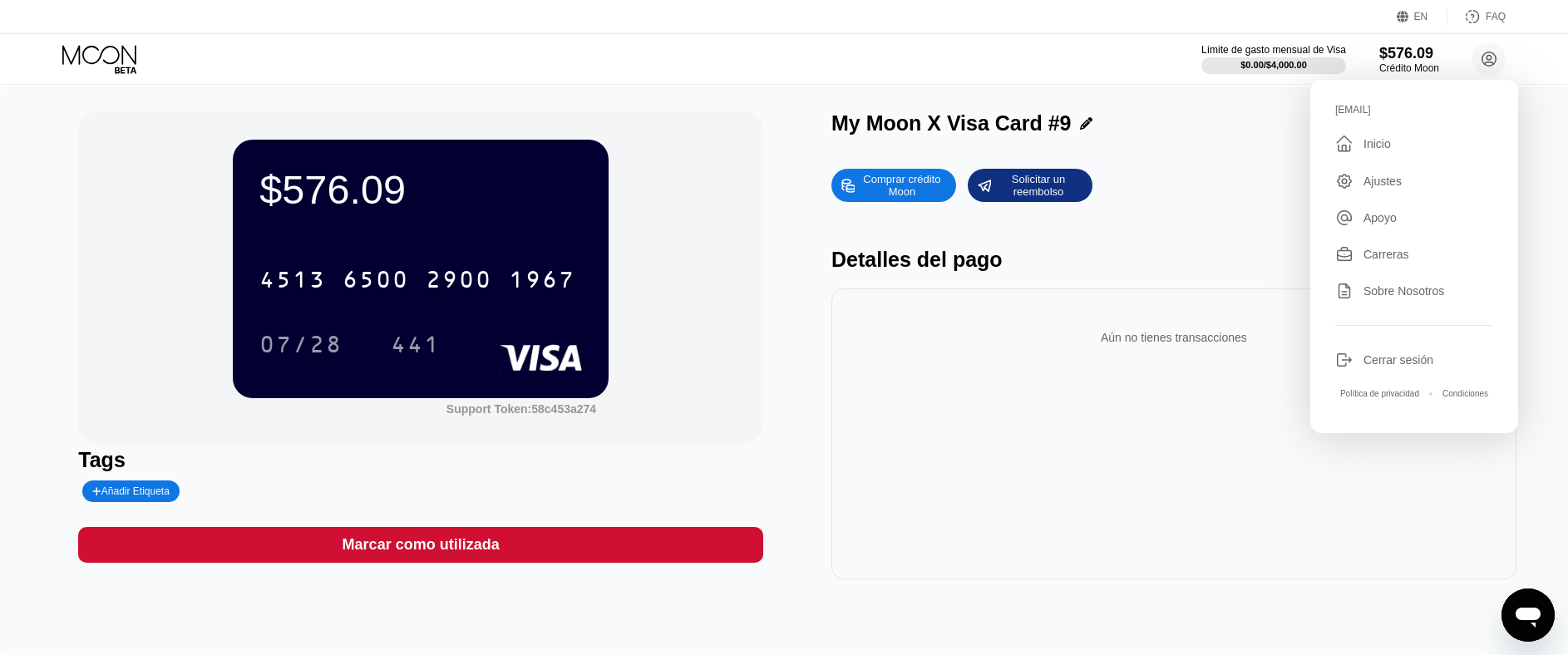 click on "wolinqhimes795qpg@hotmail.com  Inicio Ajustes Apoyo Carreras Sobre Nosotros Cerrar sesión Política de privacidad Condiciones" at bounding box center [1414, 256] 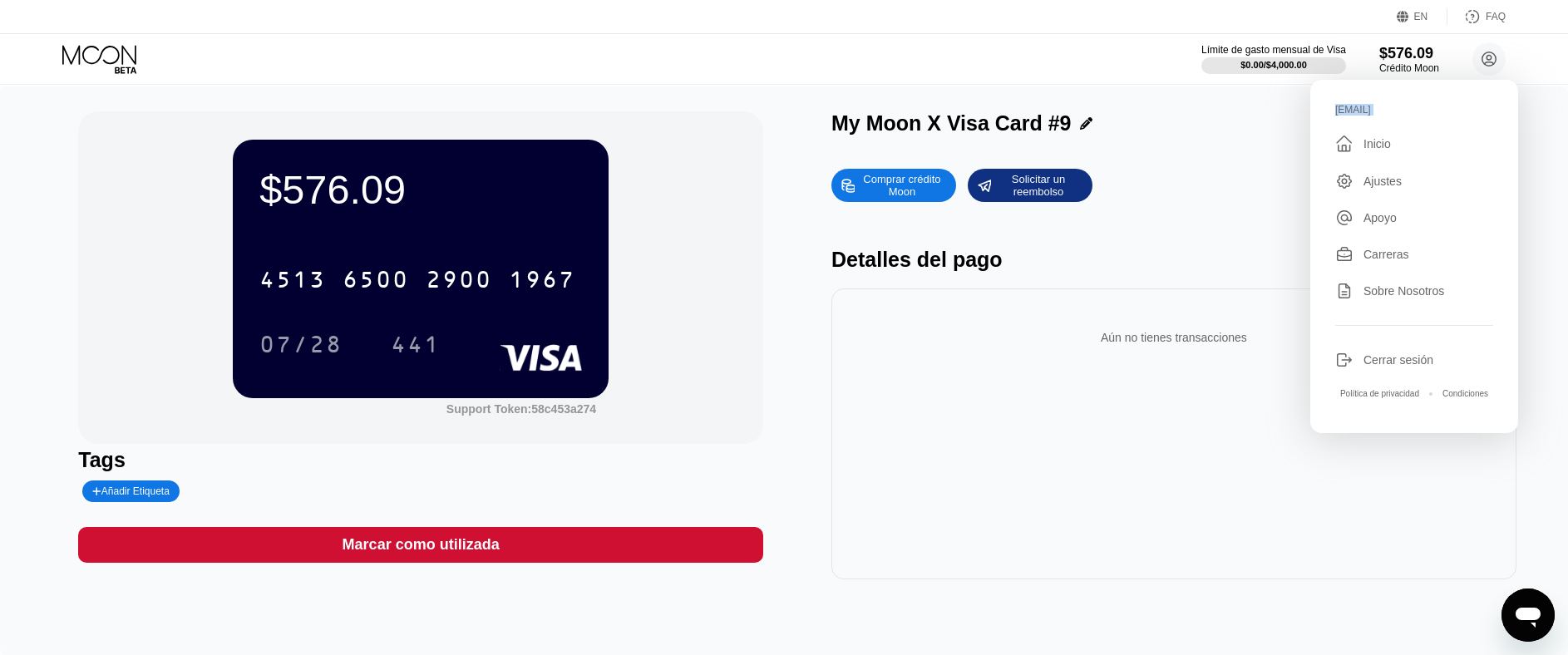 click on "[EMAIL]" at bounding box center [1414, 110] 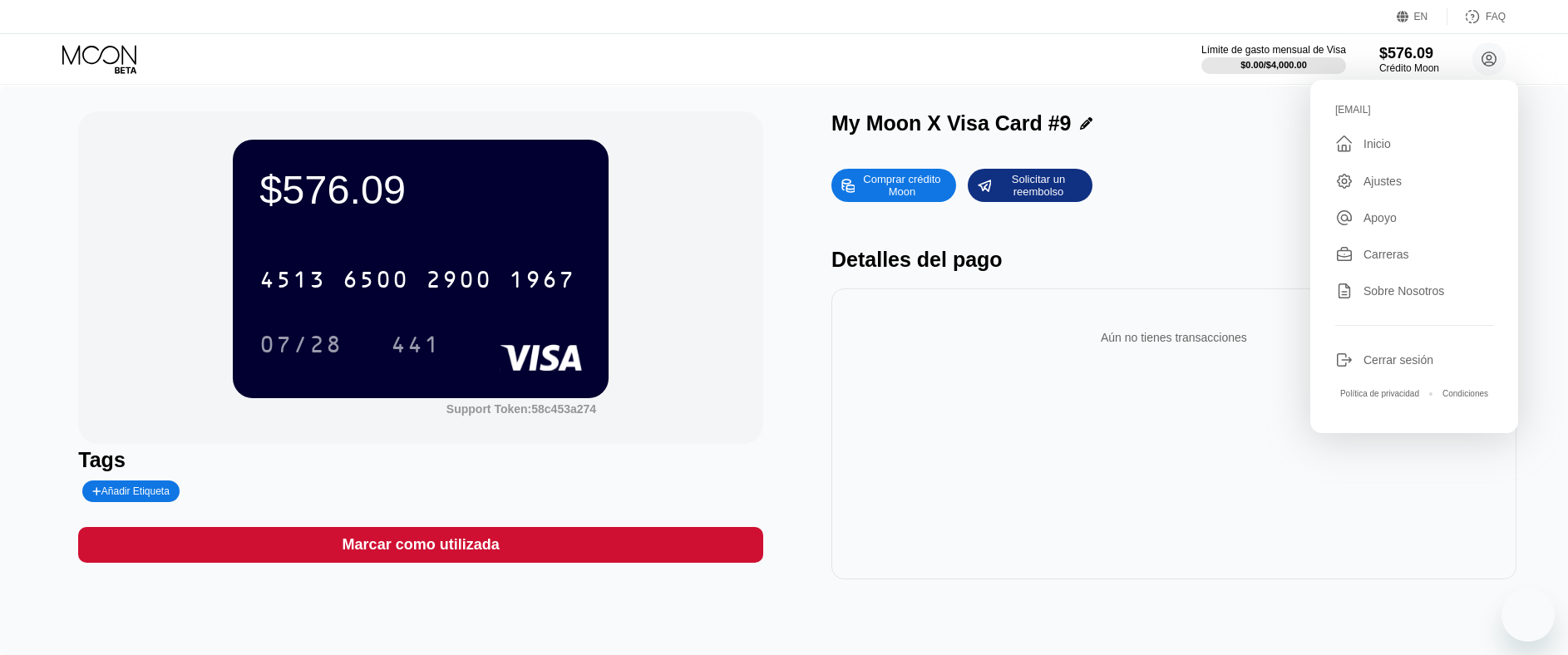 scroll, scrollTop: 0, scrollLeft: 0, axis: both 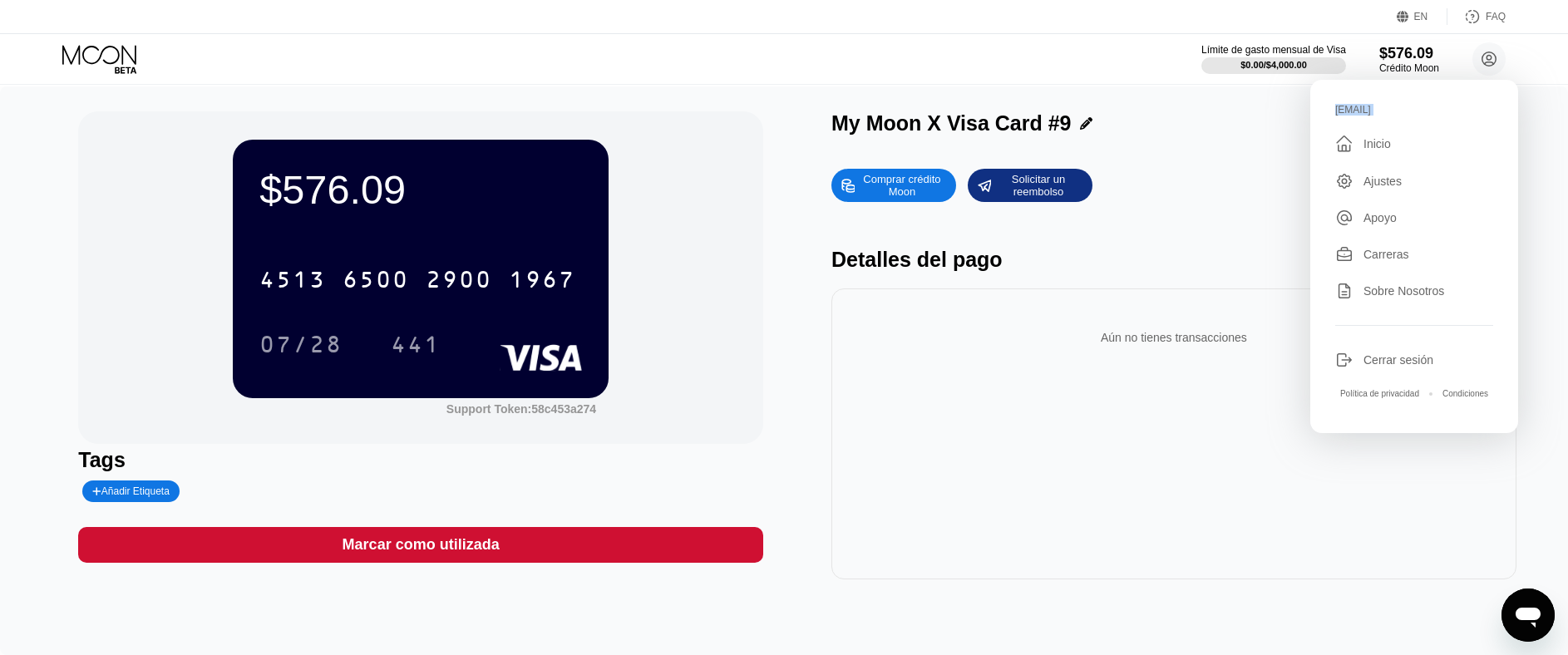 click 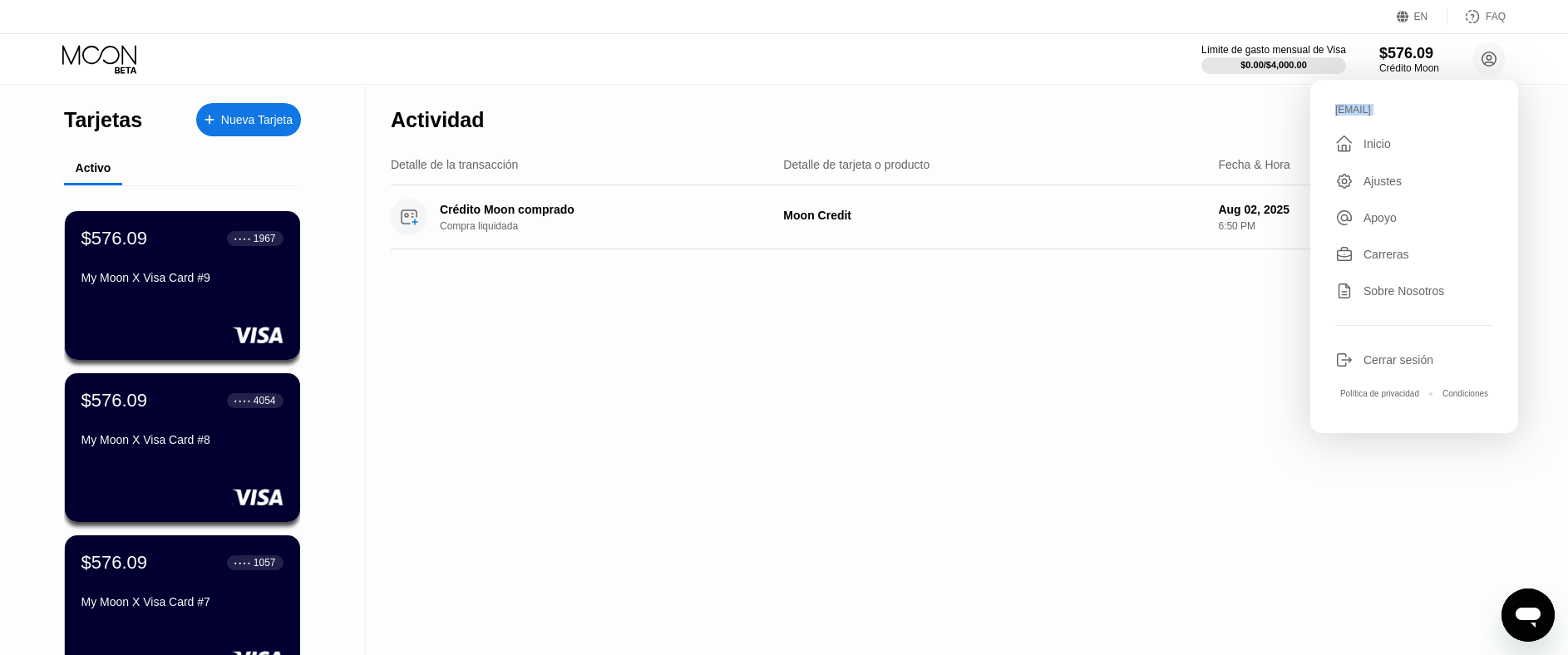 click on "Tarjetas    Nueva Tarjeta" at bounding box center (182, 116) 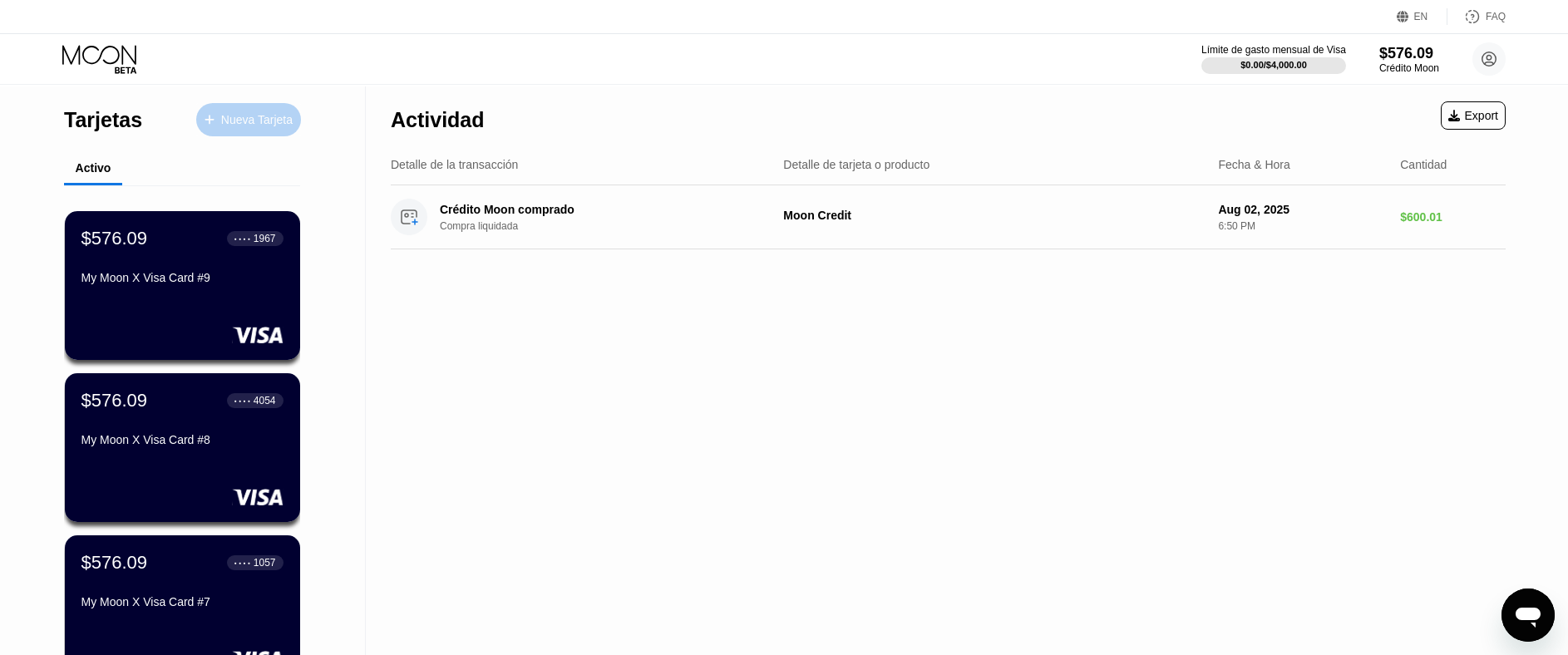 click on "Nueva Tarjeta" at bounding box center [257, 120] 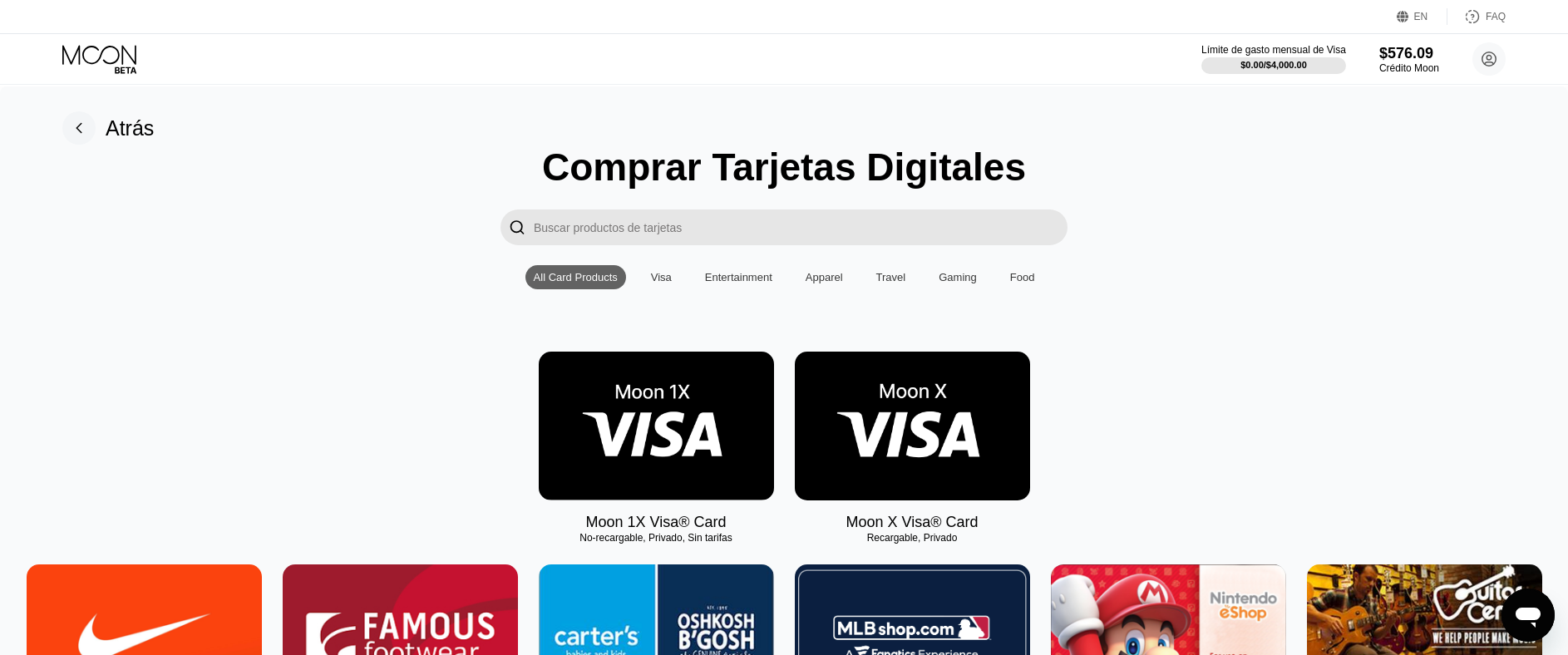 click at bounding box center (912, 426) 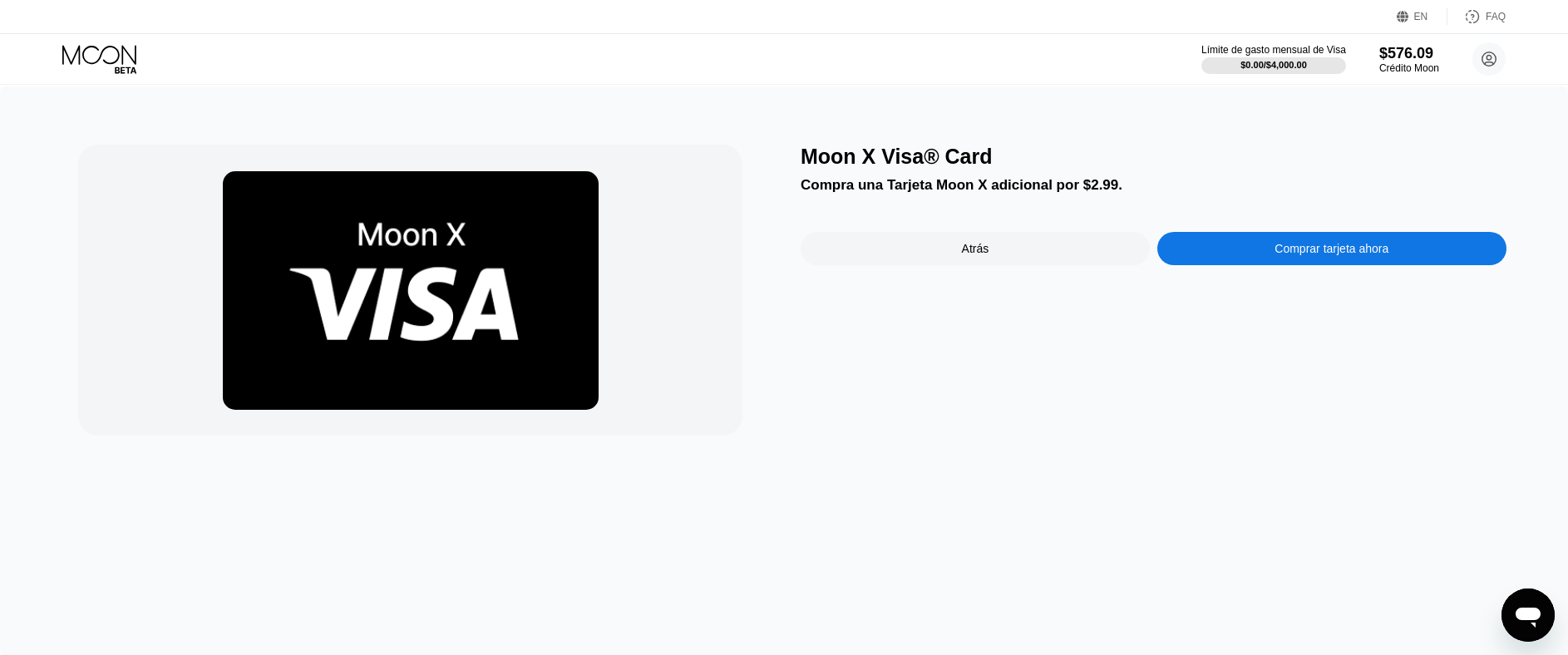 click on "Comprar tarjeta ahora" at bounding box center [1331, 249] 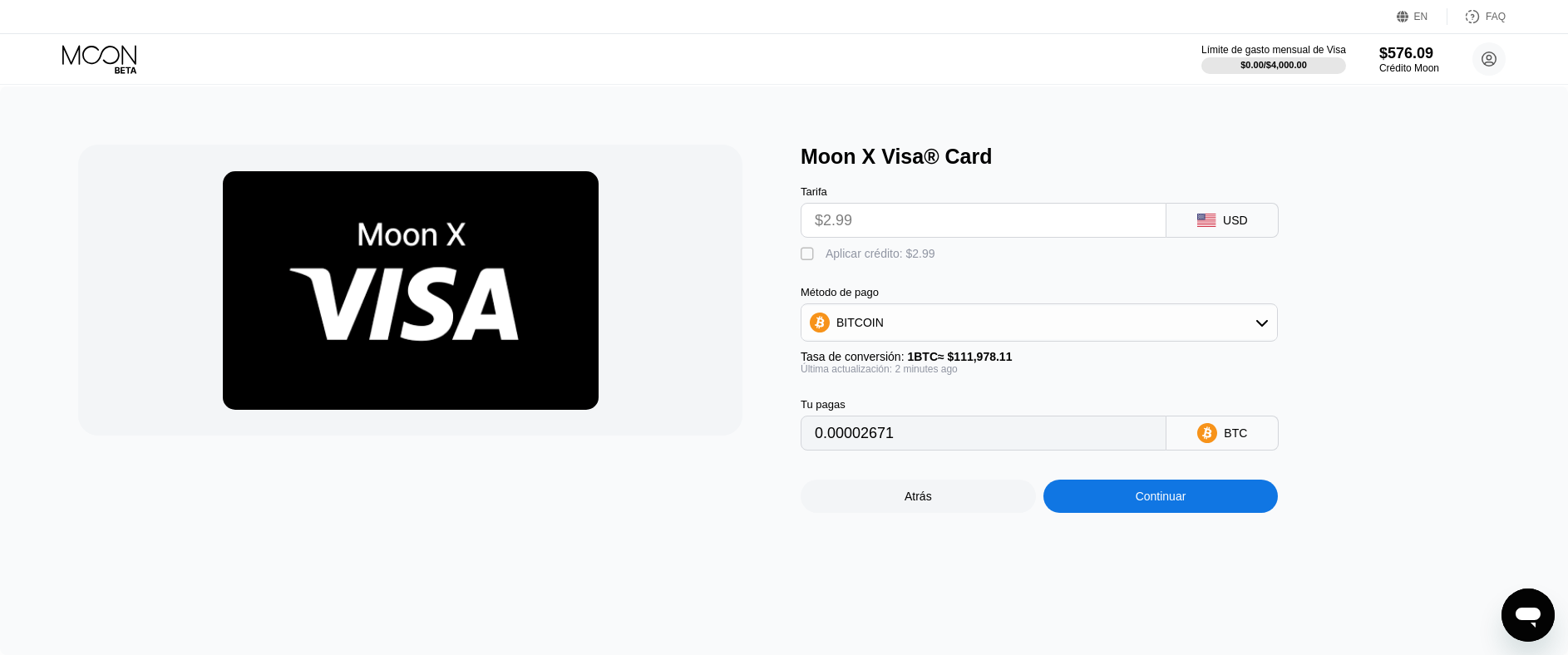 click on "Aplicar crédito: $2.99" at bounding box center (880, 254) 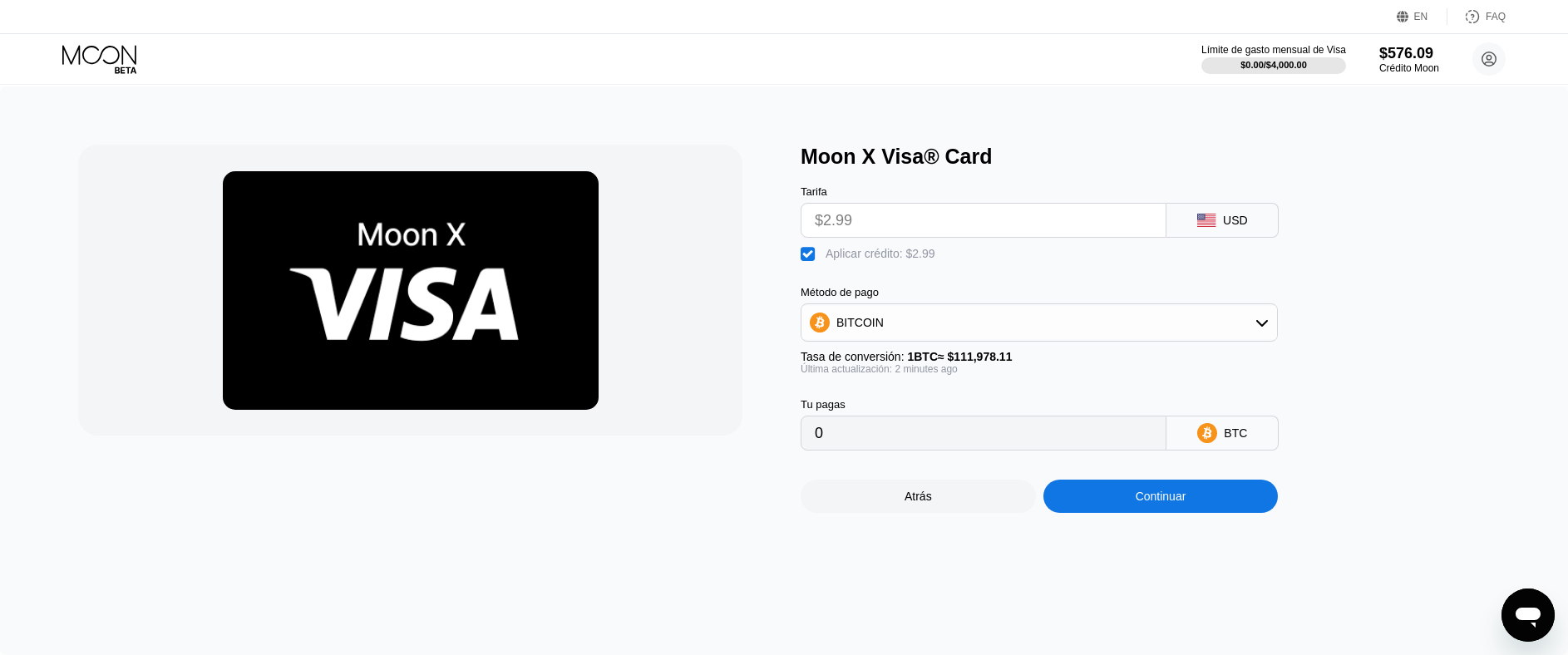 click on "Continuar" at bounding box center (1161, 496) 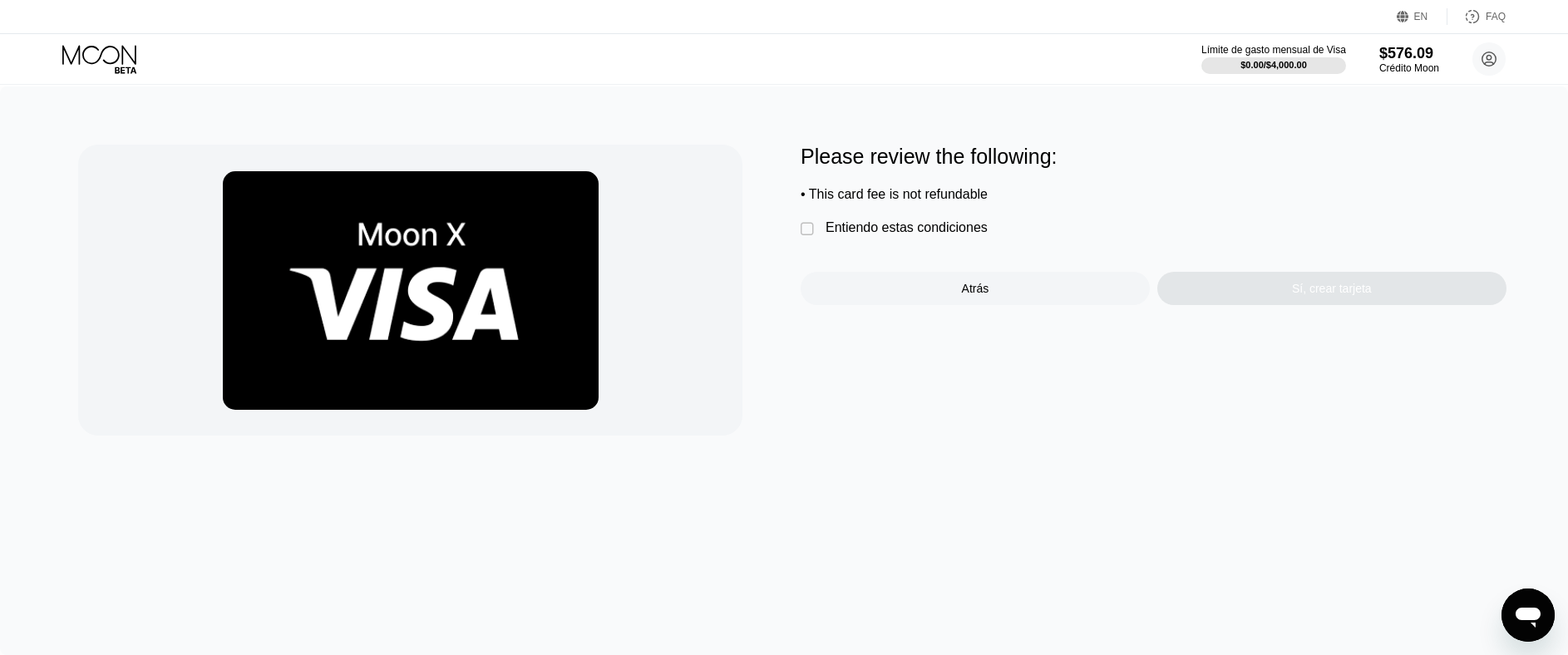 click on "Entiendo estas condiciones" at bounding box center (906, 228) 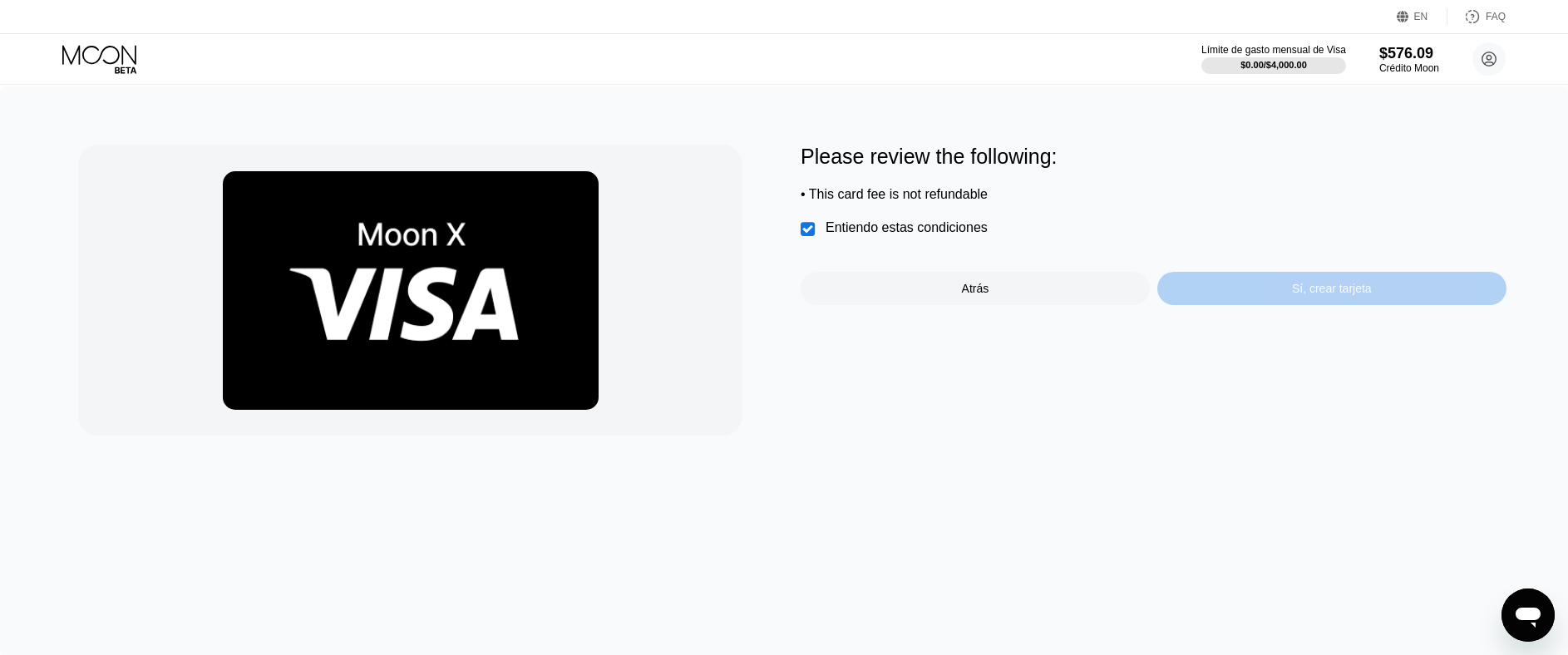 click on "Sí, crear tarjeta" at bounding box center [1332, 288] 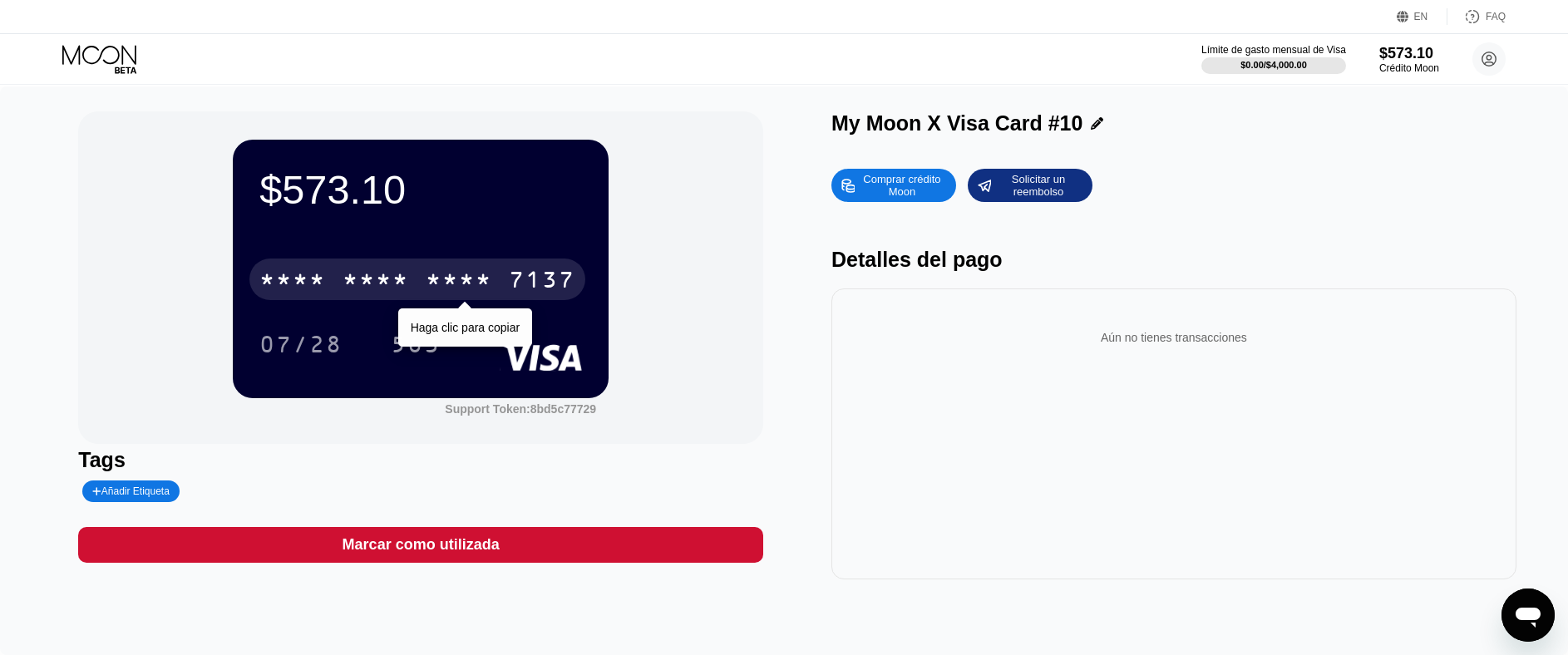 click on "* * * *" at bounding box center [459, 282] 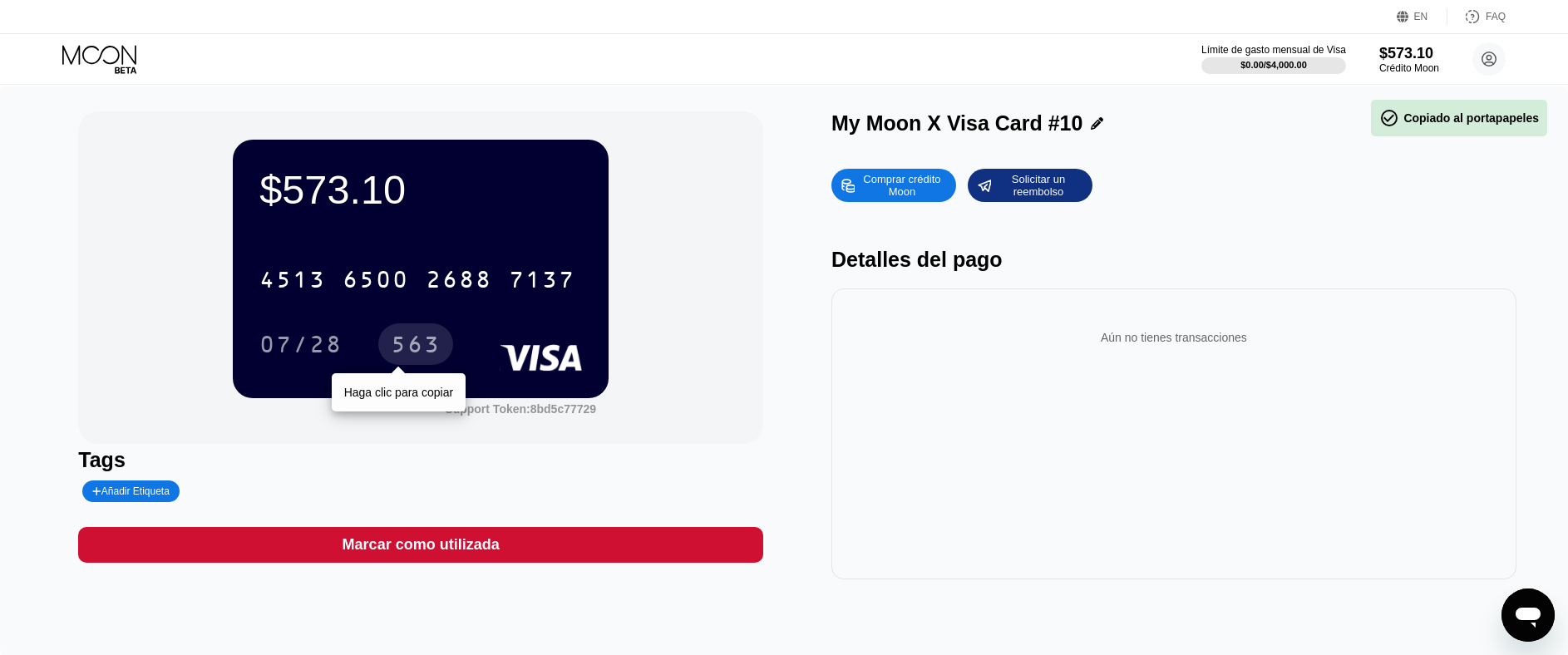 drag, startPoint x: 417, startPoint y: 352, endPoint x: 397, endPoint y: 357, distance: 20.615528 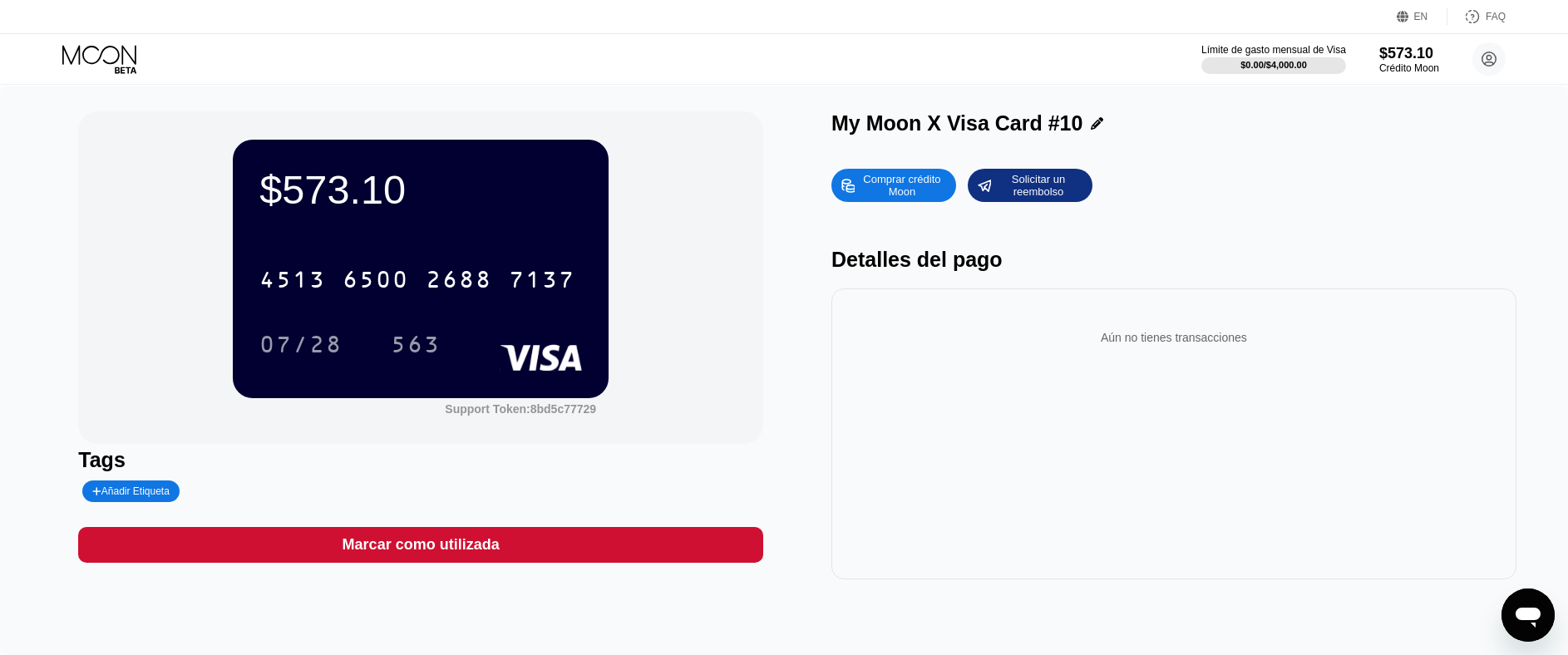 scroll, scrollTop: 0, scrollLeft: 0, axis: both 